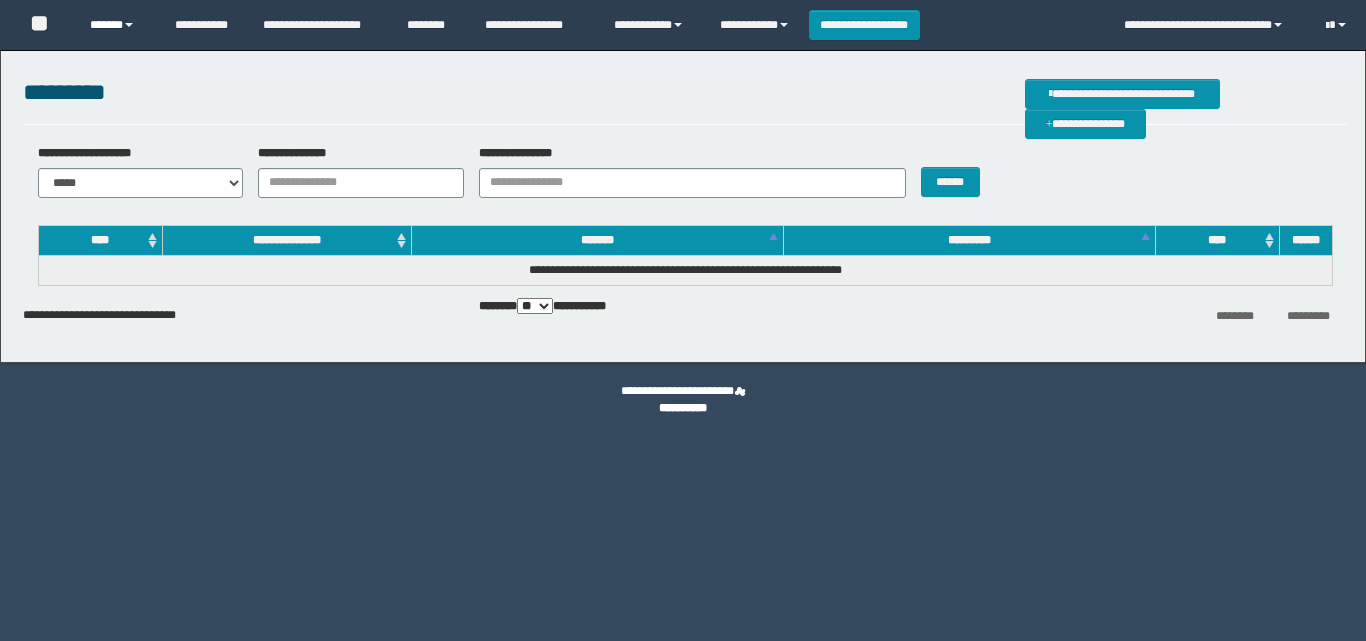 scroll, scrollTop: 0, scrollLeft: 0, axis: both 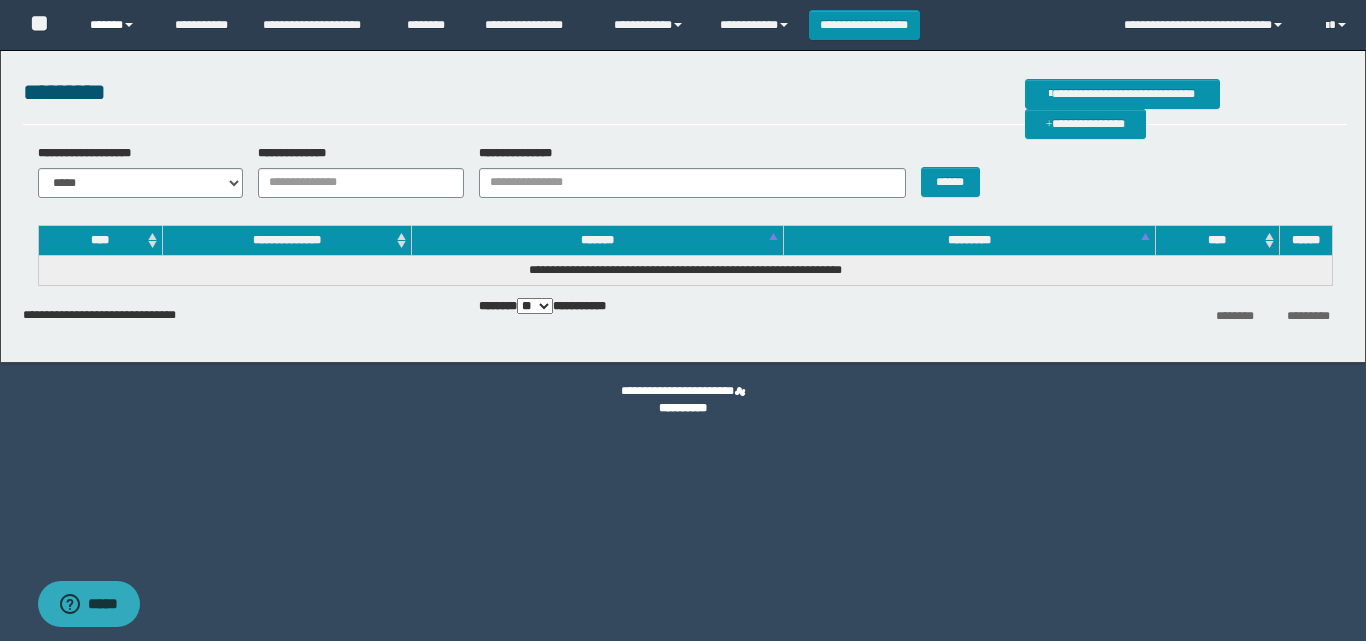 click on "******" at bounding box center [117, 25] 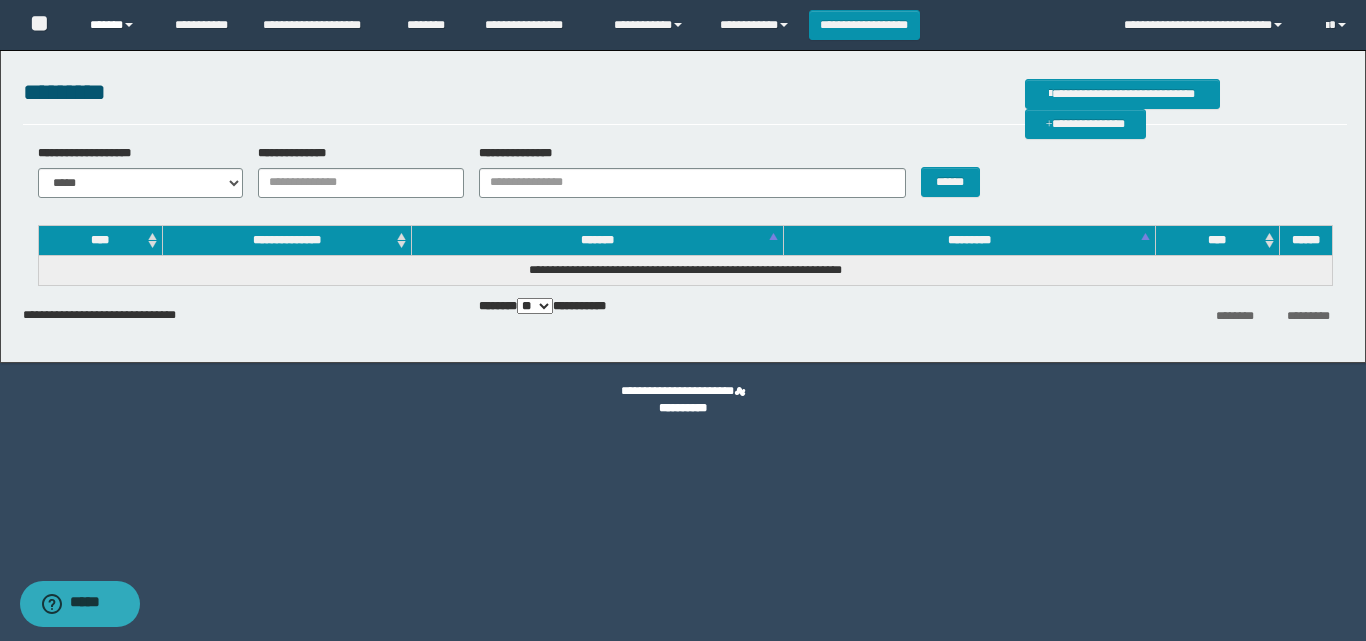 scroll, scrollTop: 0, scrollLeft: 0, axis: both 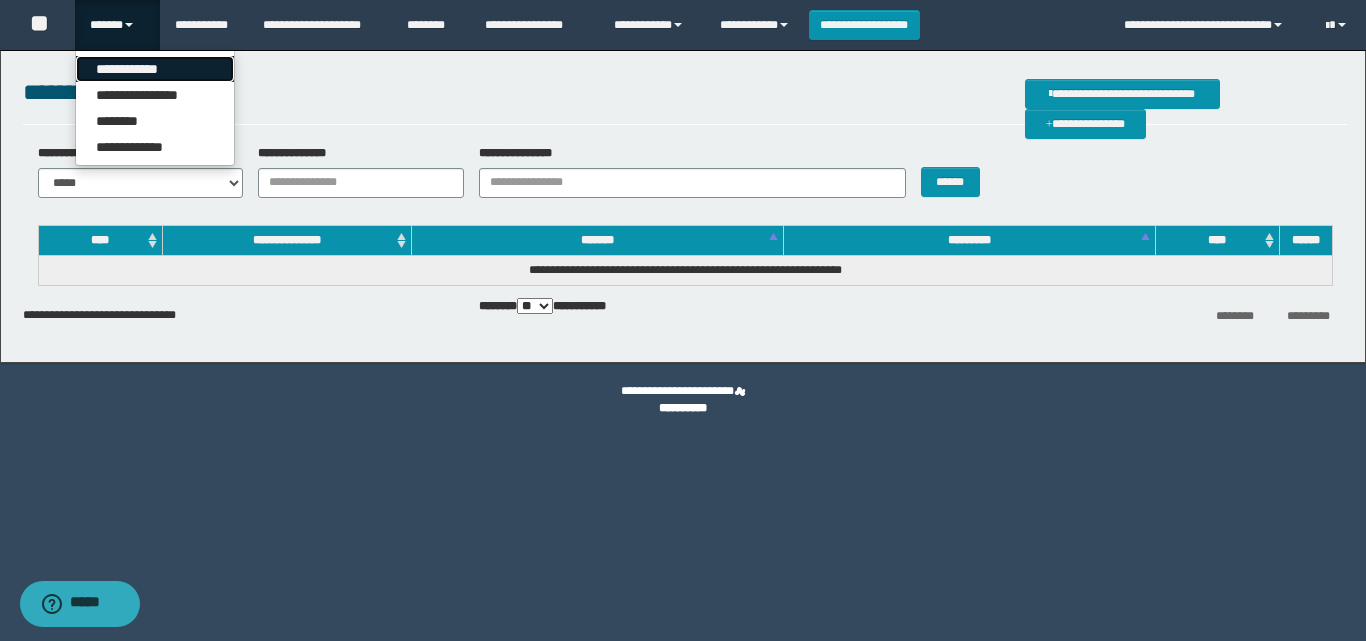 click on "**********" at bounding box center [155, 69] 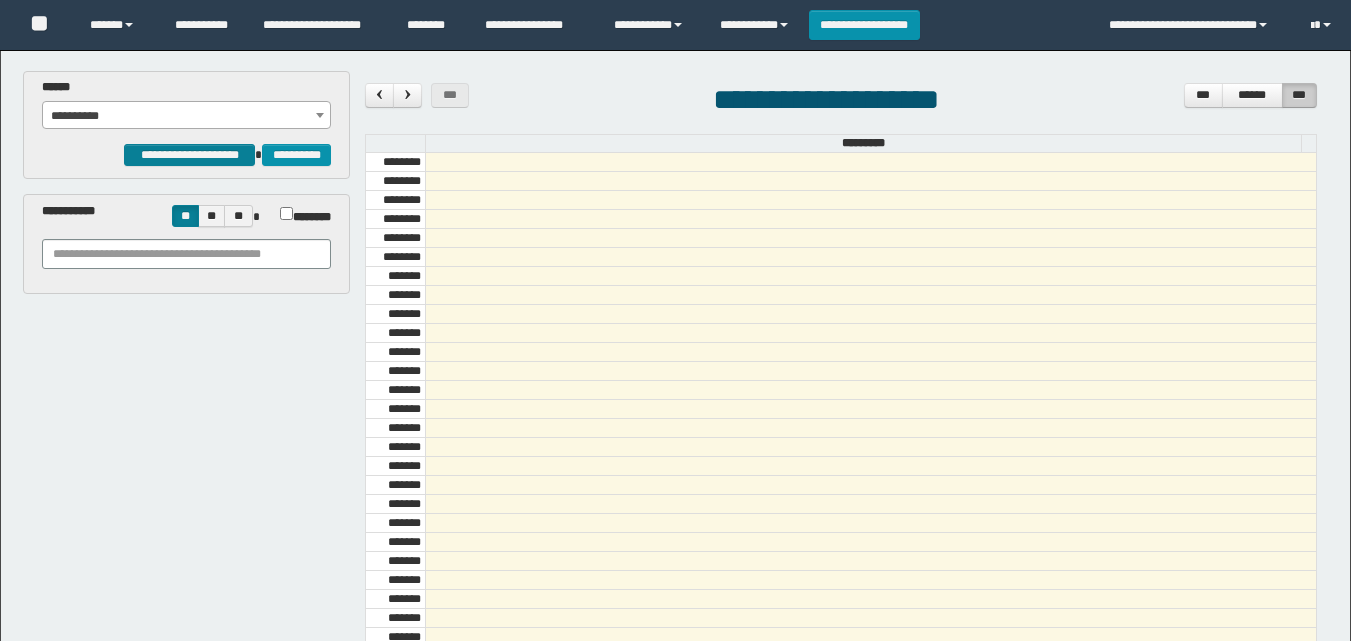 scroll, scrollTop: 0, scrollLeft: 0, axis: both 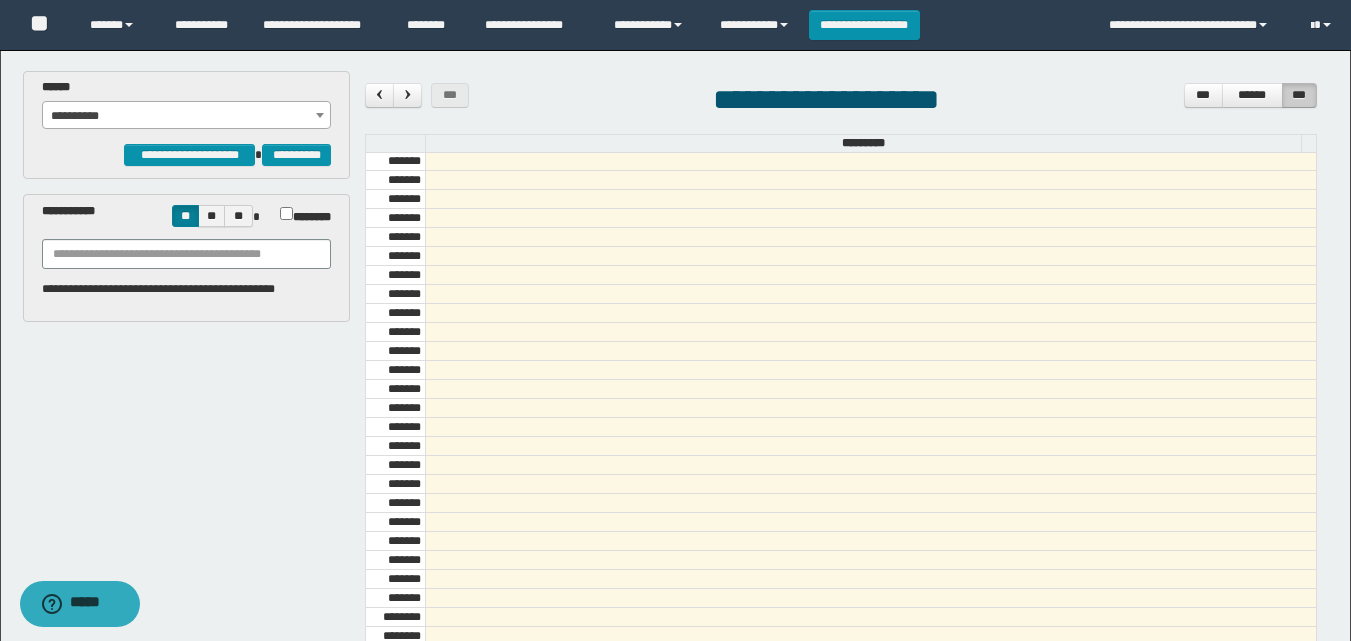 click on "**********" at bounding box center [186, 116] 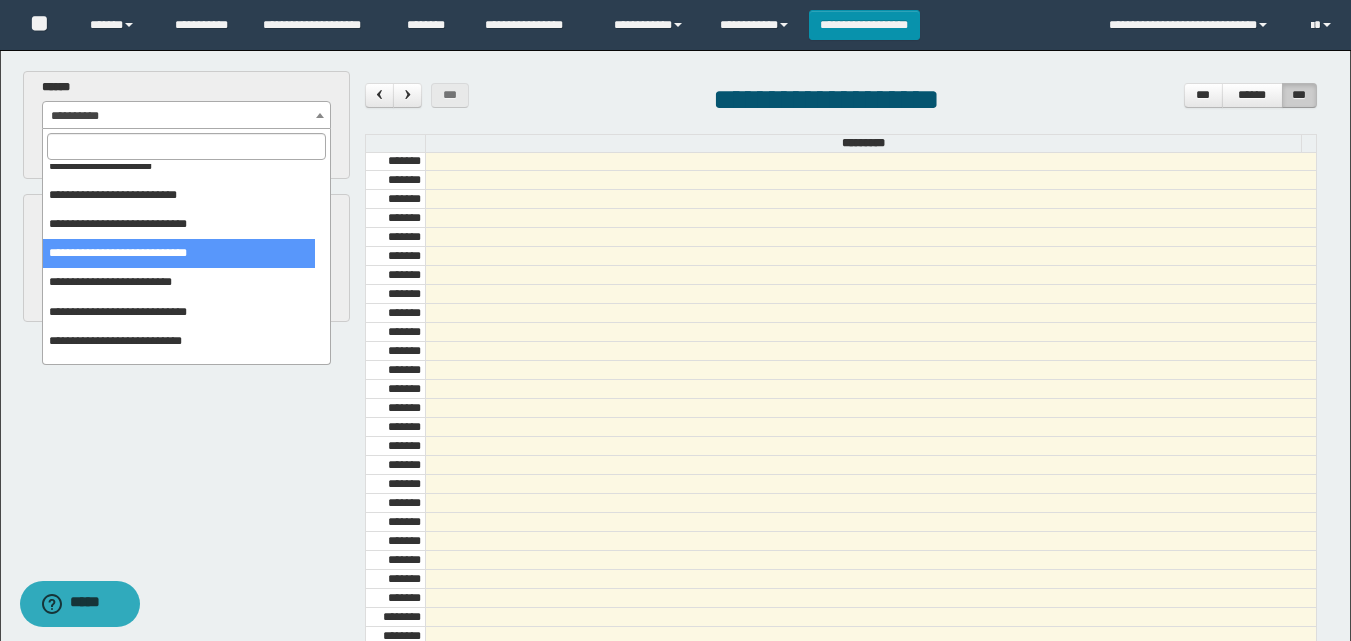 scroll, scrollTop: 200, scrollLeft: 0, axis: vertical 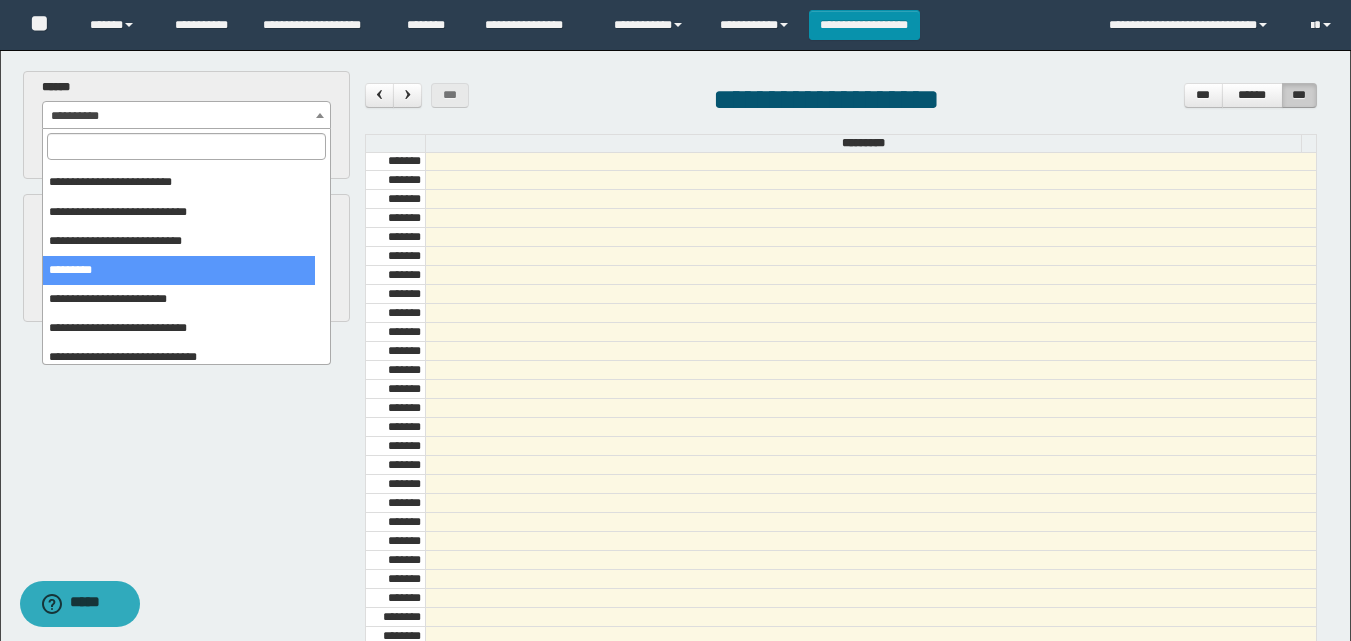 select on "******" 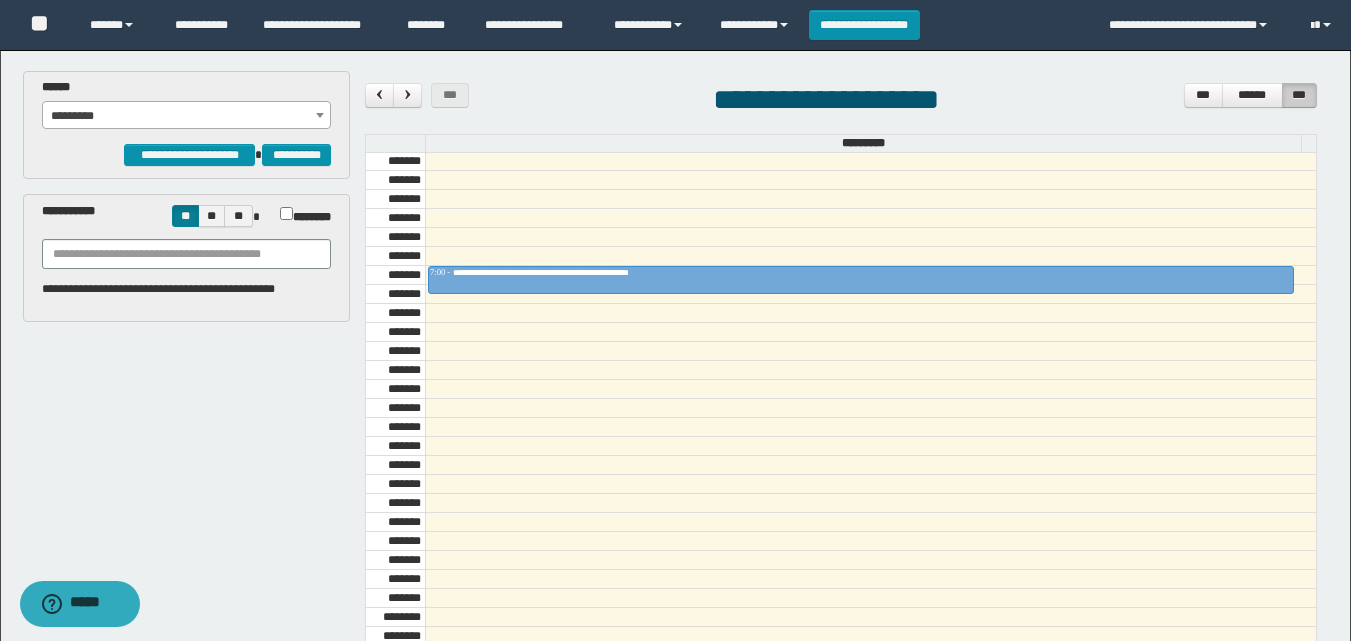 scroll, scrollTop: 358, scrollLeft: 0, axis: vertical 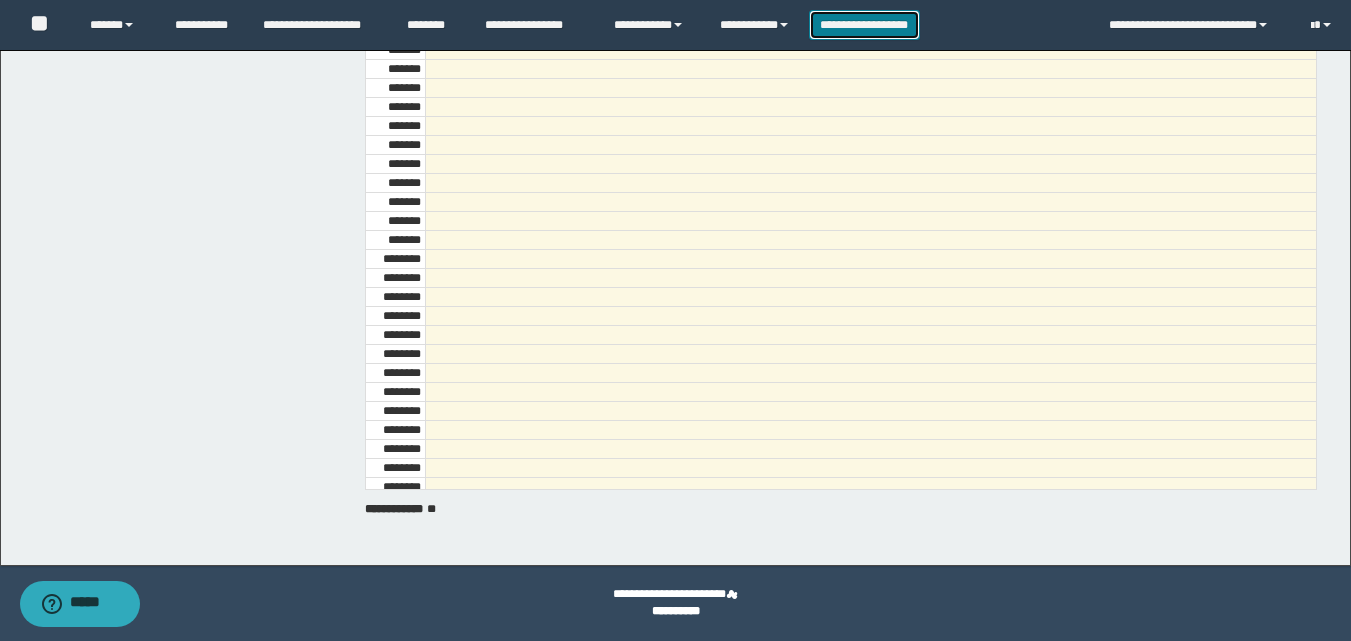 click on "**********" at bounding box center (864, 25) 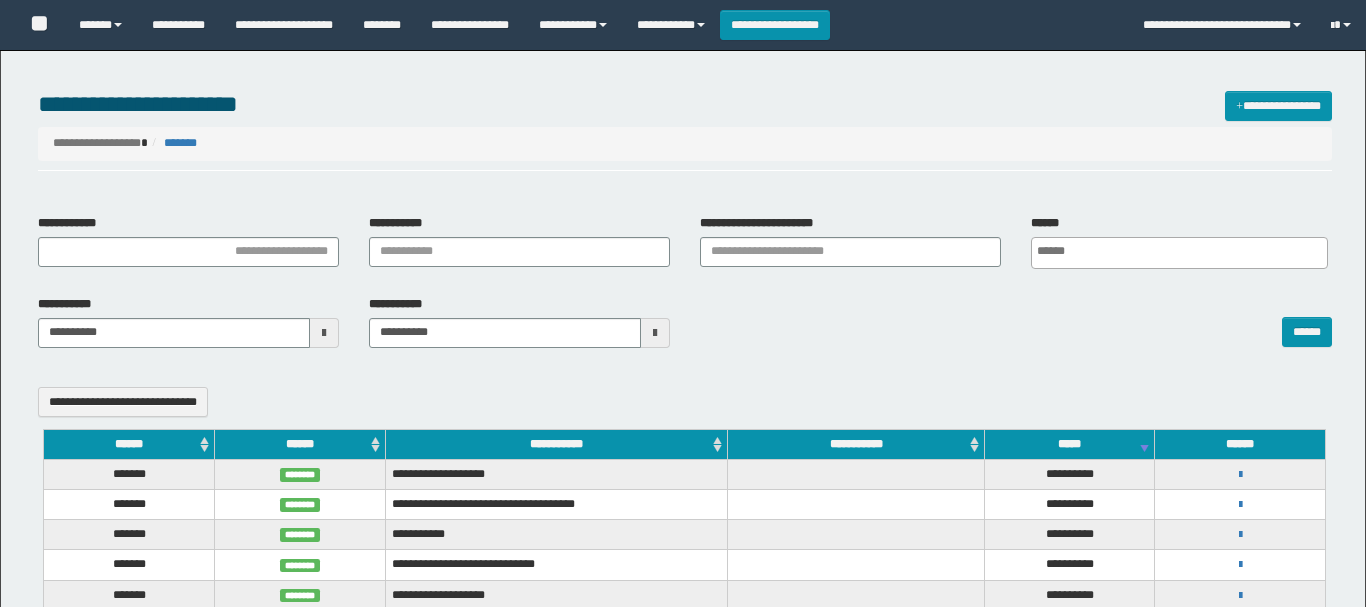 select 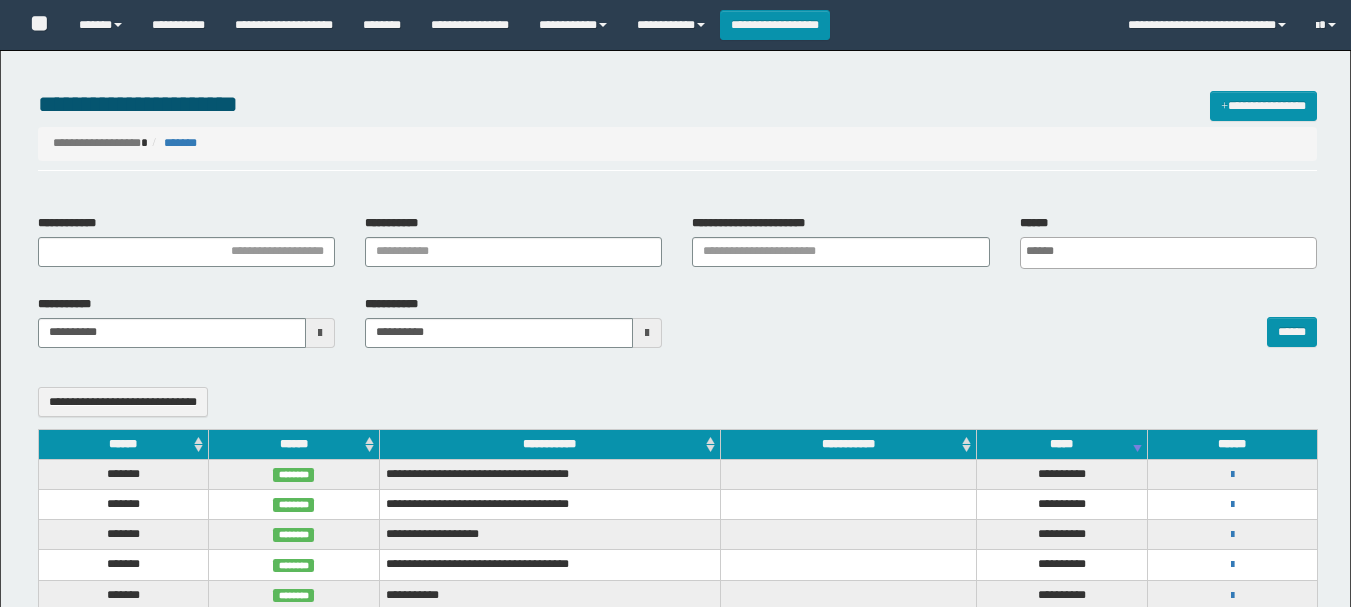 select 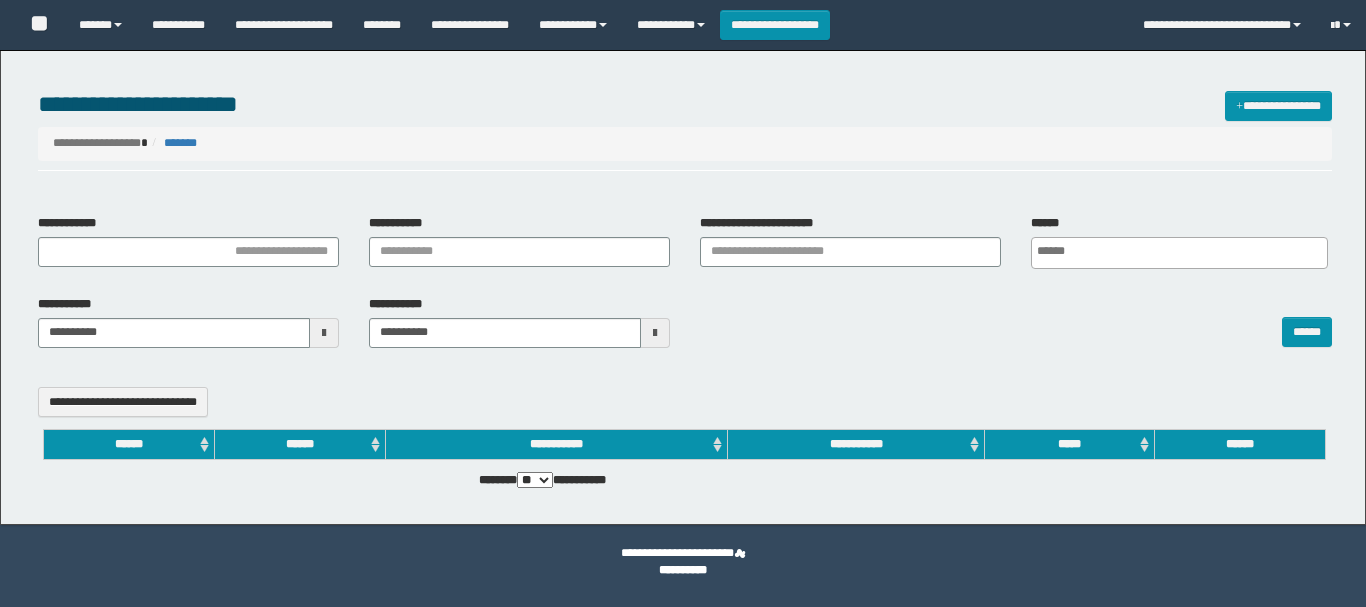 select 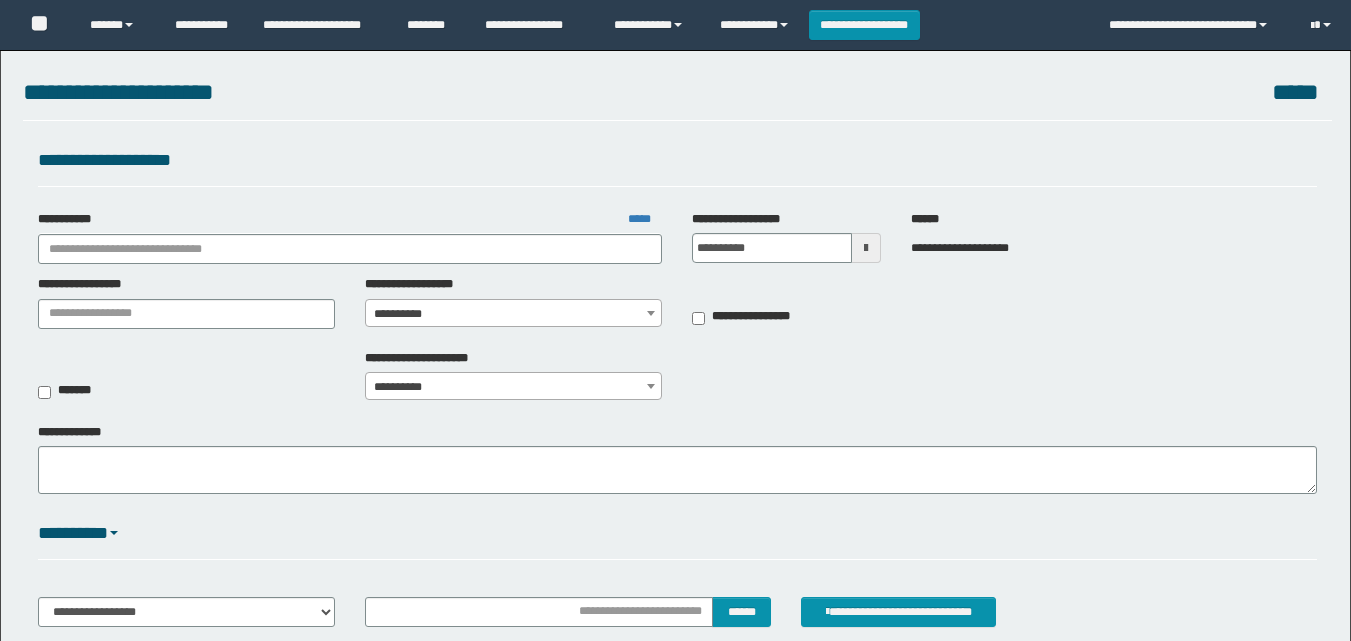 scroll, scrollTop: 0, scrollLeft: 0, axis: both 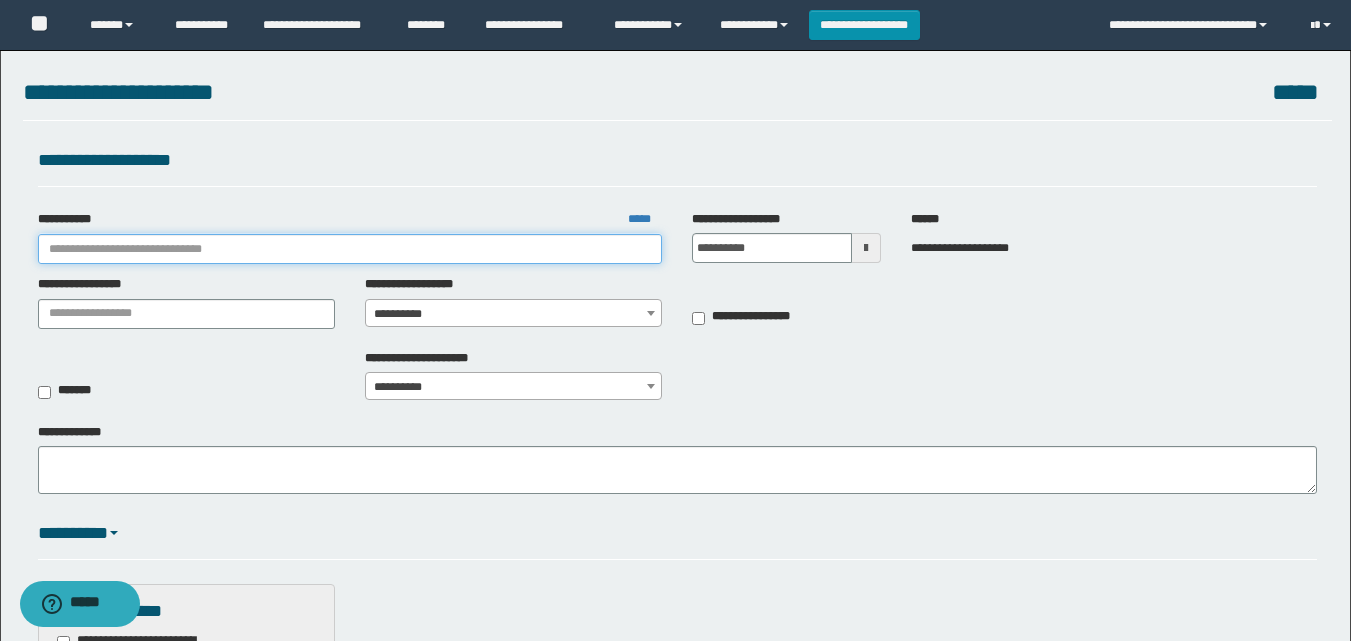 click on "**********" at bounding box center (350, 249) 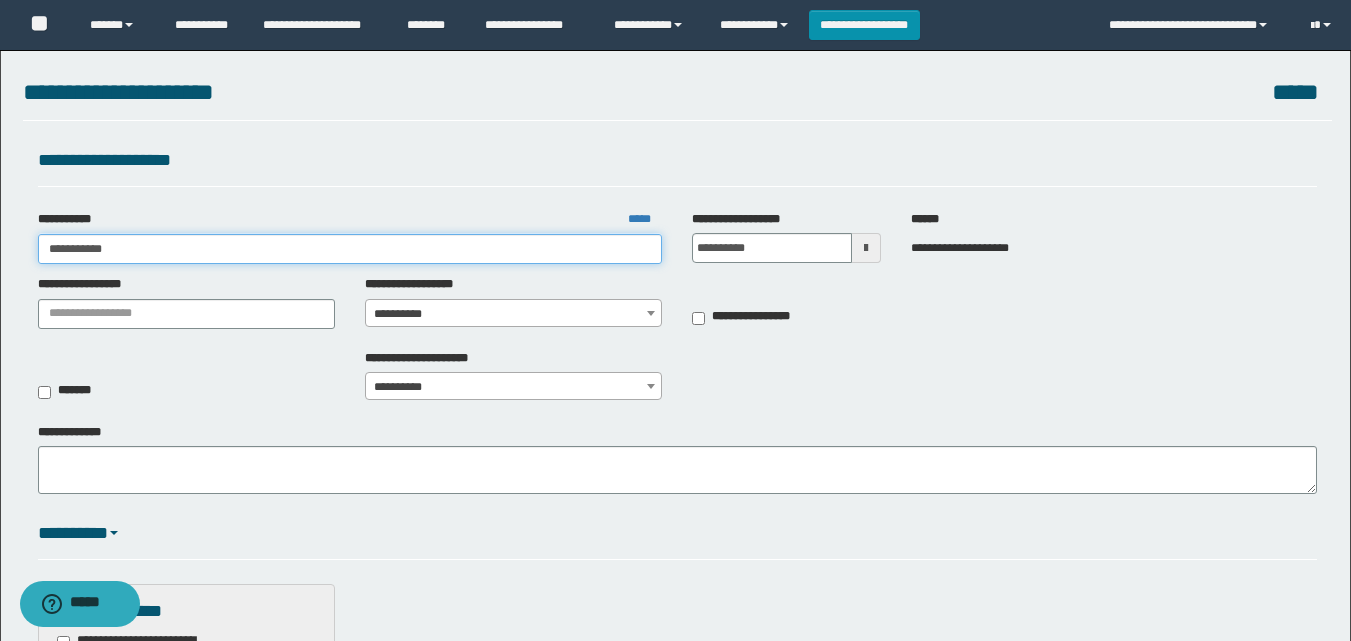 type on "**********" 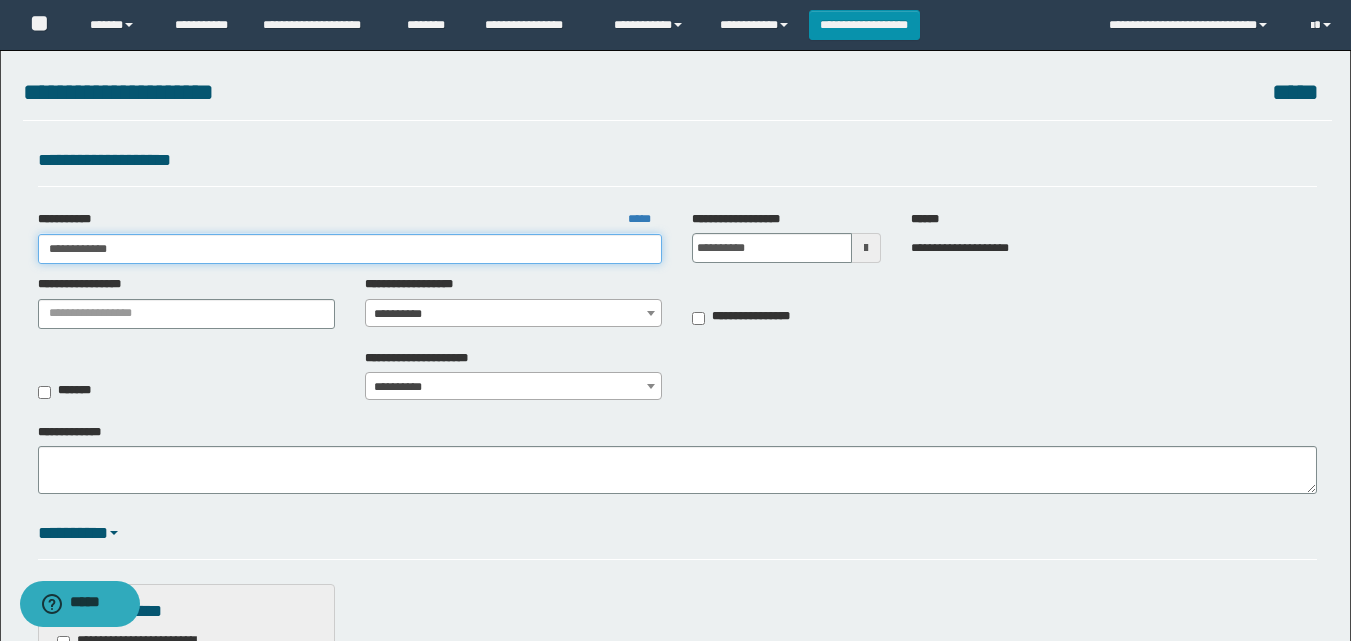 type on "**********" 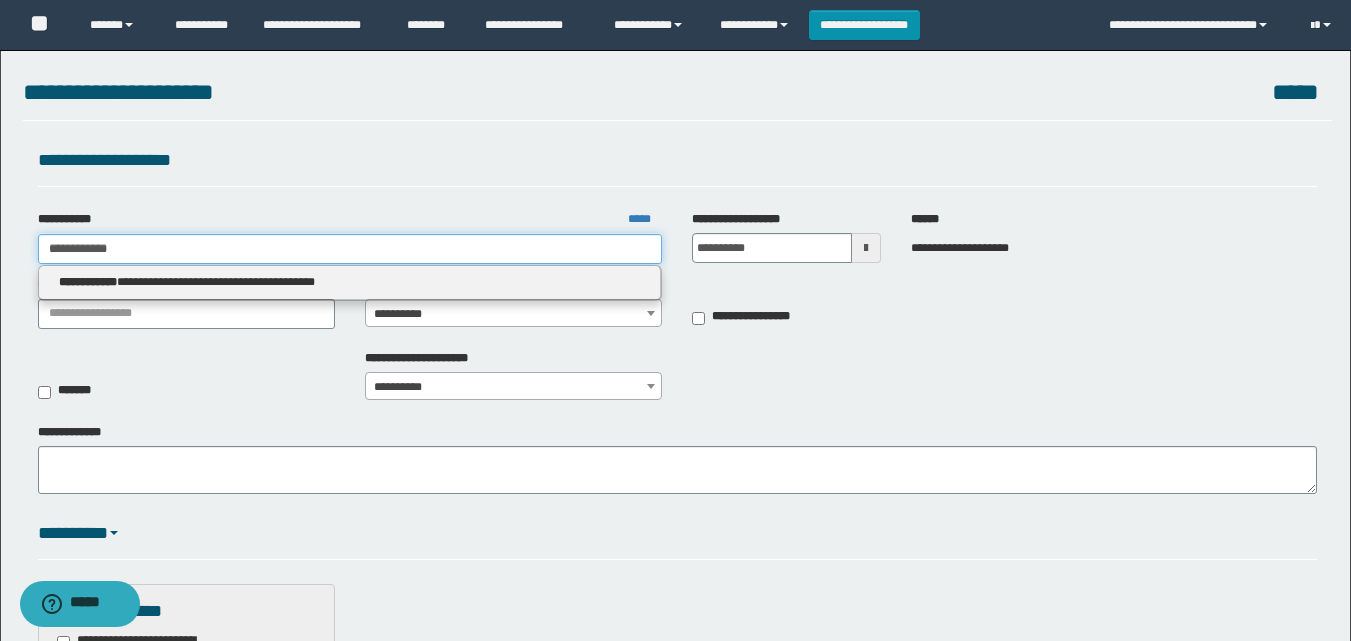 type on "**********" 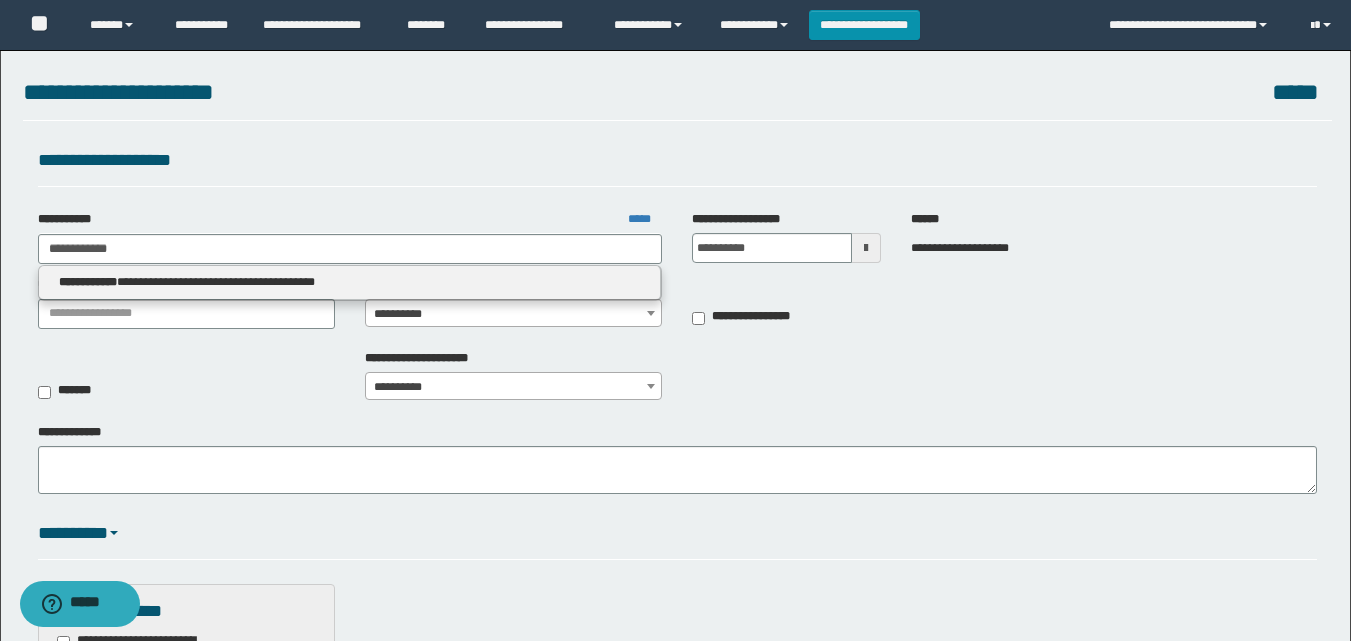 click on "**********" at bounding box center [350, 282] 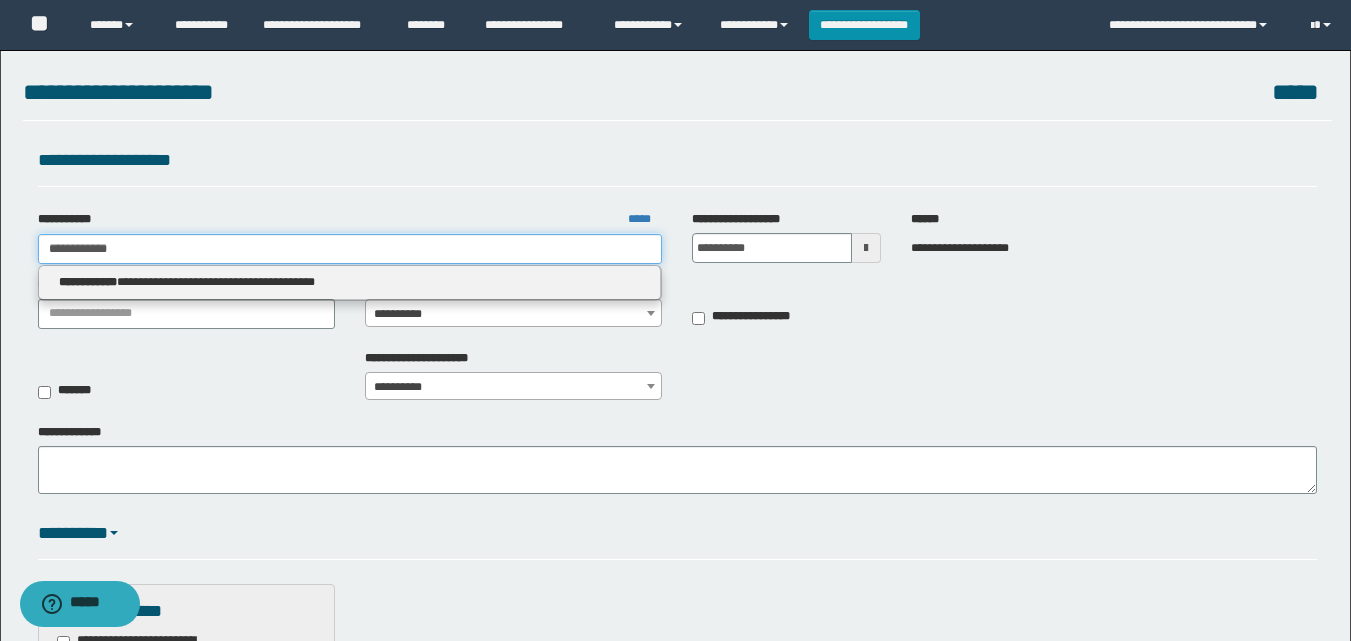 type 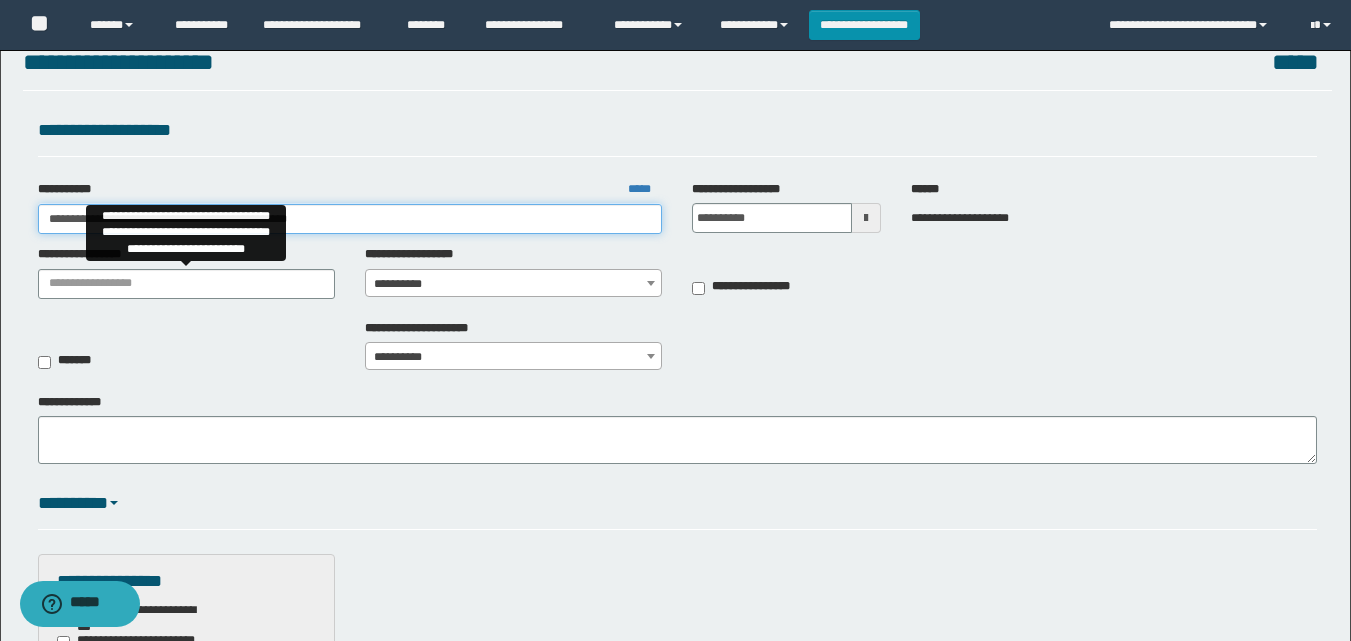 scroll, scrollTop: 200, scrollLeft: 0, axis: vertical 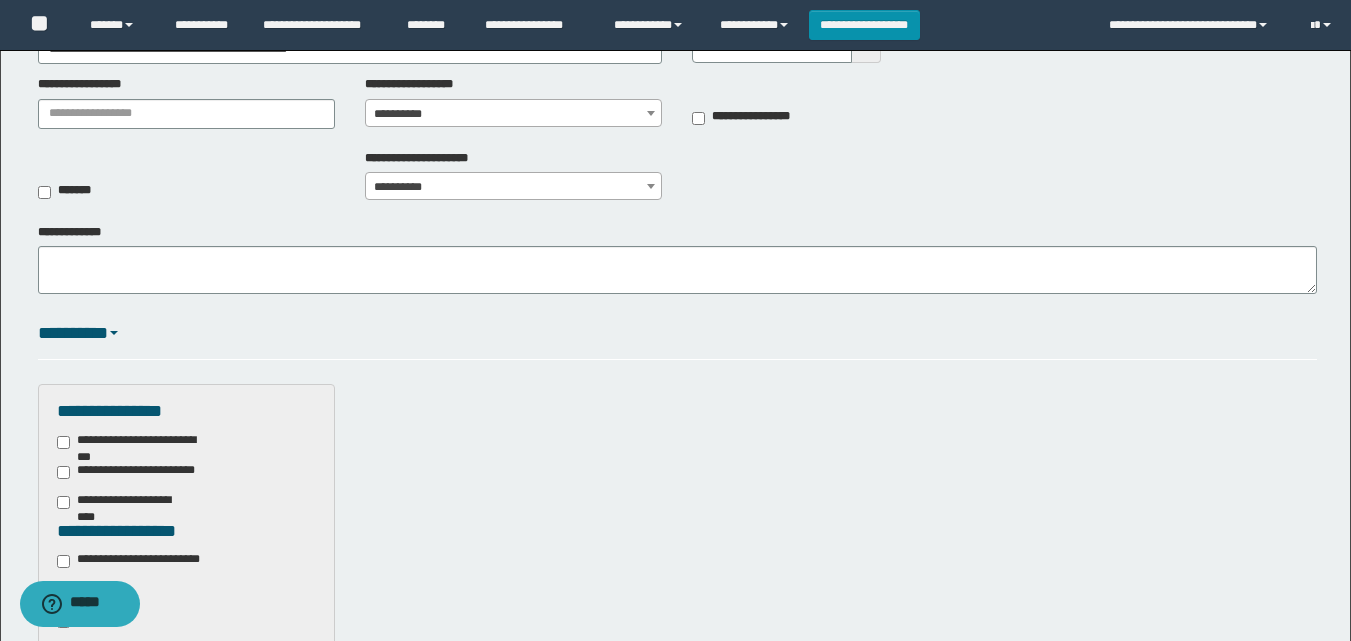 click on "**********" at bounding box center [513, 114] 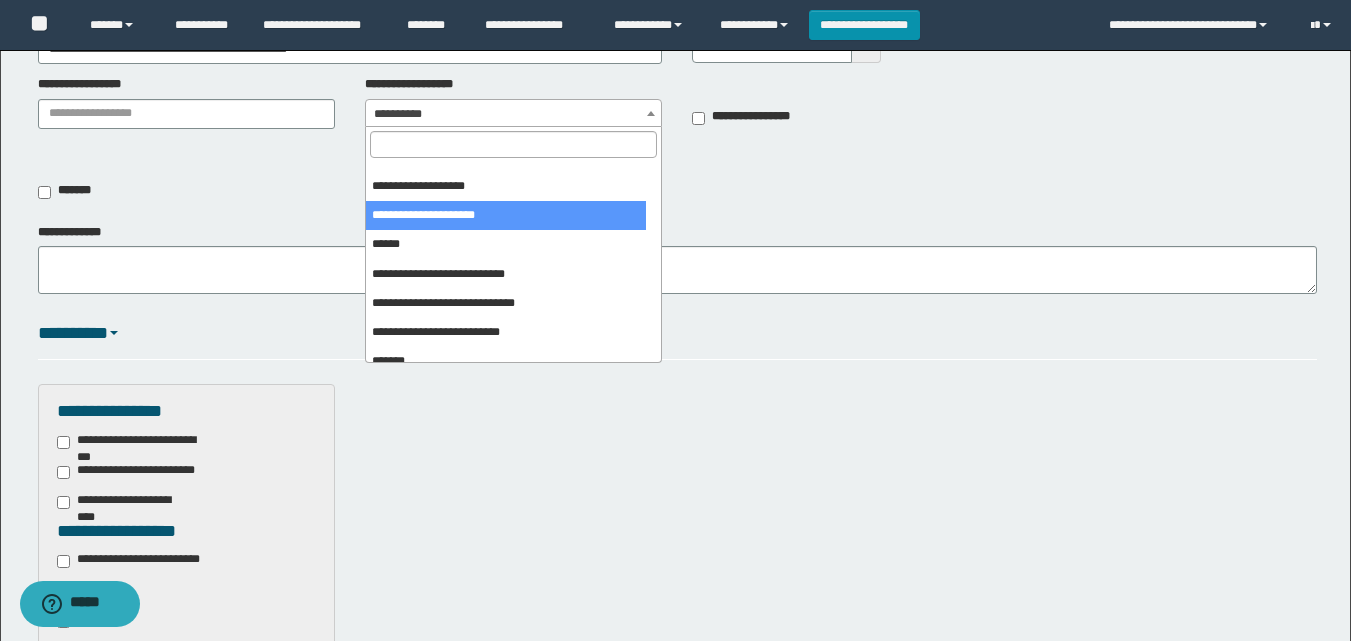 scroll, scrollTop: 200, scrollLeft: 0, axis: vertical 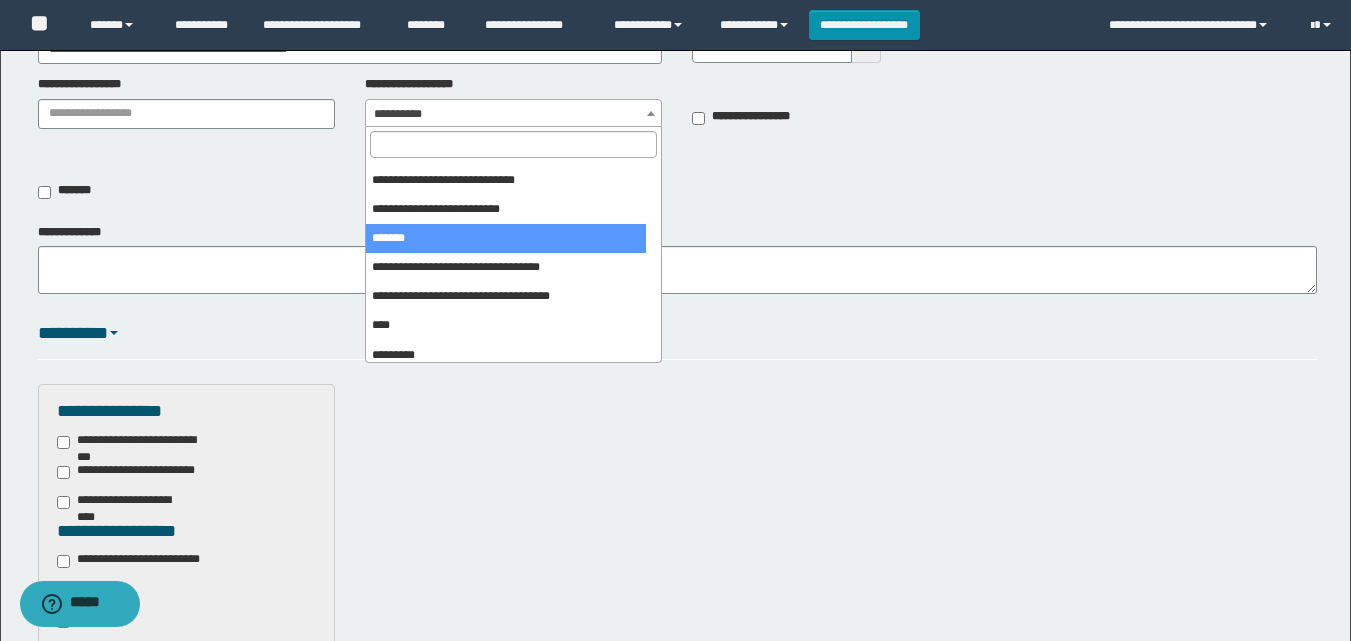 select on "***" 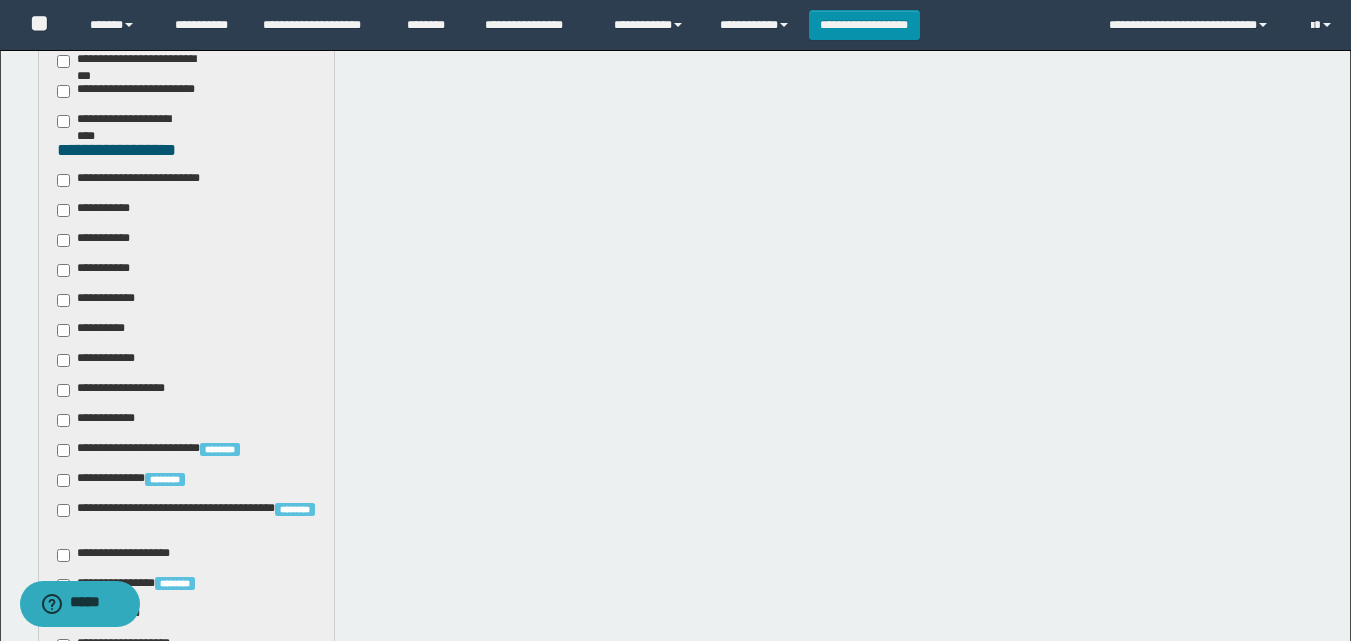 scroll, scrollTop: 600, scrollLeft: 0, axis: vertical 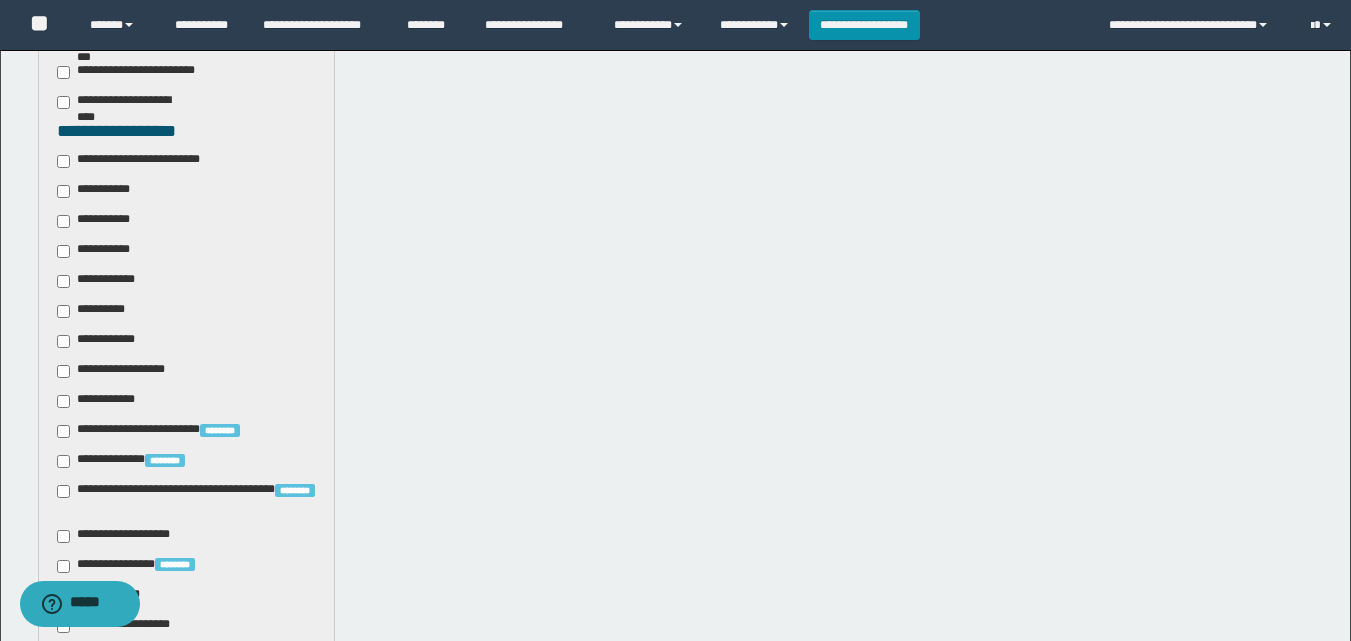 click on "**********" at bounding box center (143, 161) 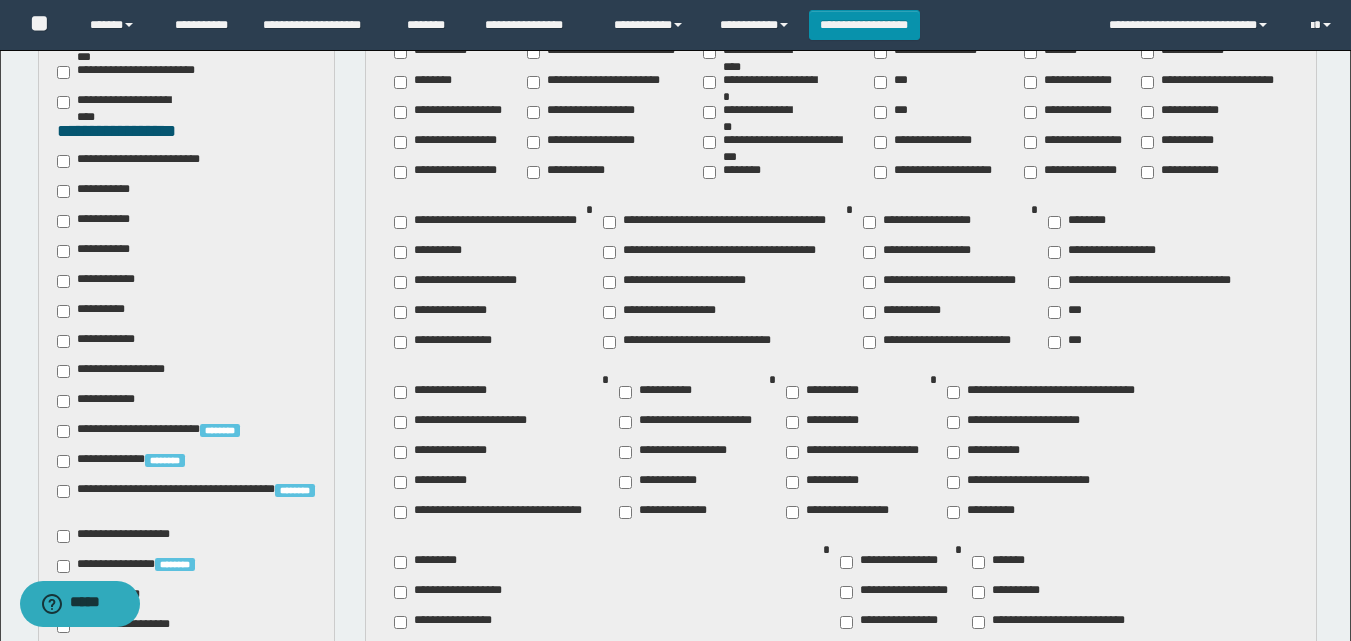 click on "********" at bounding box center [1081, 222] 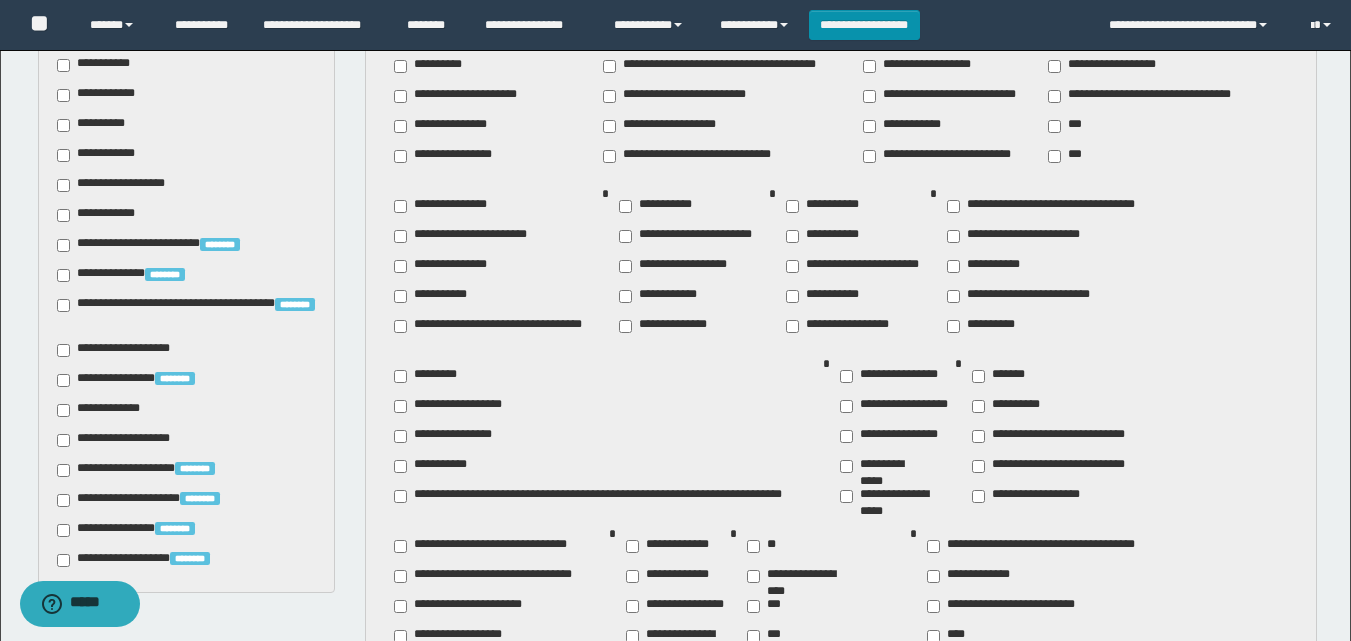 scroll, scrollTop: 800, scrollLeft: 0, axis: vertical 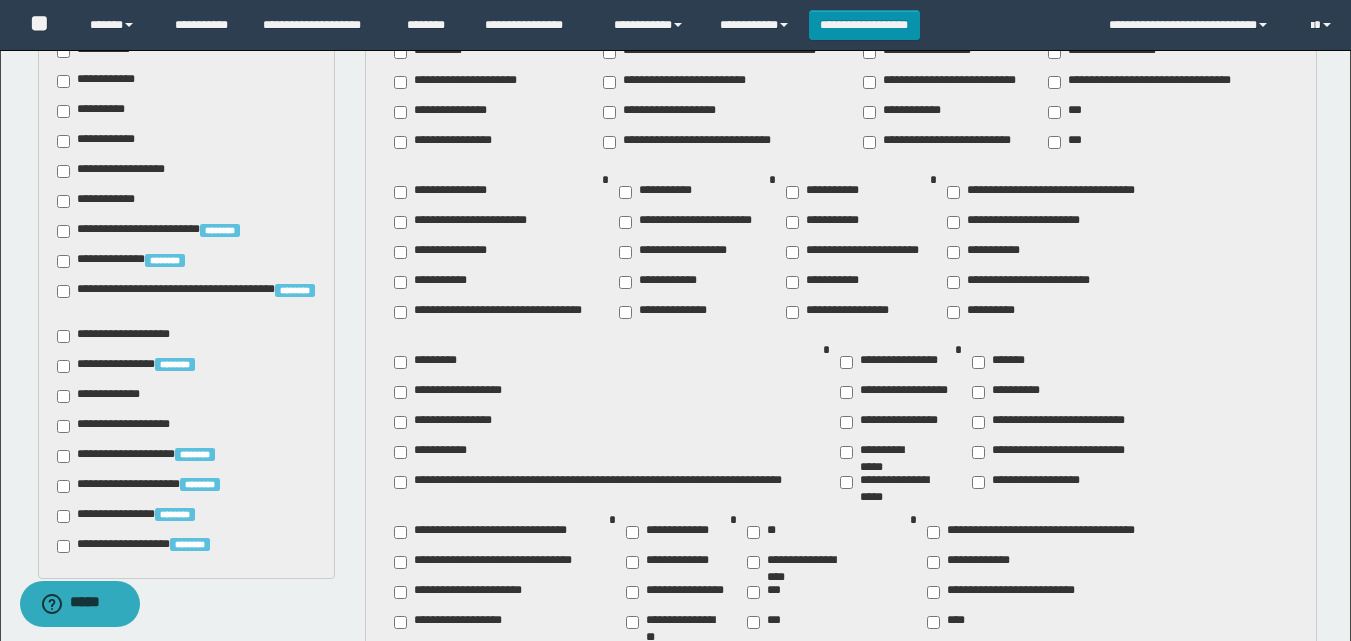 click on "**********" at bounding box center (969, 562) 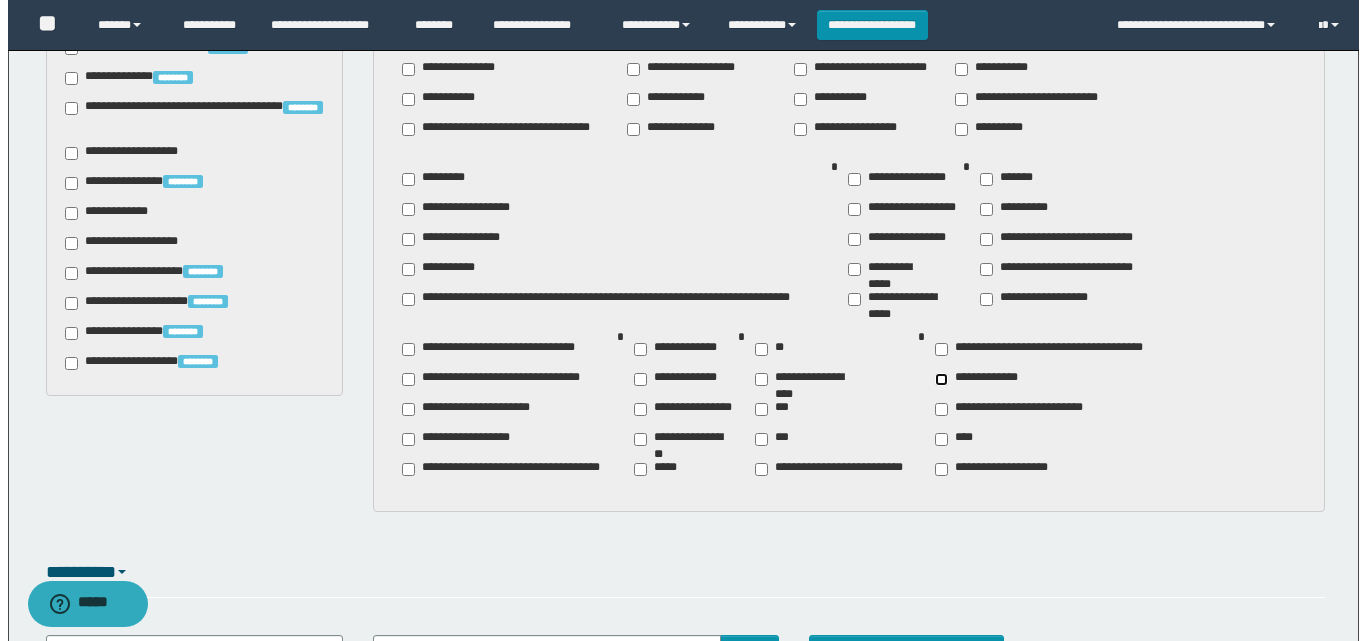 scroll, scrollTop: 1184, scrollLeft: 0, axis: vertical 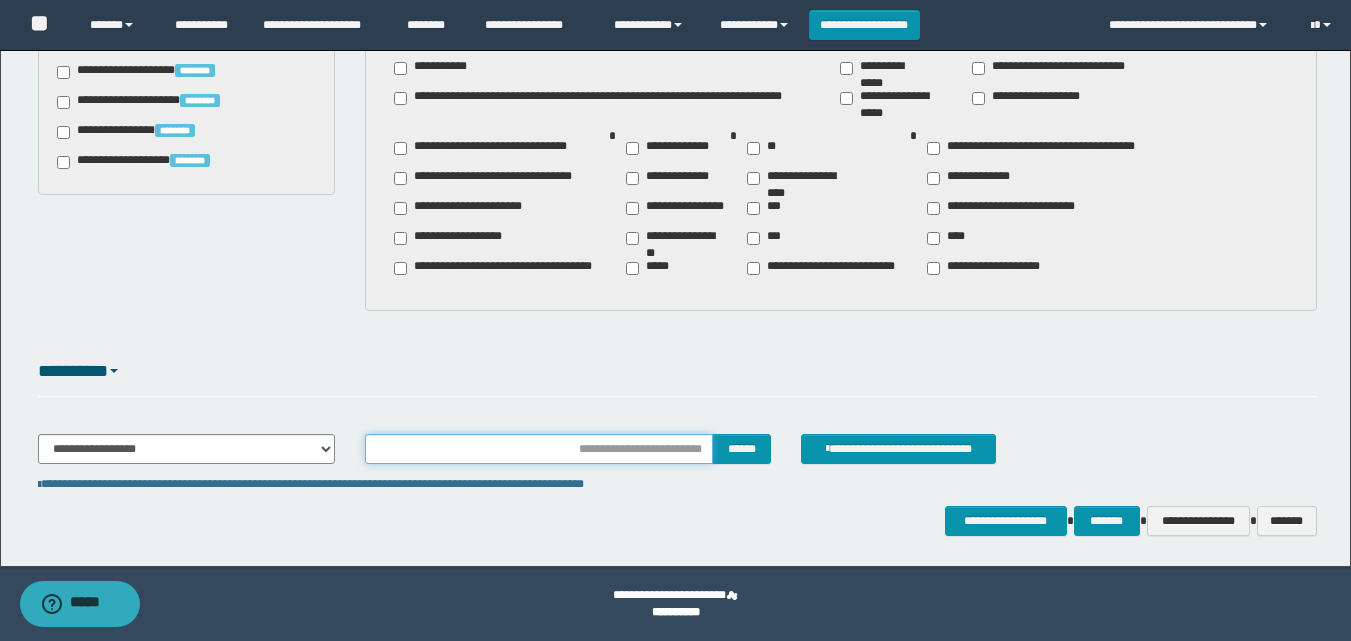 click at bounding box center [539, 449] 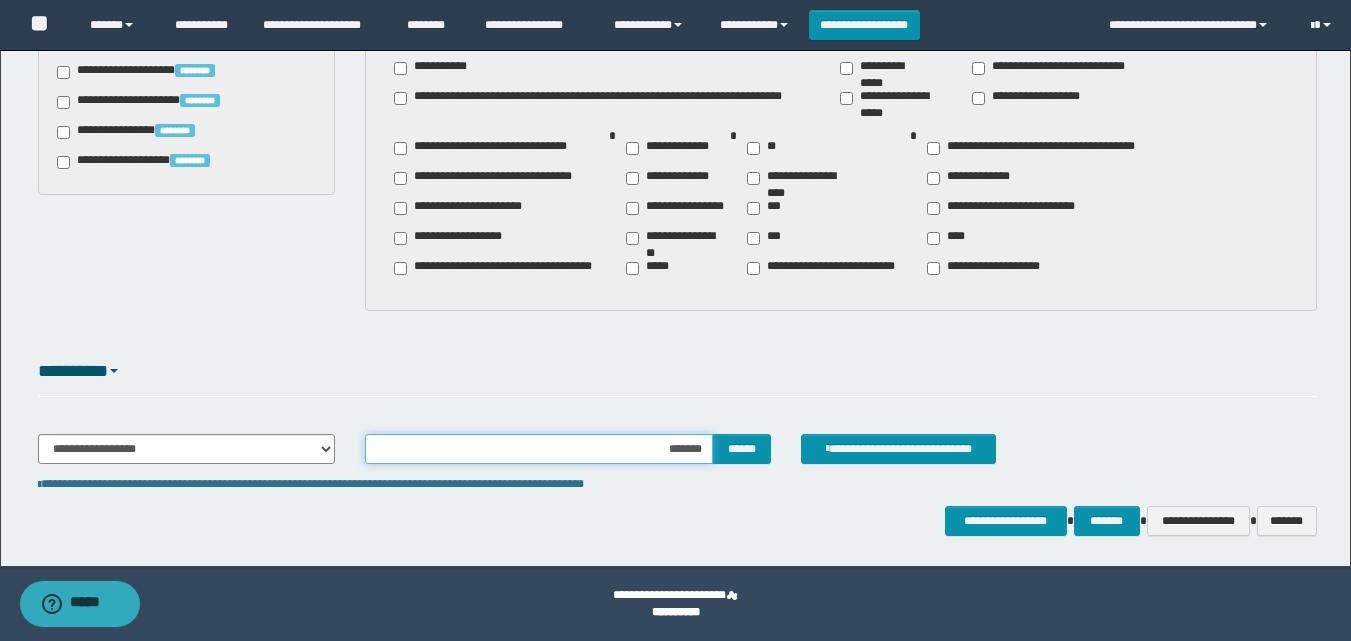 type on "********" 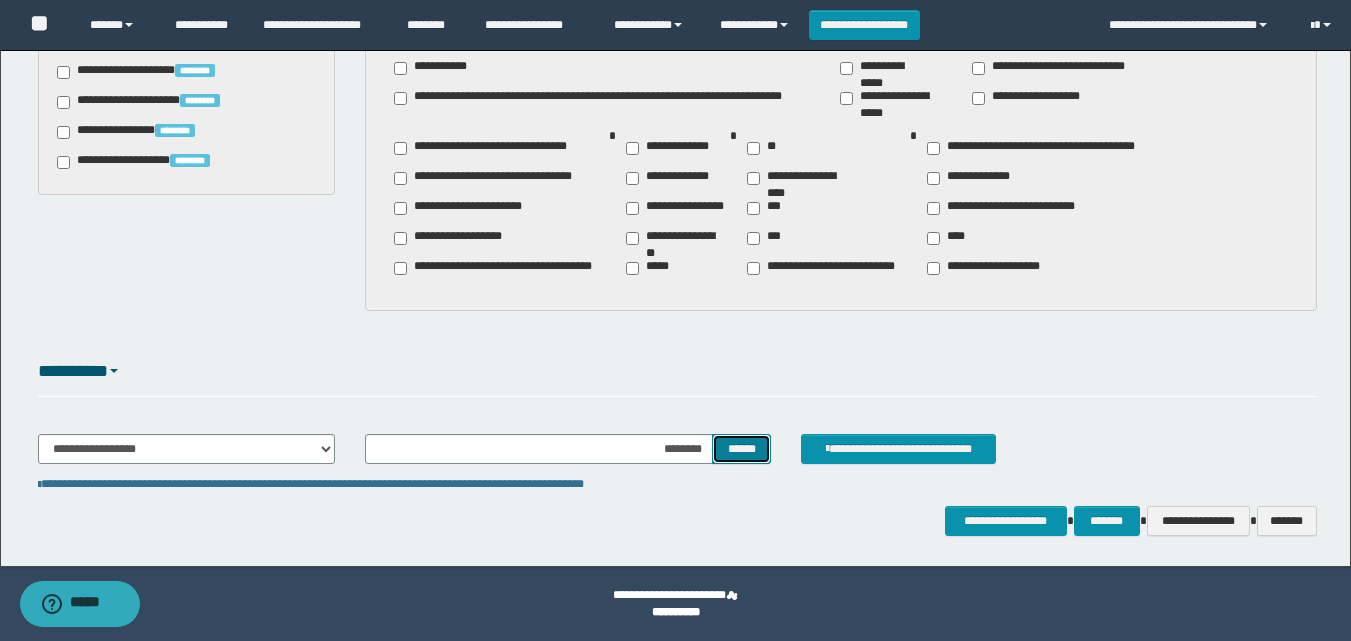 click on "******" at bounding box center (741, 449) 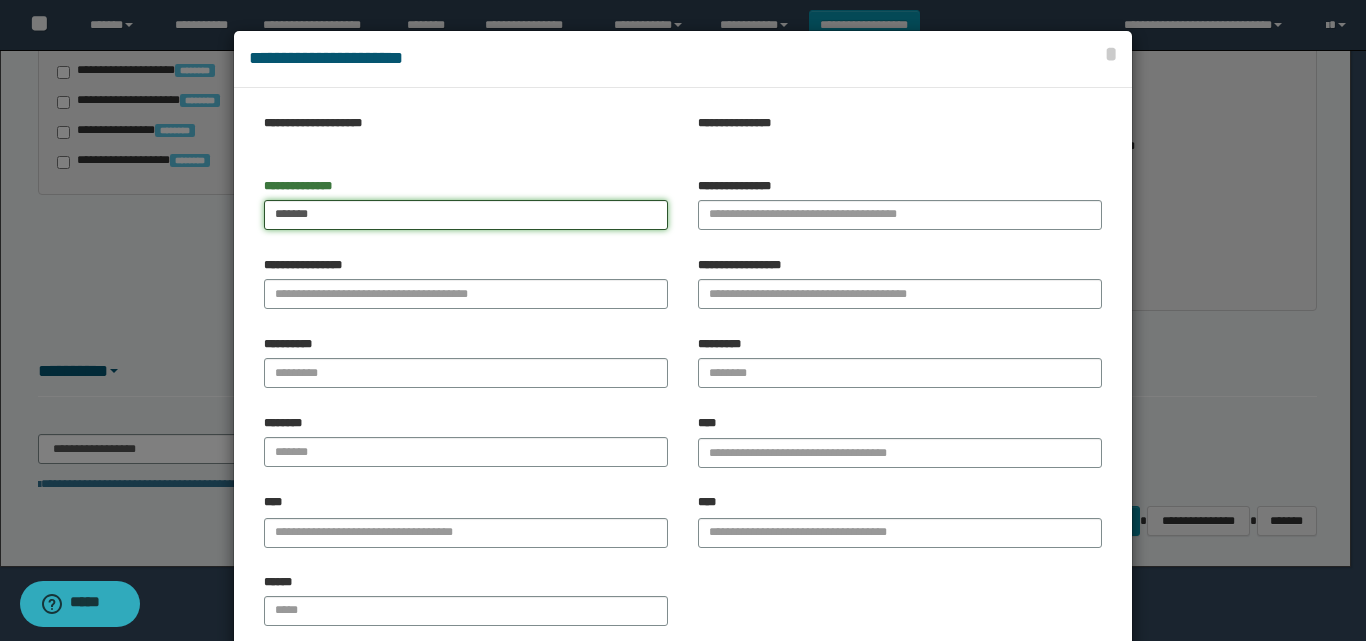 type on "*******" 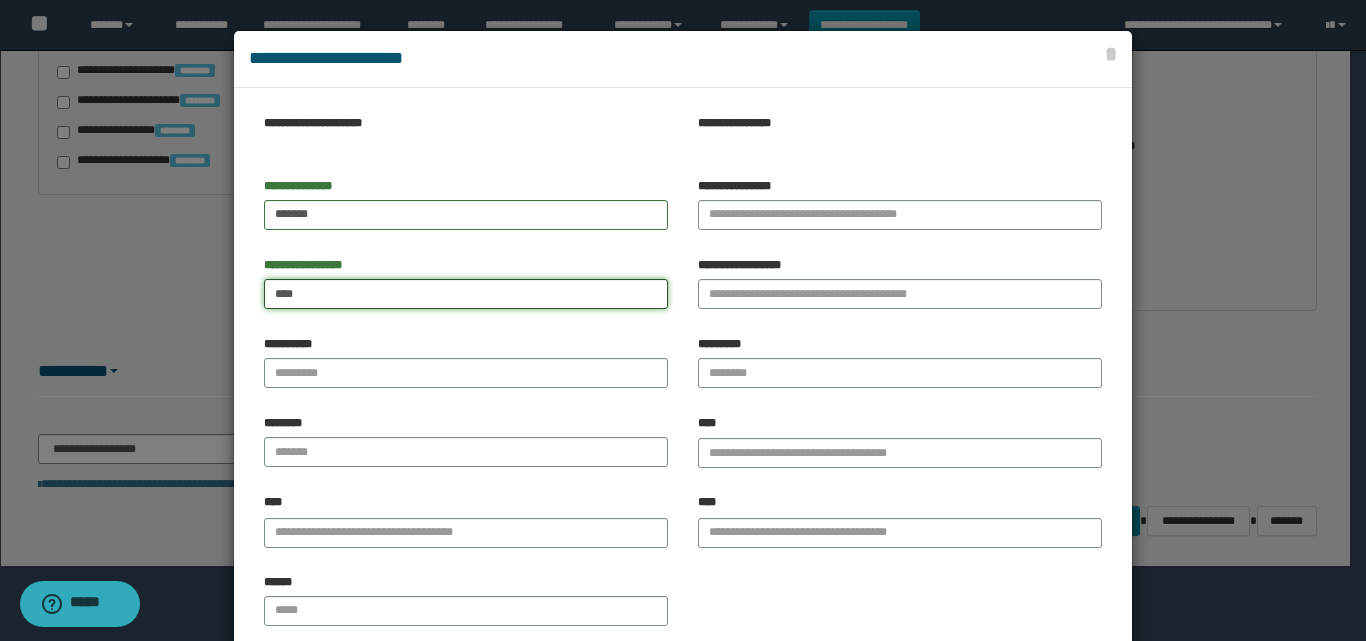 type on "****" 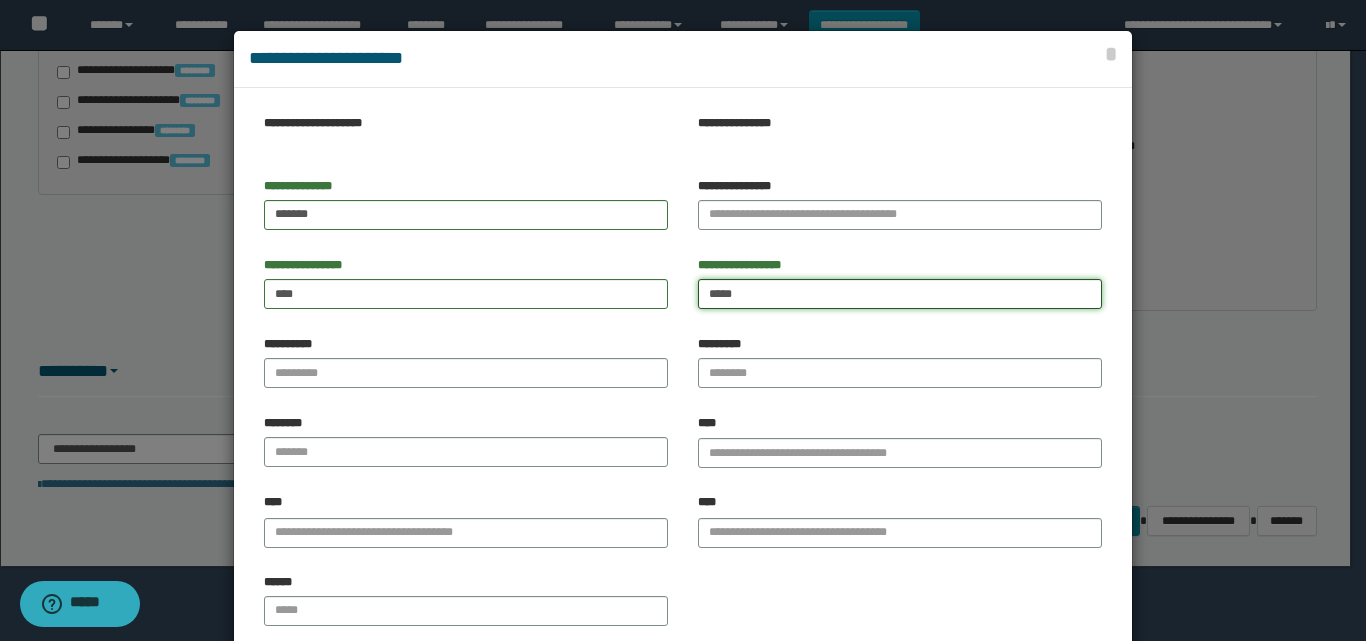 type on "*****" 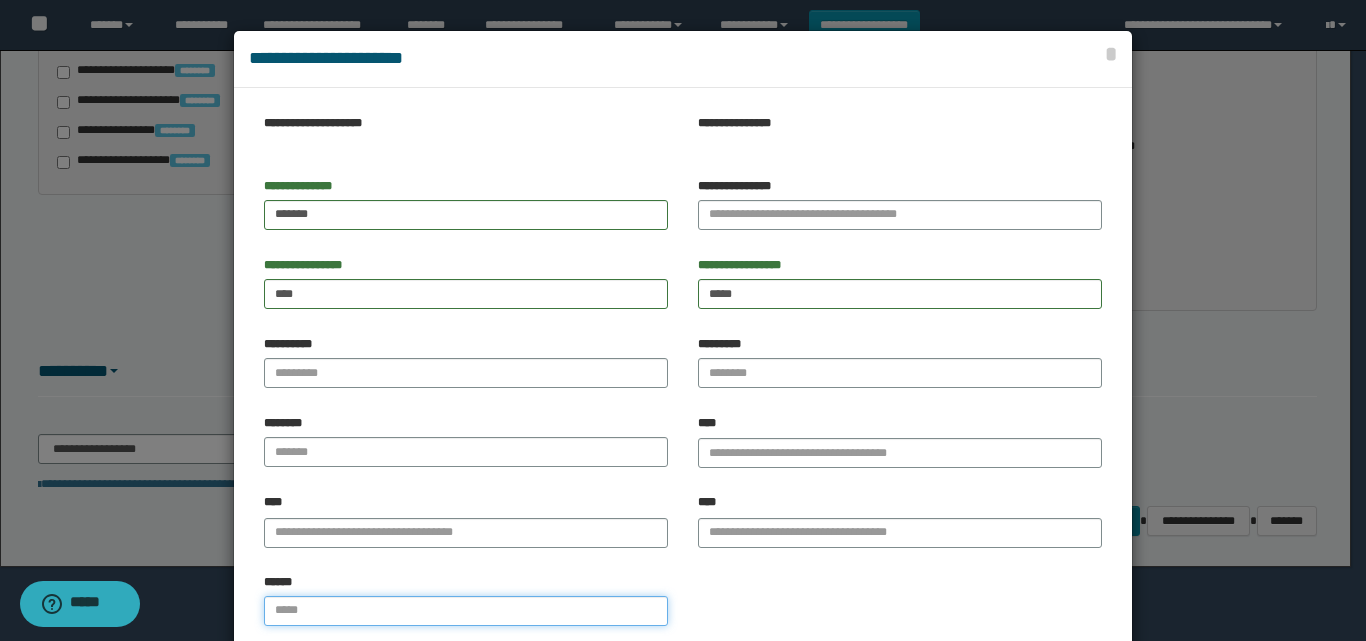 click on "******" at bounding box center (466, 611) 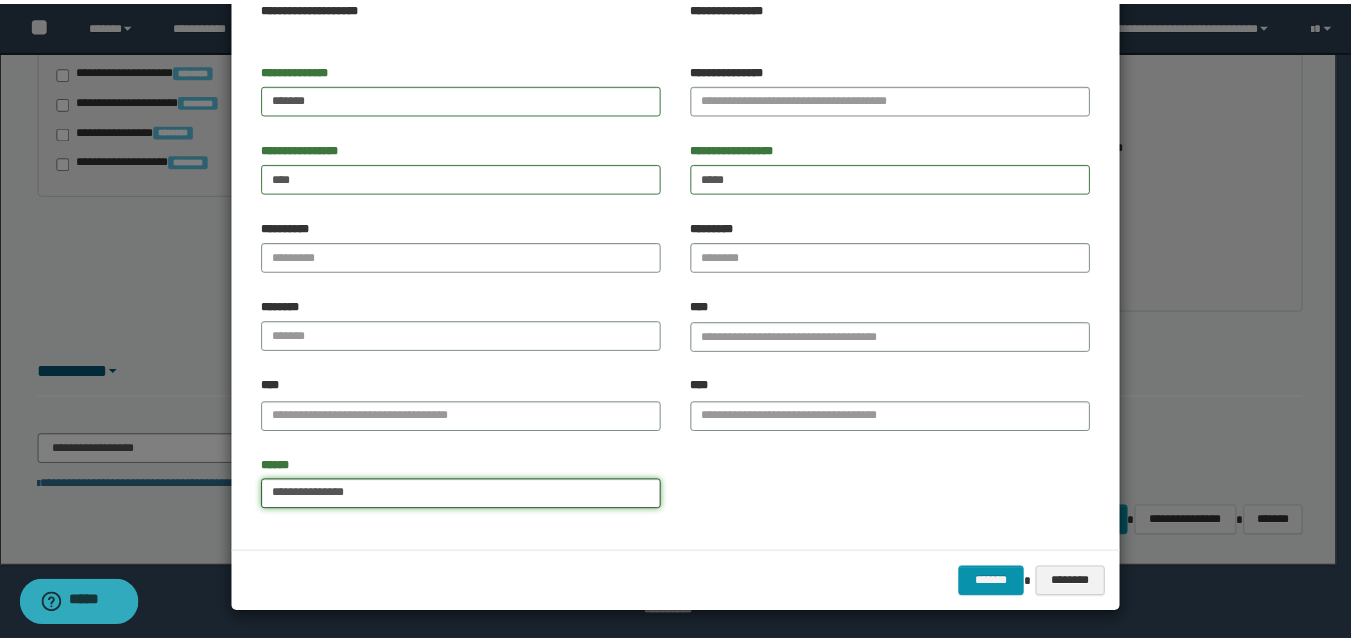 scroll, scrollTop: 119, scrollLeft: 0, axis: vertical 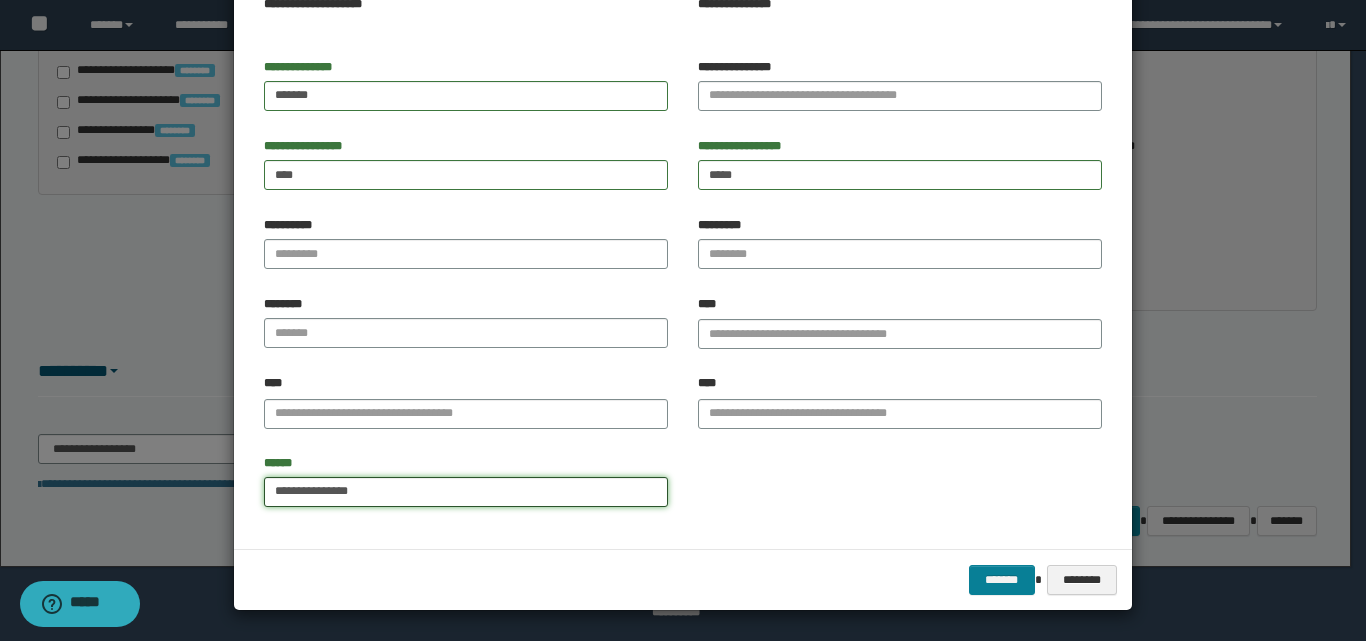 type on "**********" 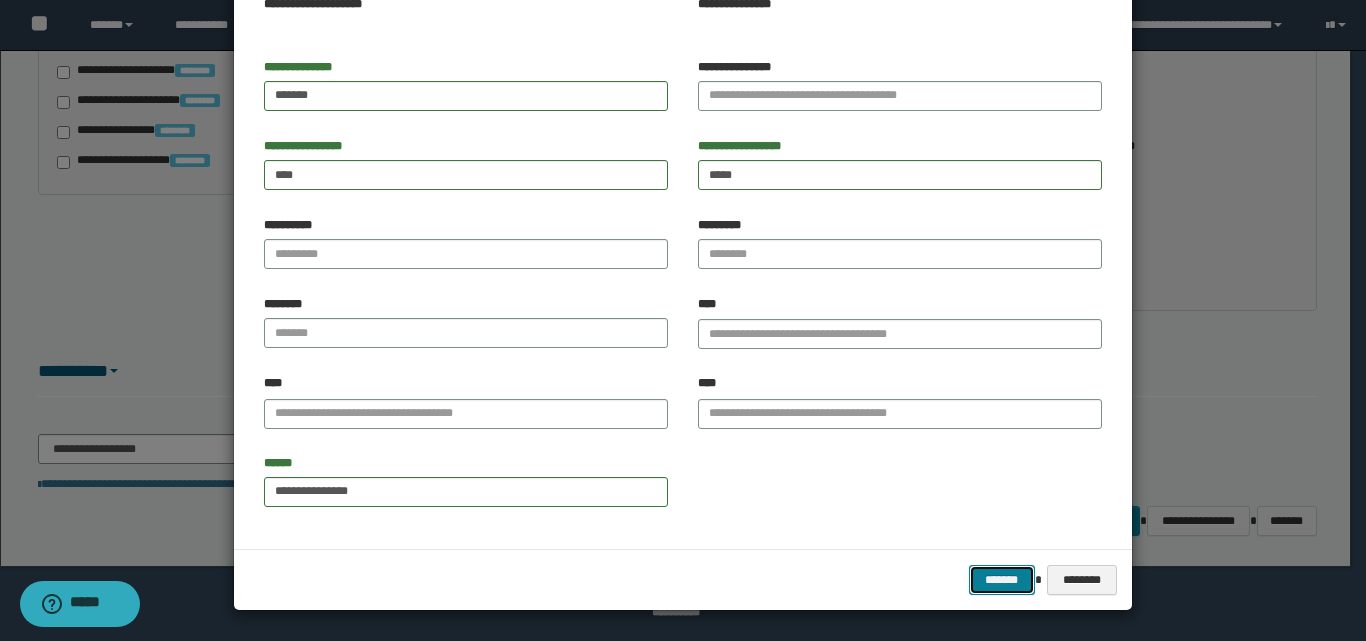 click on "*******" at bounding box center (1002, 580) 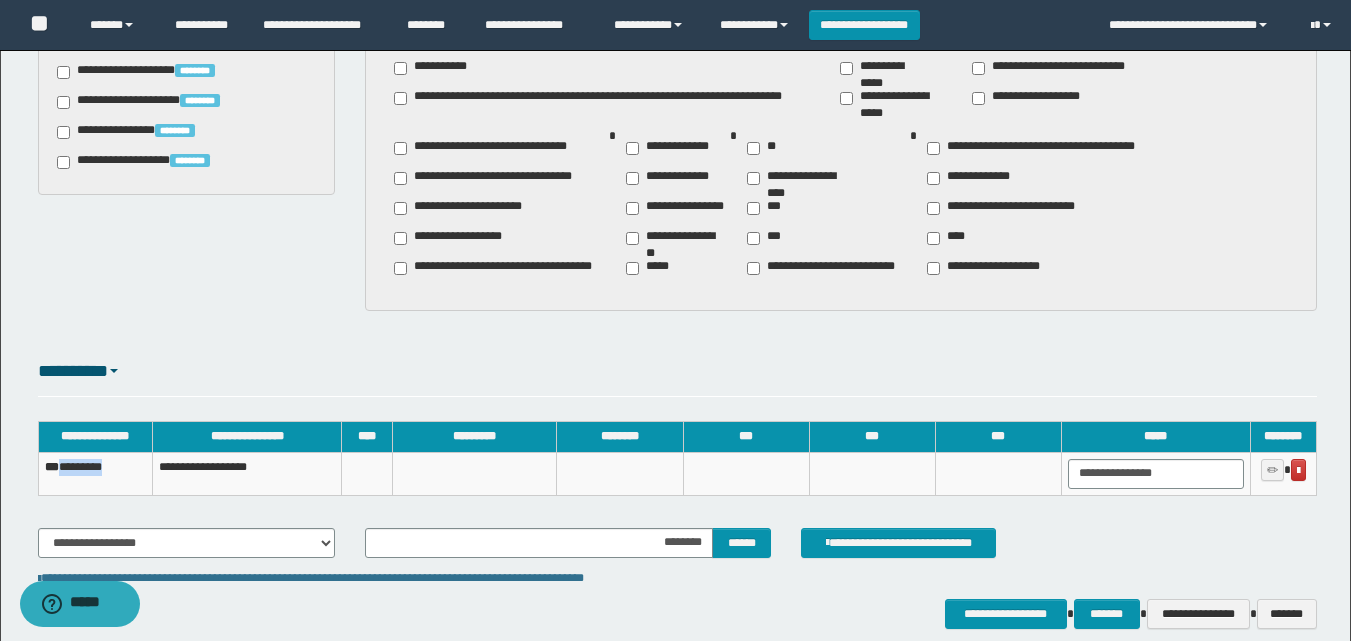 drag, startPoint x: 130, startPoint y: 463, endPoint x: 67, endPoint y: 466, distance: 63.07139 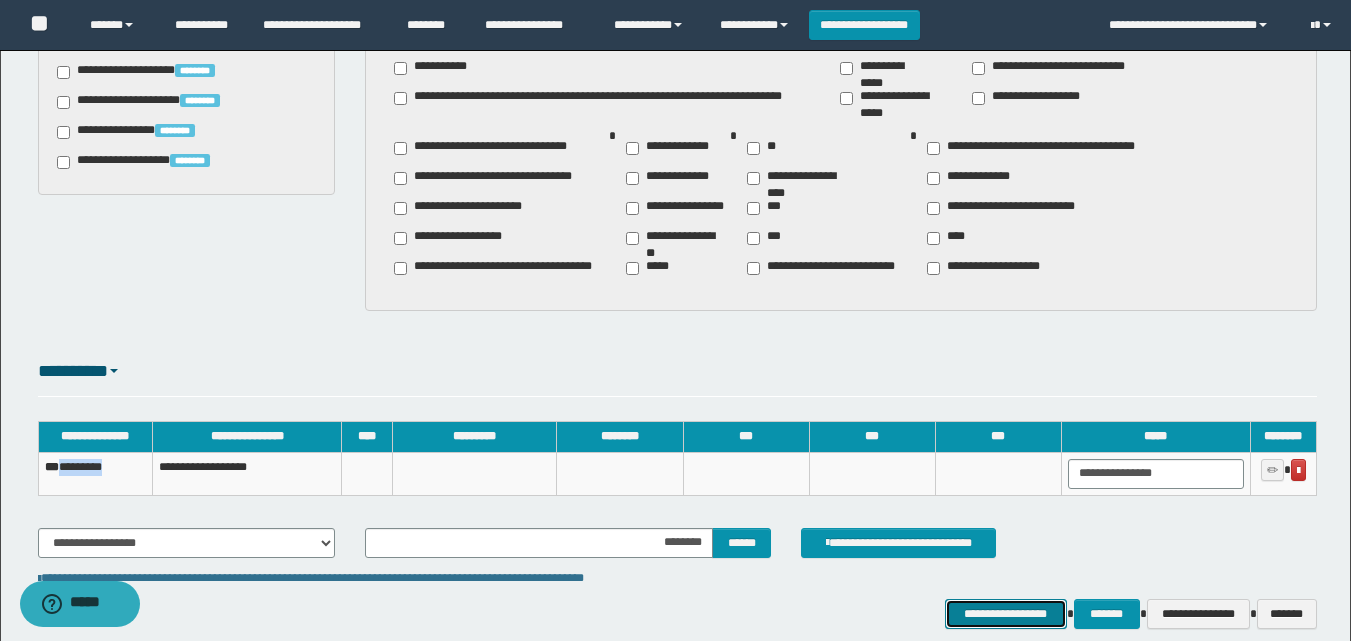 click on "**********" at bounding box center (1006, 614) 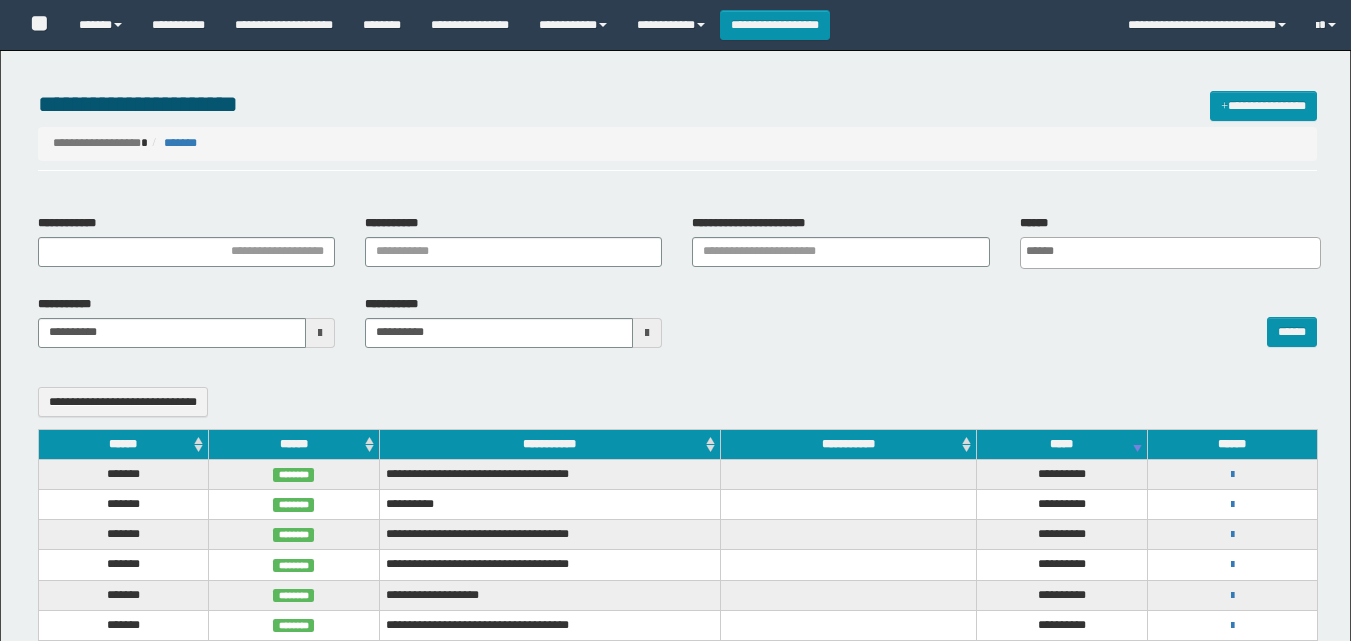 select 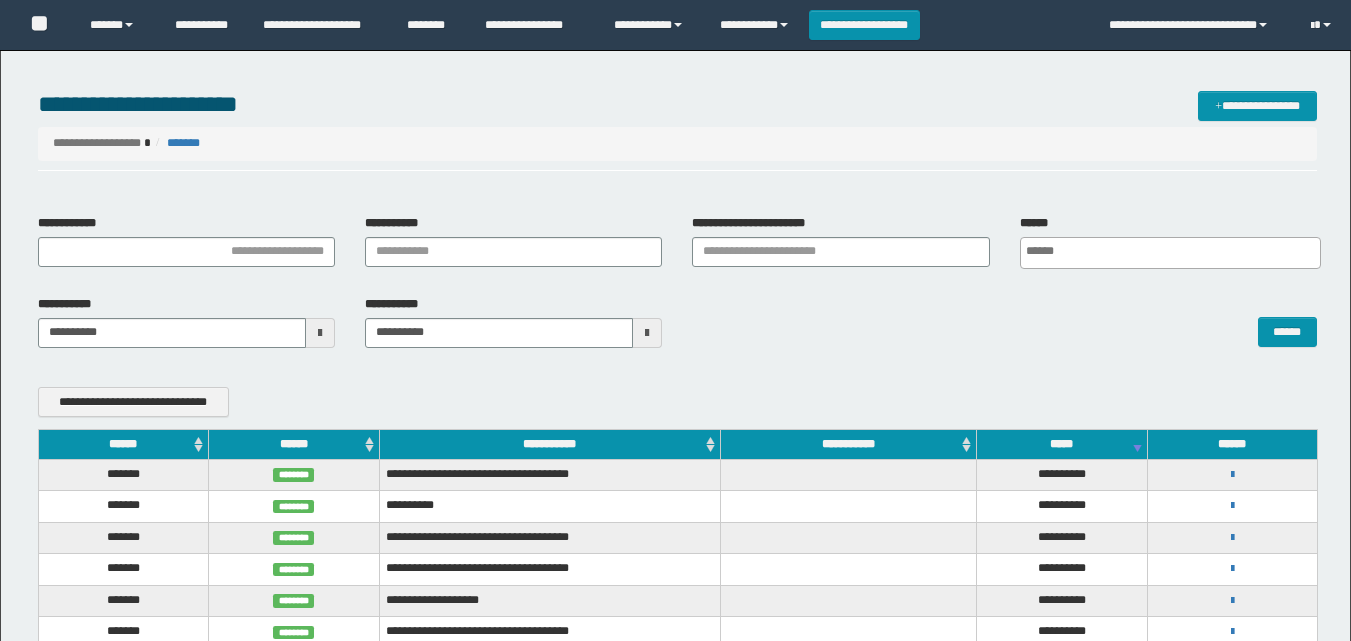 scroll, scrollTop: 0, scrollLeft: 0, axis: both 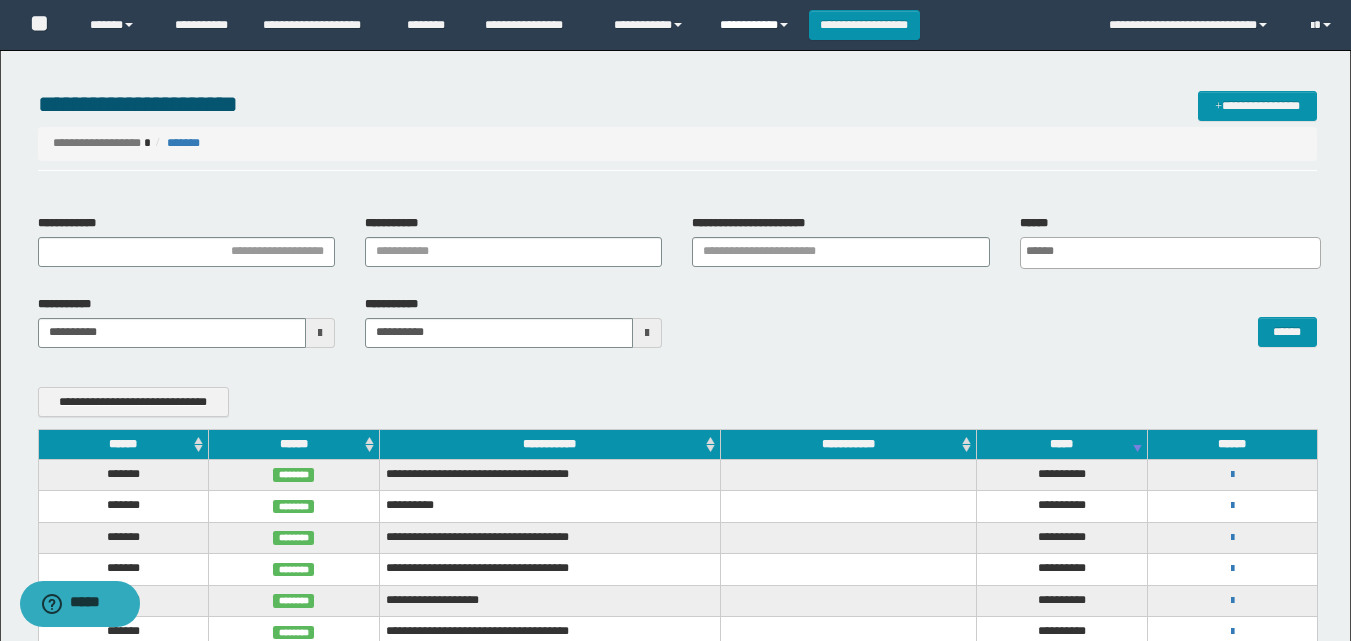 click on "**********" at bounding box center [757, 25] 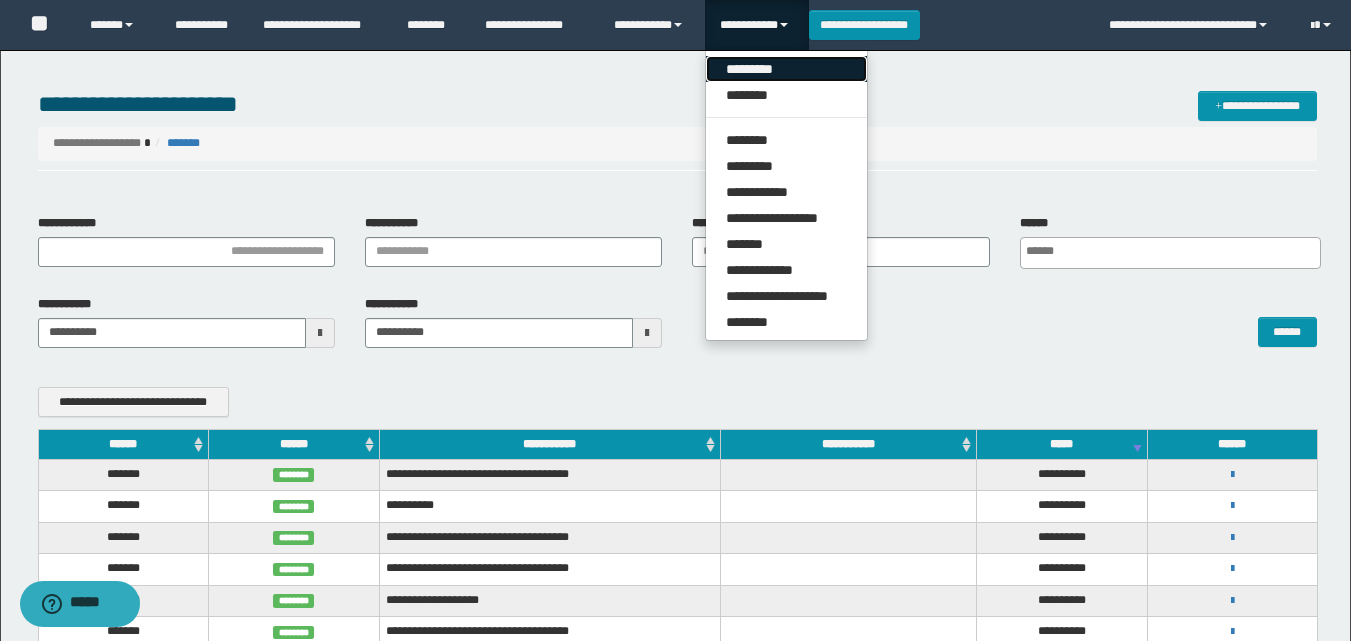 click on "*********" at bounding box center [786, 69] 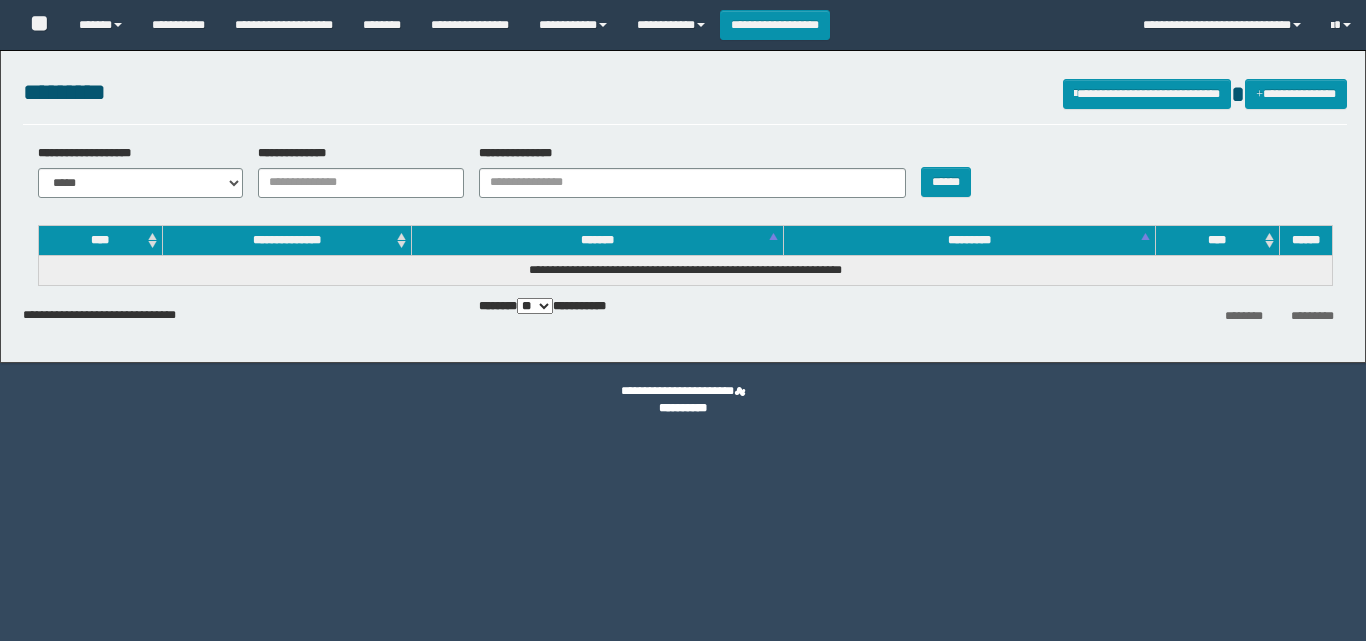 scroll, scrollTop: 0, scrollLeft: 0, axis: both 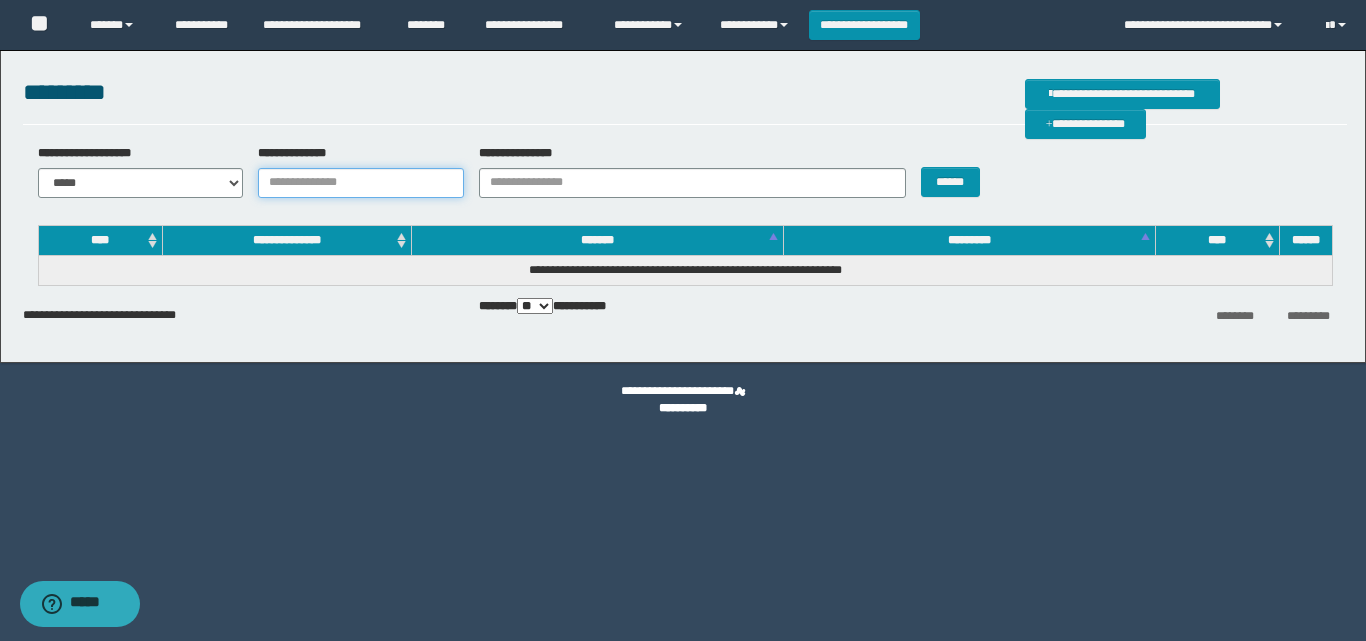 click on "**********" at bounding box center [361, 183] 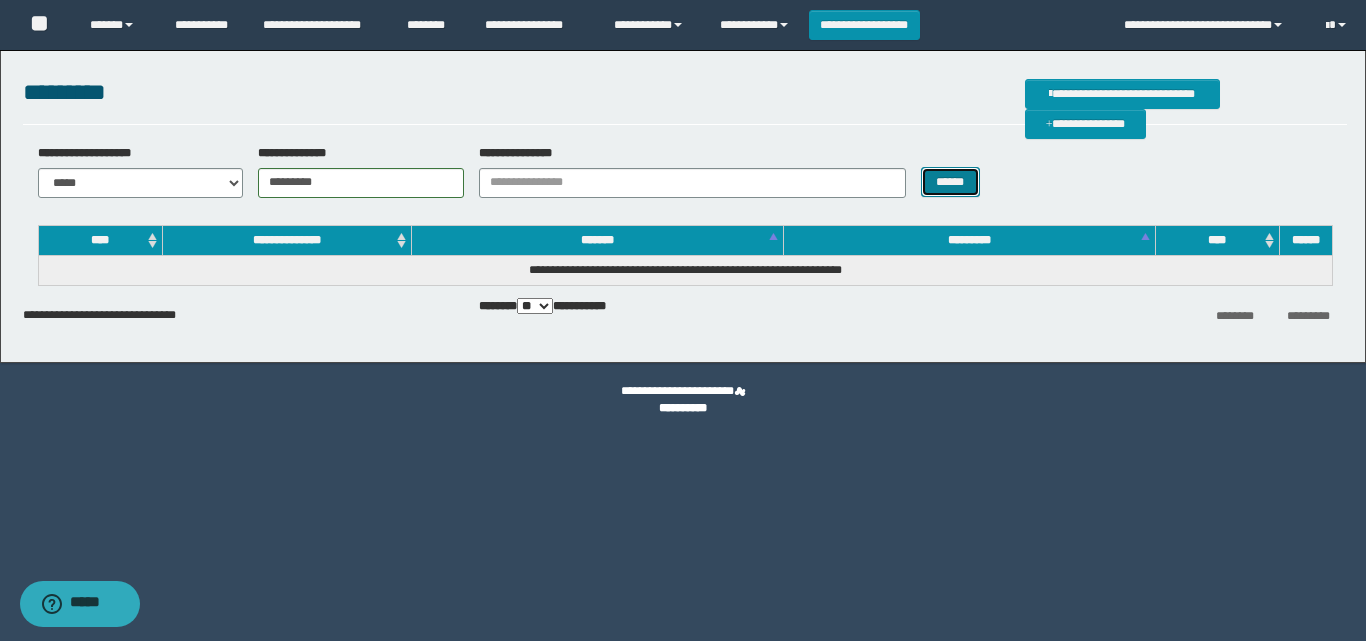 click on "******" at bounding box center [950, 182] 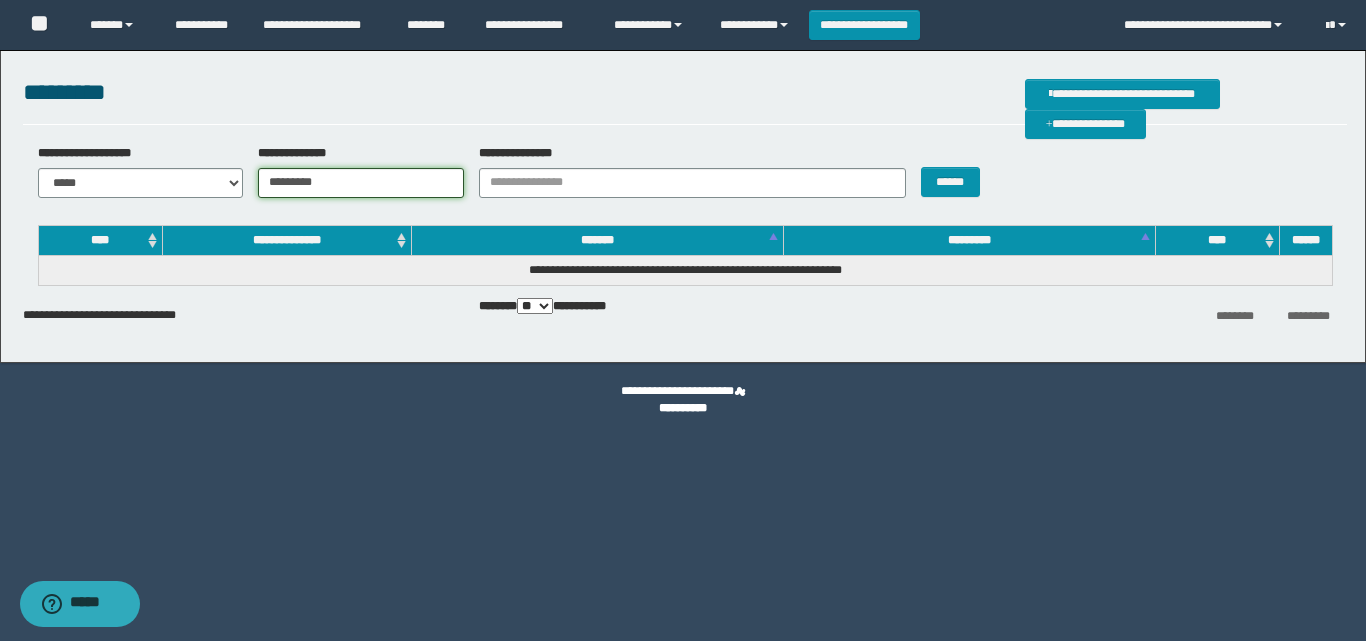 click on "********" at bounding box center (361, 183) 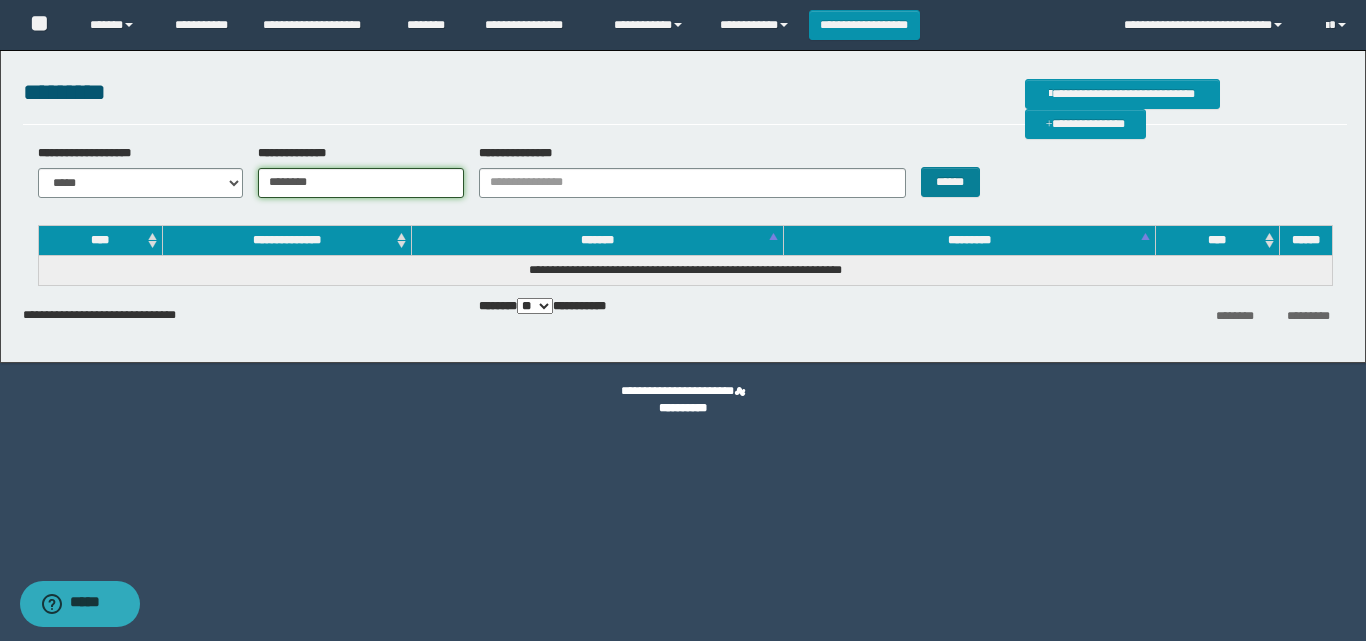 type on "********" 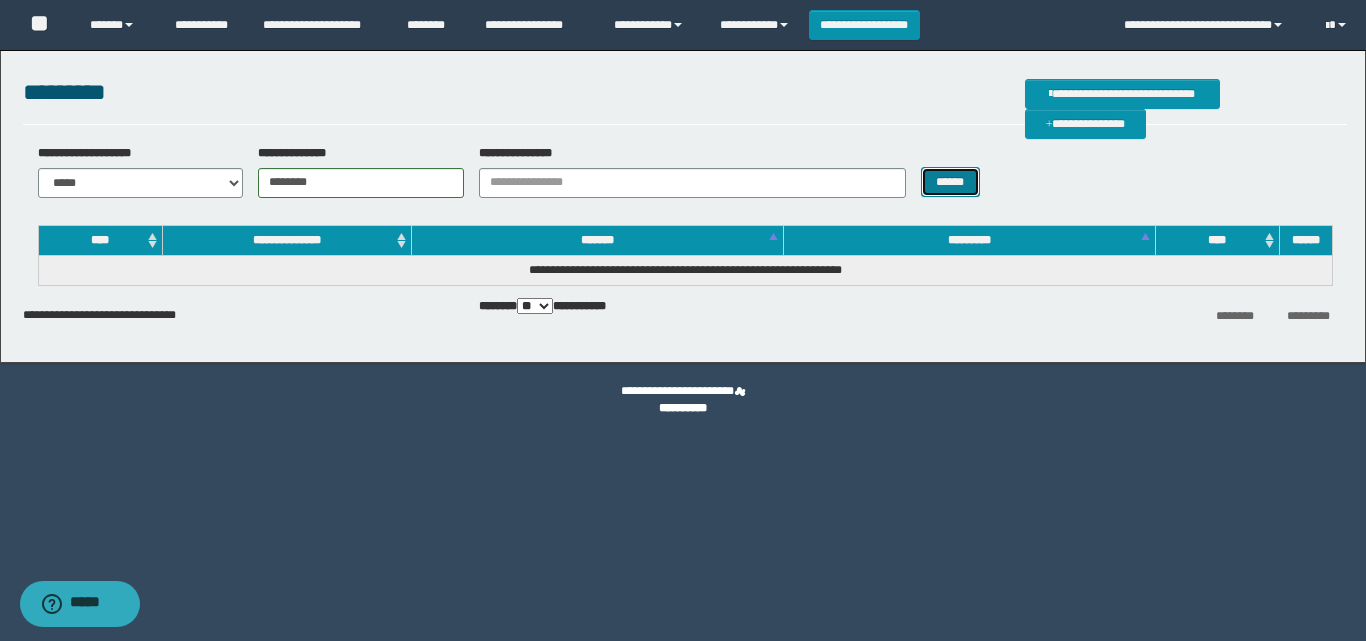 click on "******" at bounding box center (950, 182) 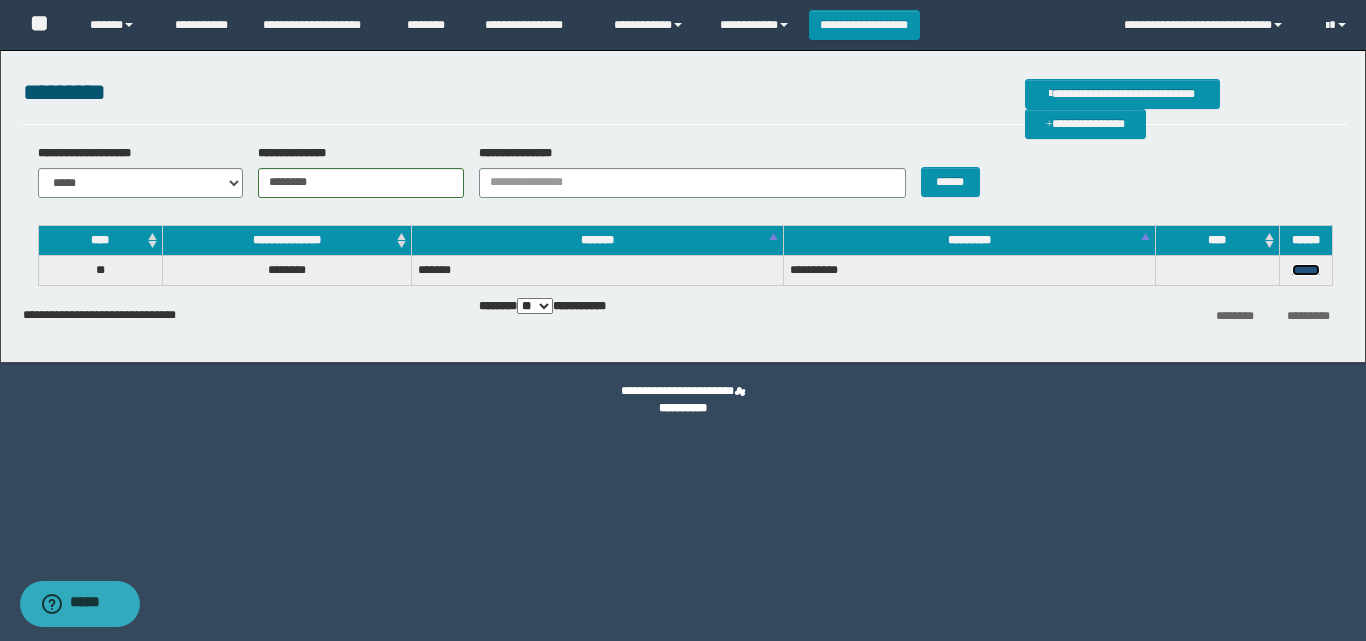 click on "******" at bounding box center [1306, 270] 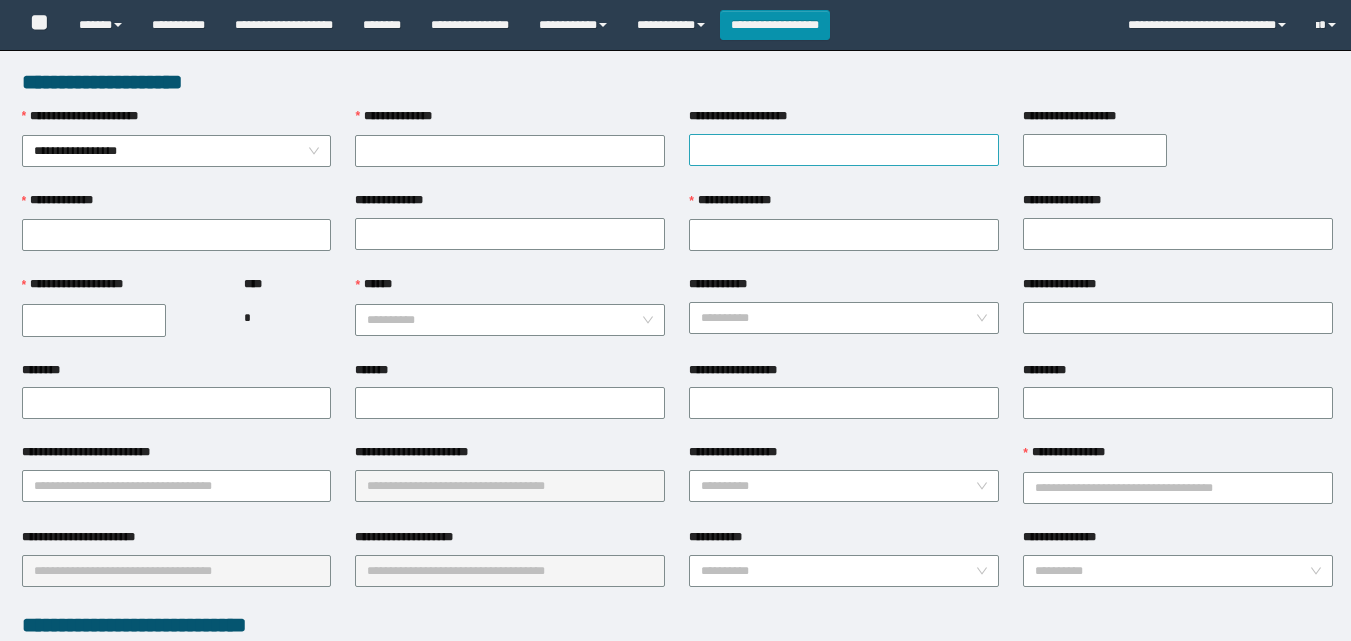 scroll, scrollTop: 0, scrollLeft: 0, axis: both 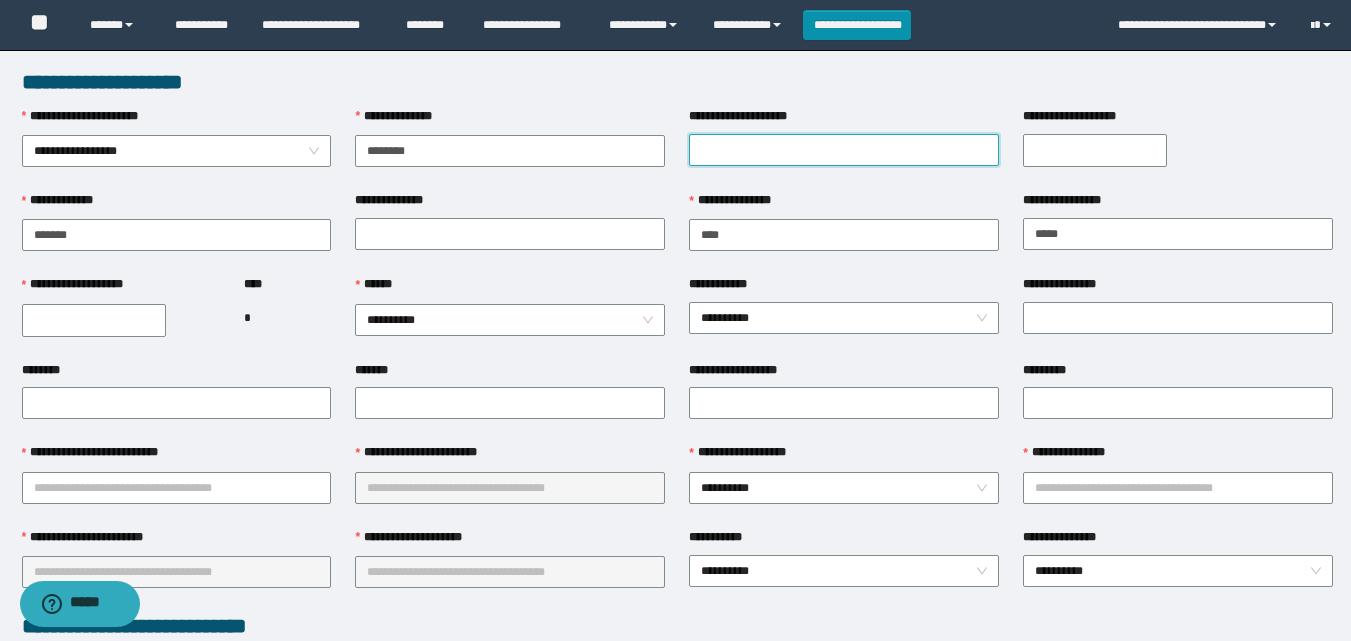 click on "**********" at bounding box center [844, 150] 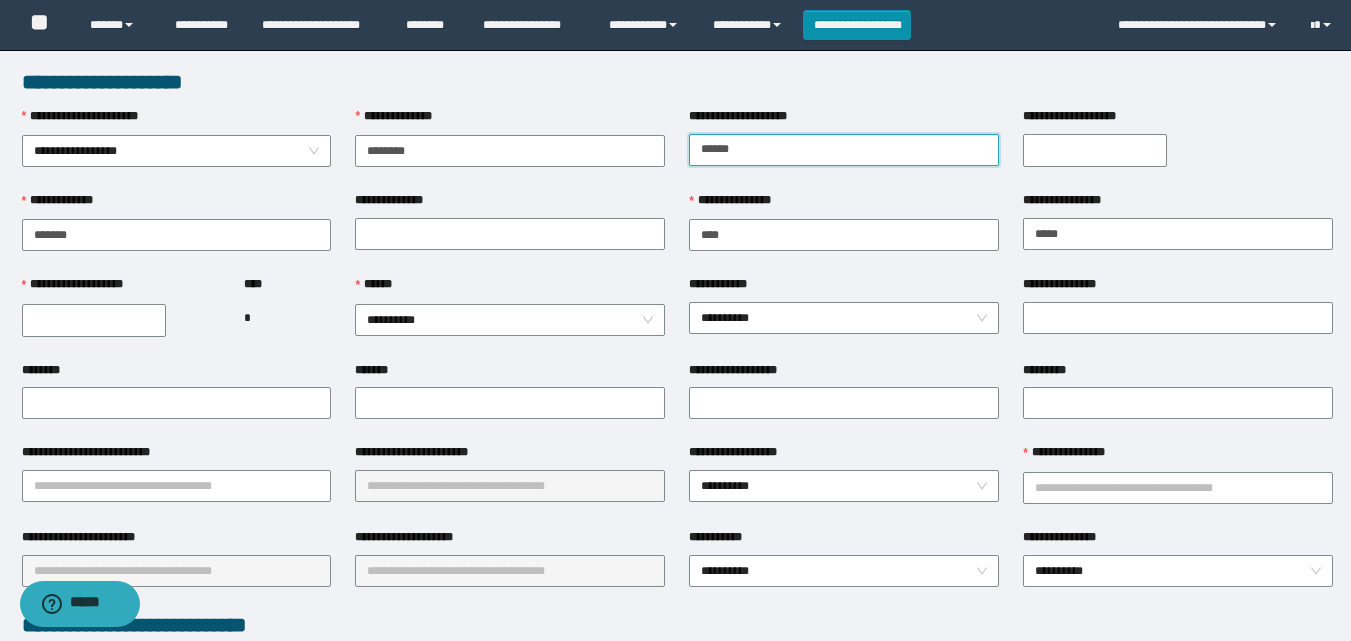 type on "******" 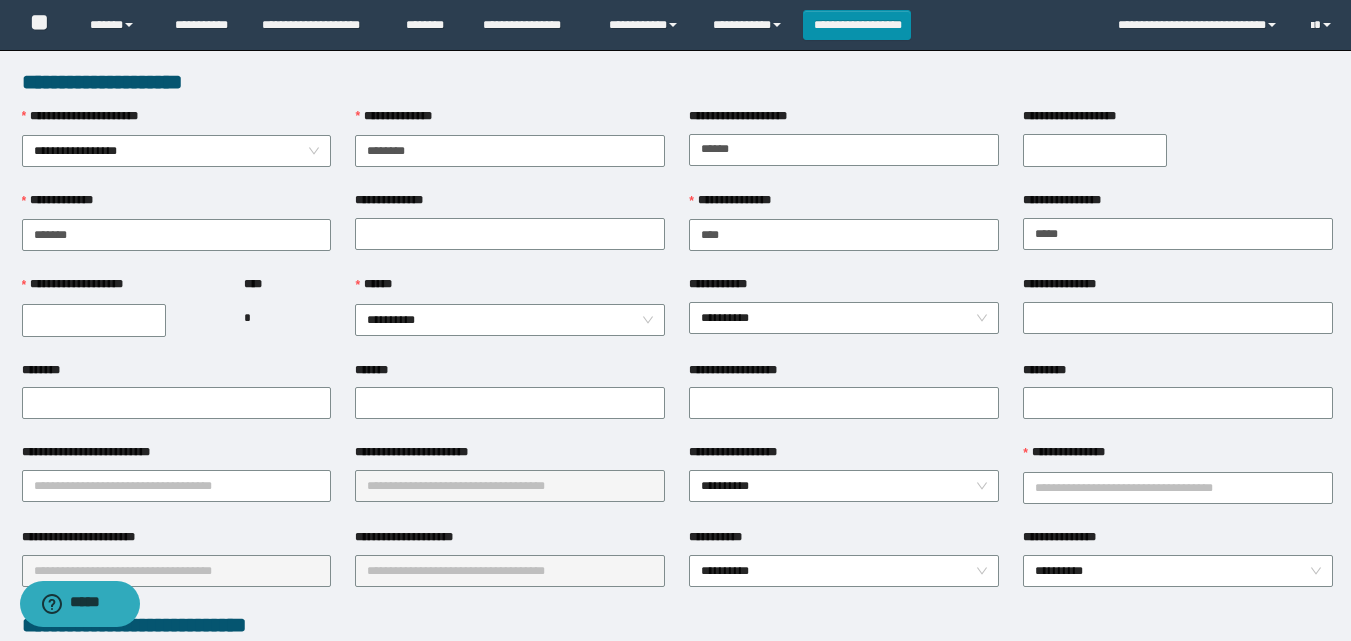 click on "**********" at bounding box center [1095, 150] 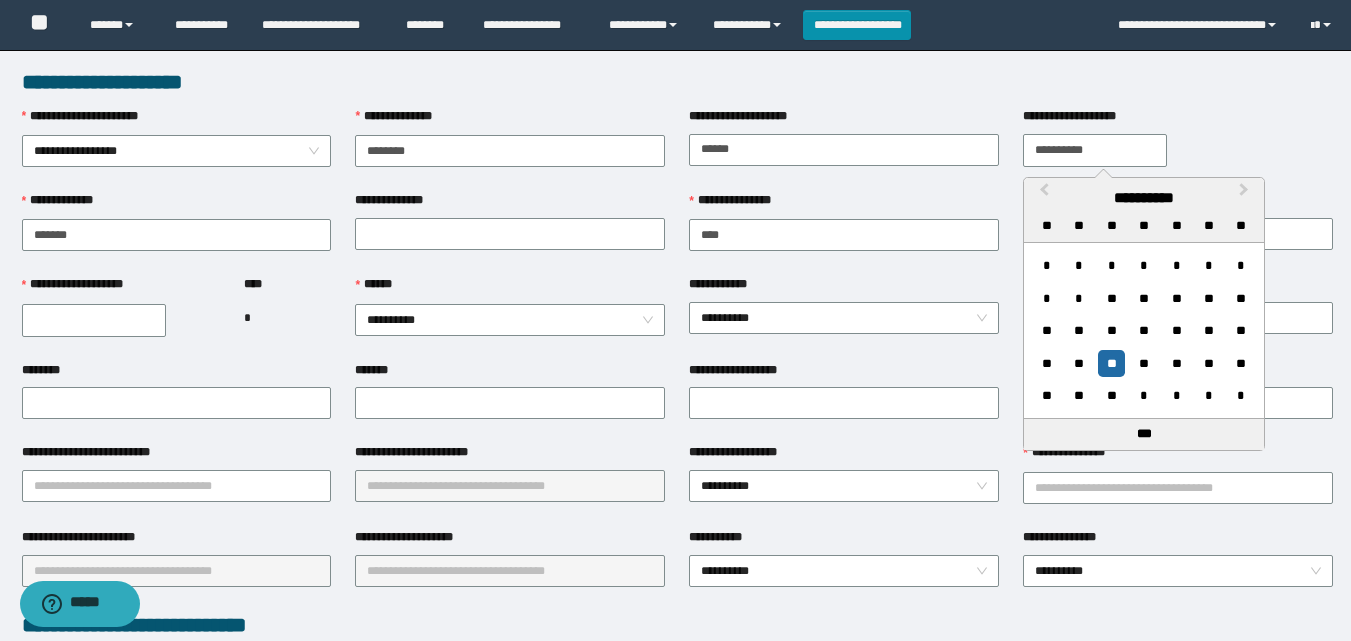 type on "**********" 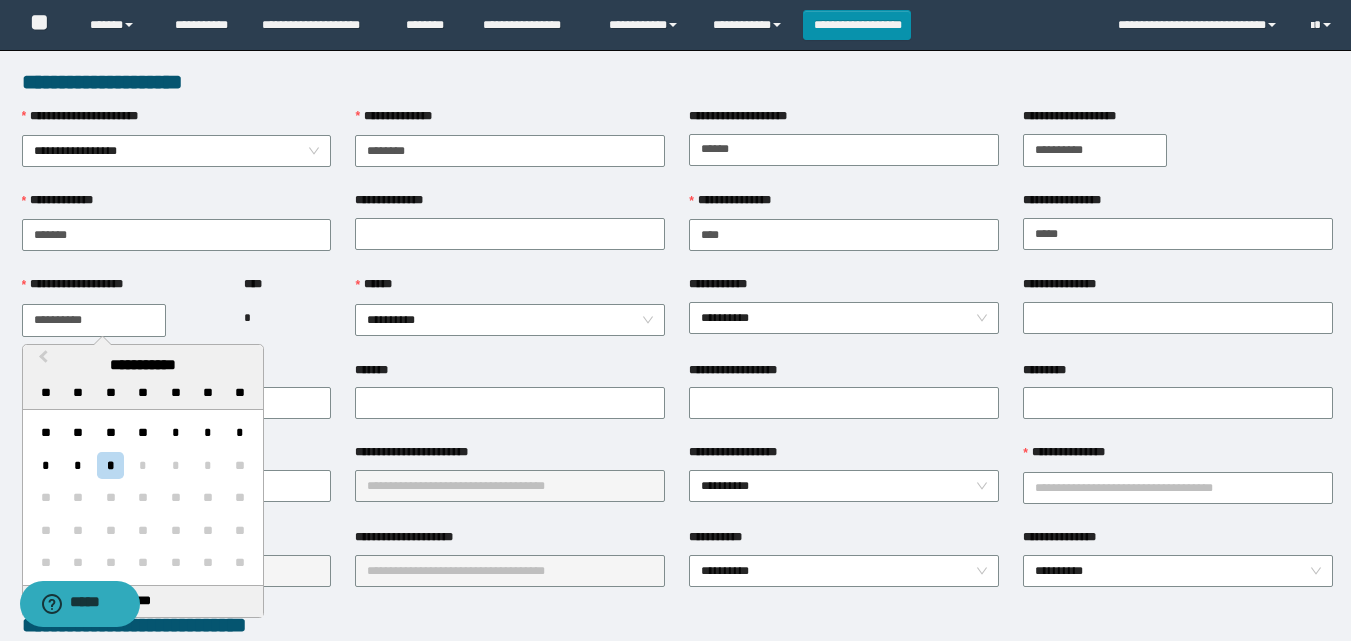 click on "**********" at bounding box center [94, 320] 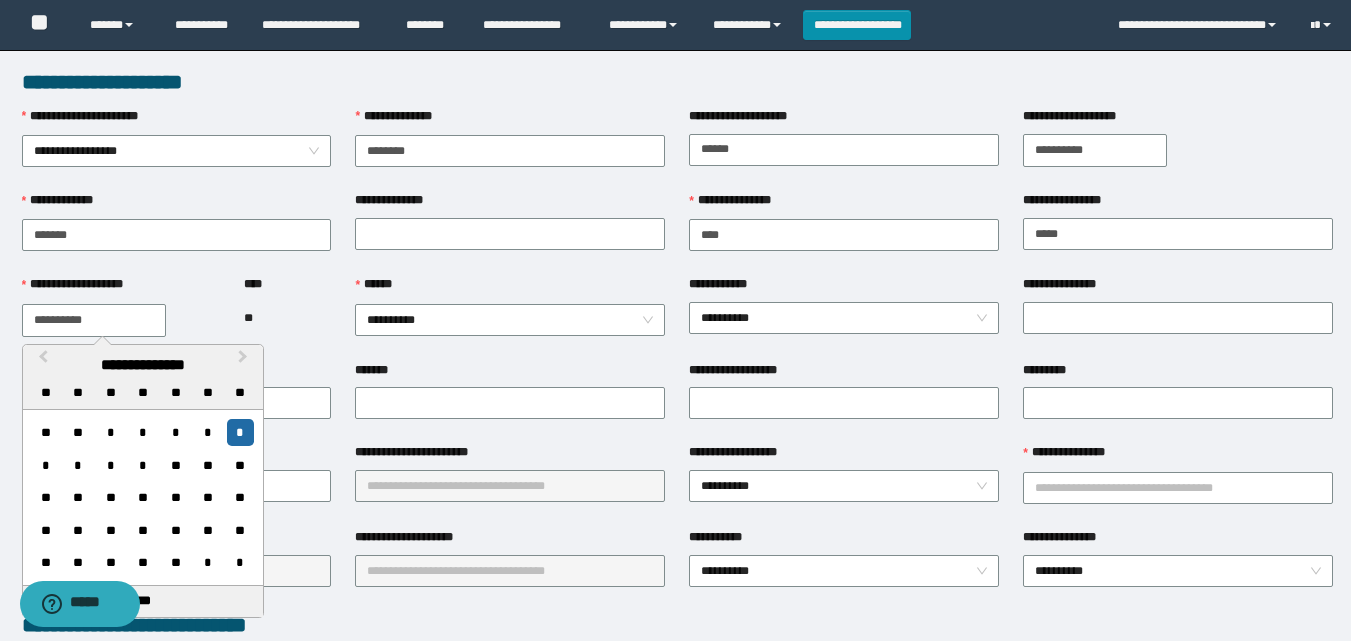 type on "**********" 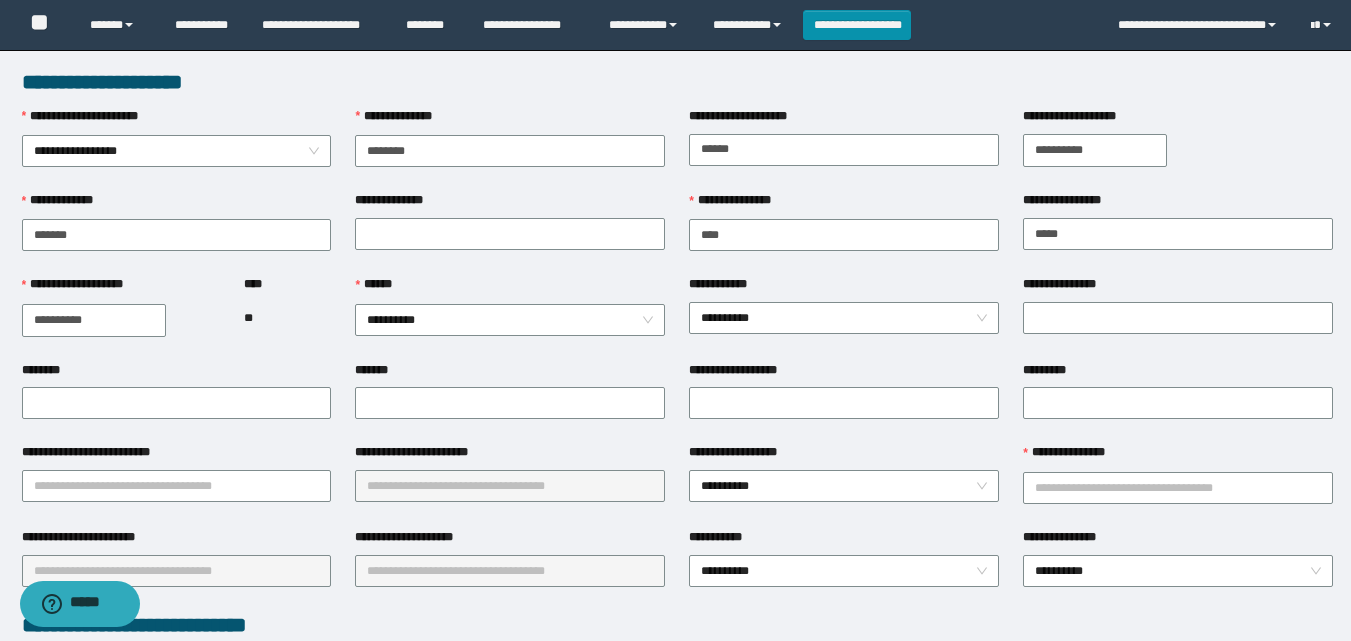 click on "**" at bounding box center [287, 318] 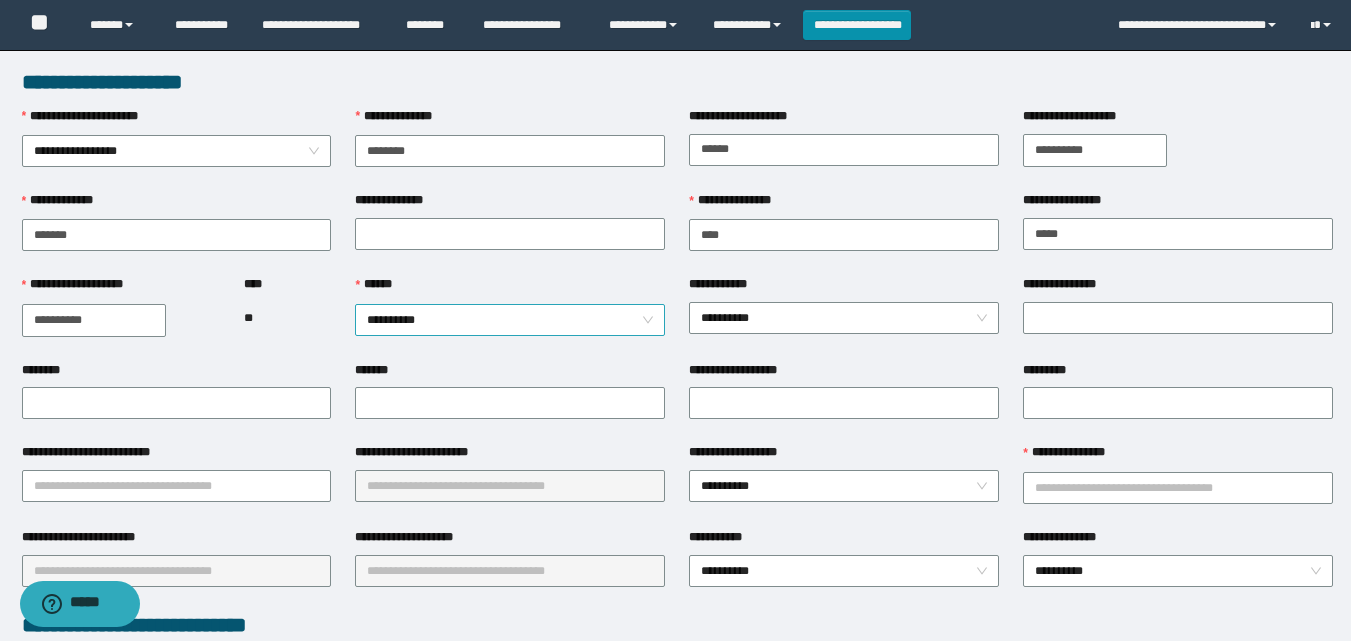 click on "**********" at bounding box center [510, 320] 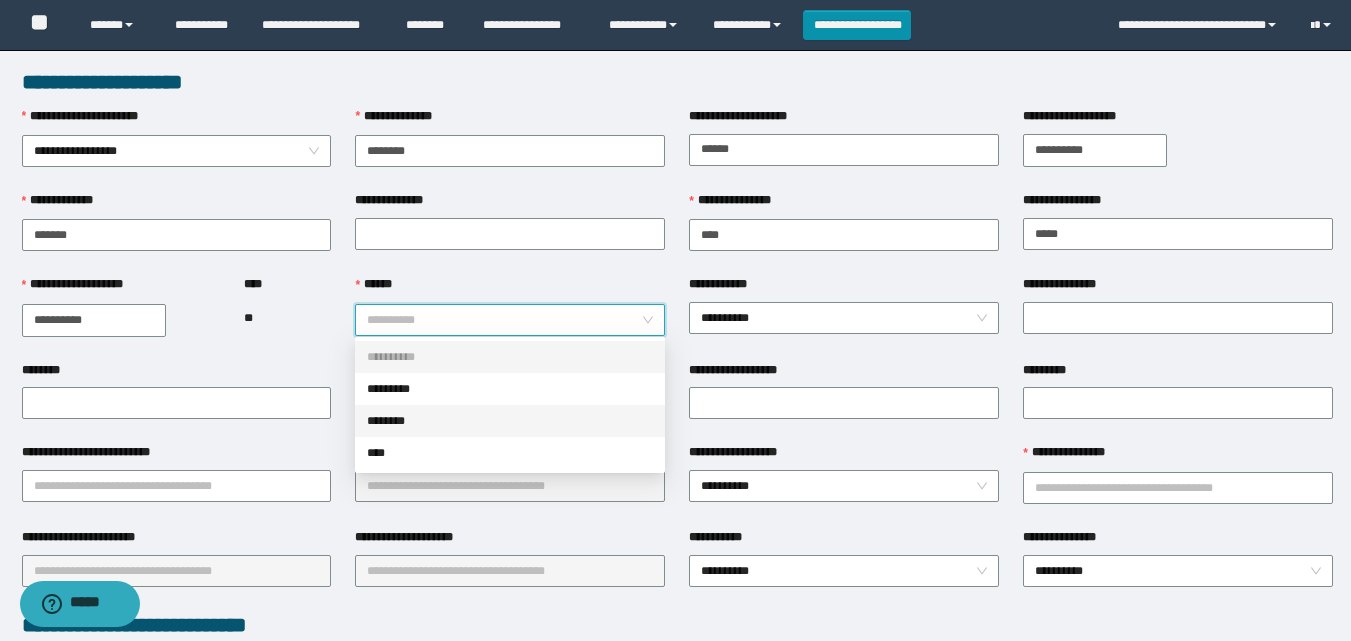click on "********" at bounding box center (510, 421) 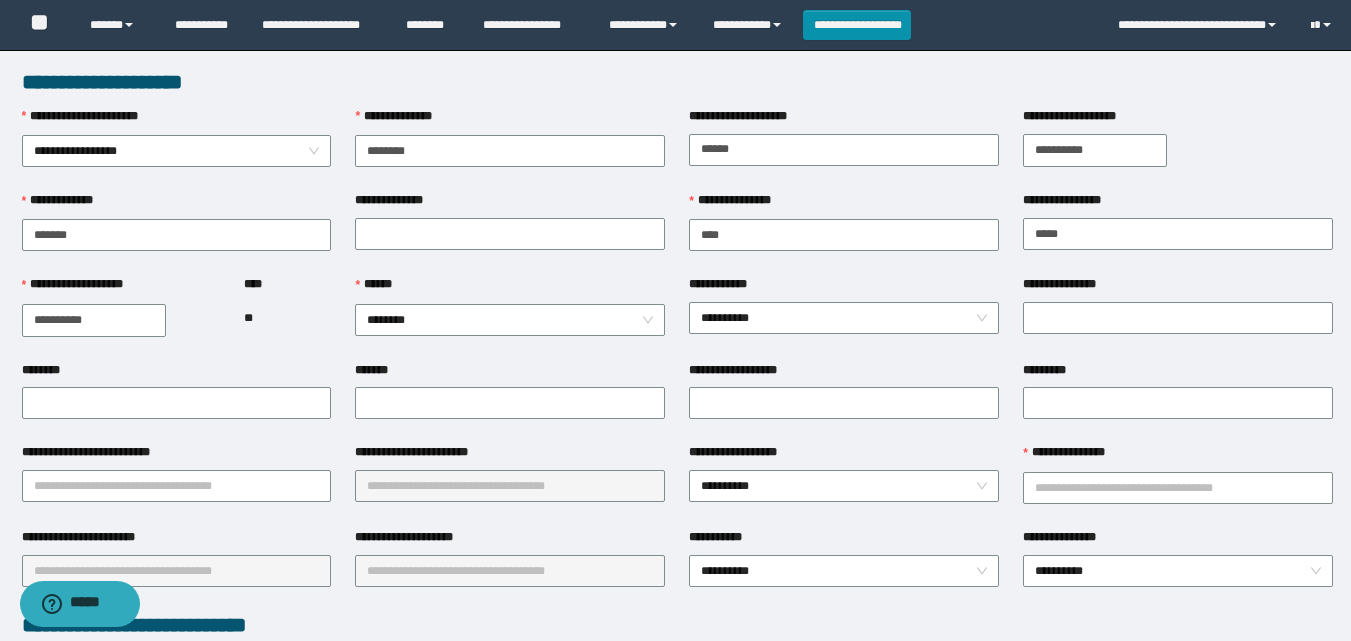 click on "**** **" at bounding box center (287, 317) 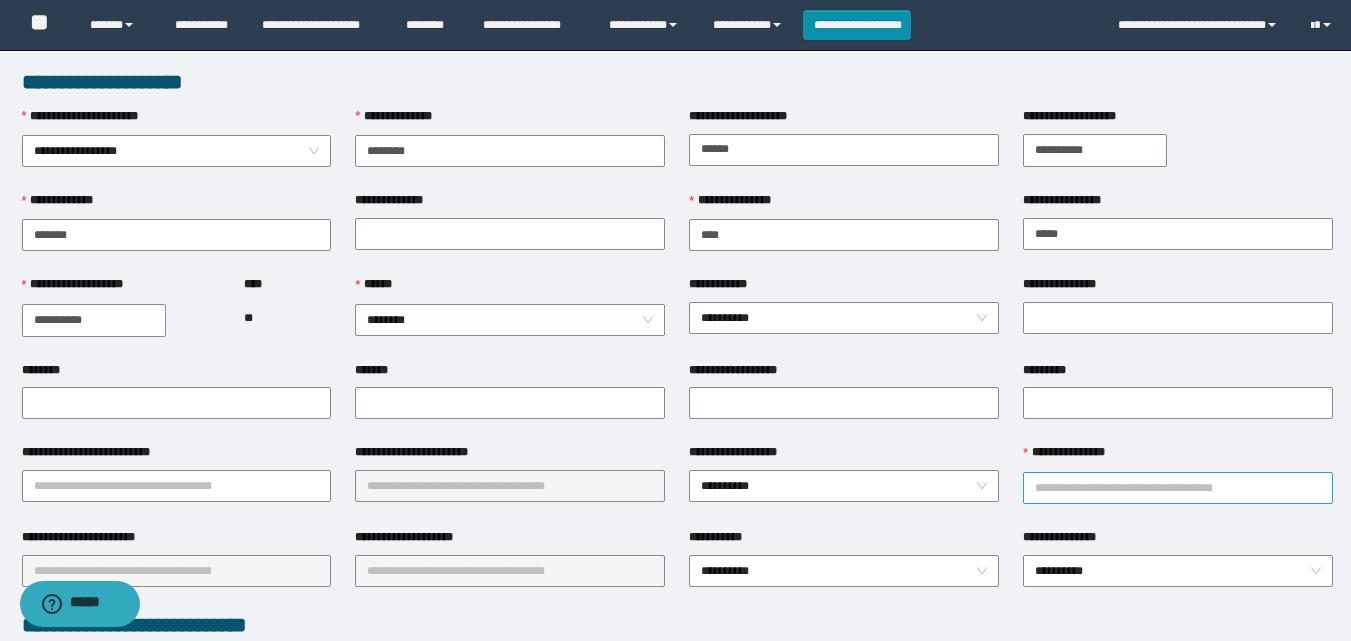 click on "**********" at bounding box center [1178, 488] 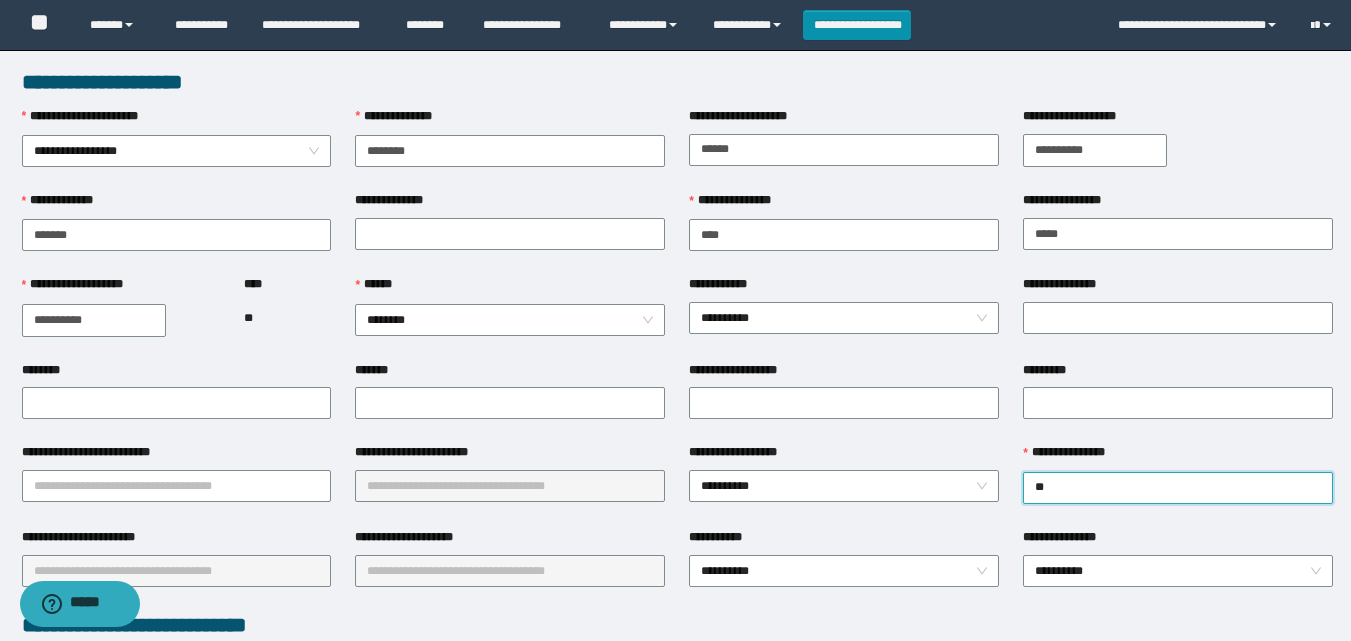 type on "*" 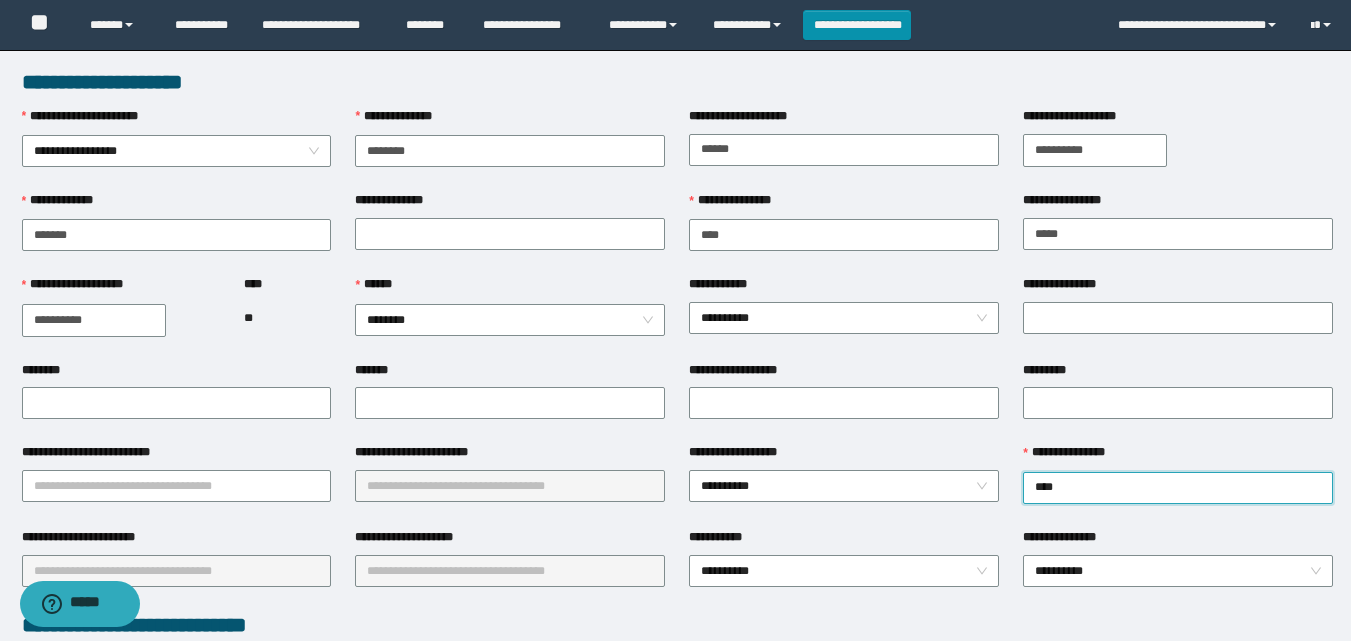type on "*****" 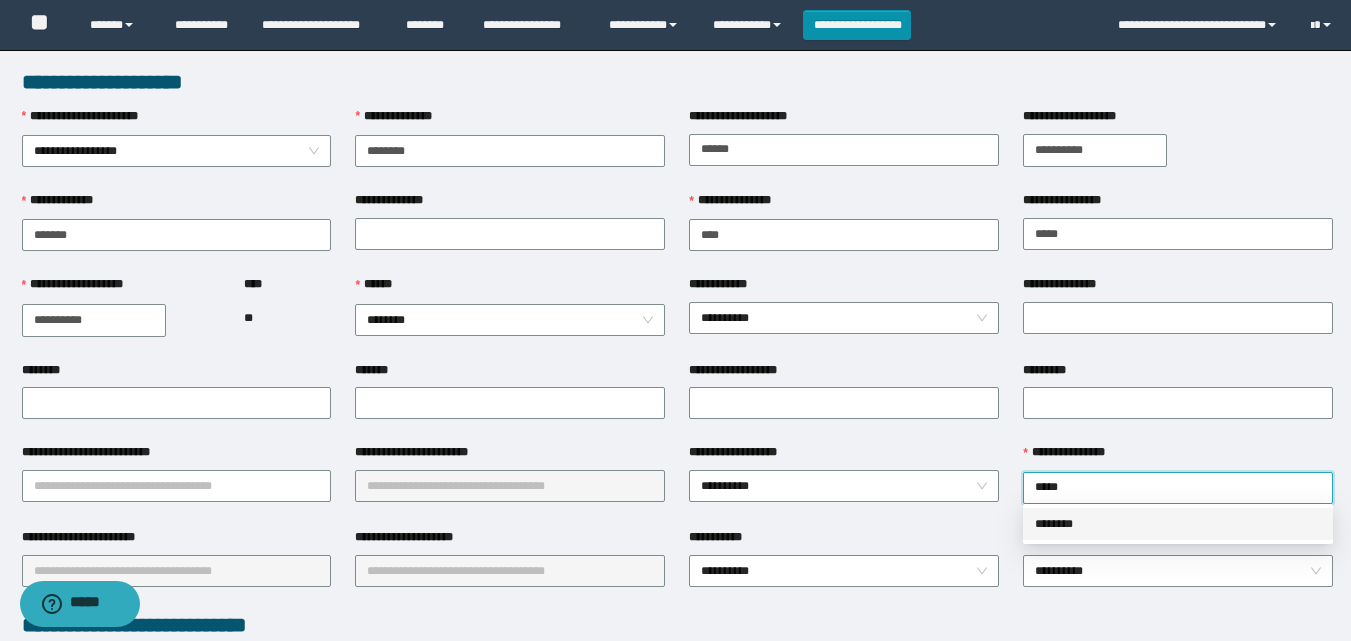 drag, startPoint x: 1054, startPoint y: 519, endPoint x: 969, endPoint y: 508, distance: 85.70881 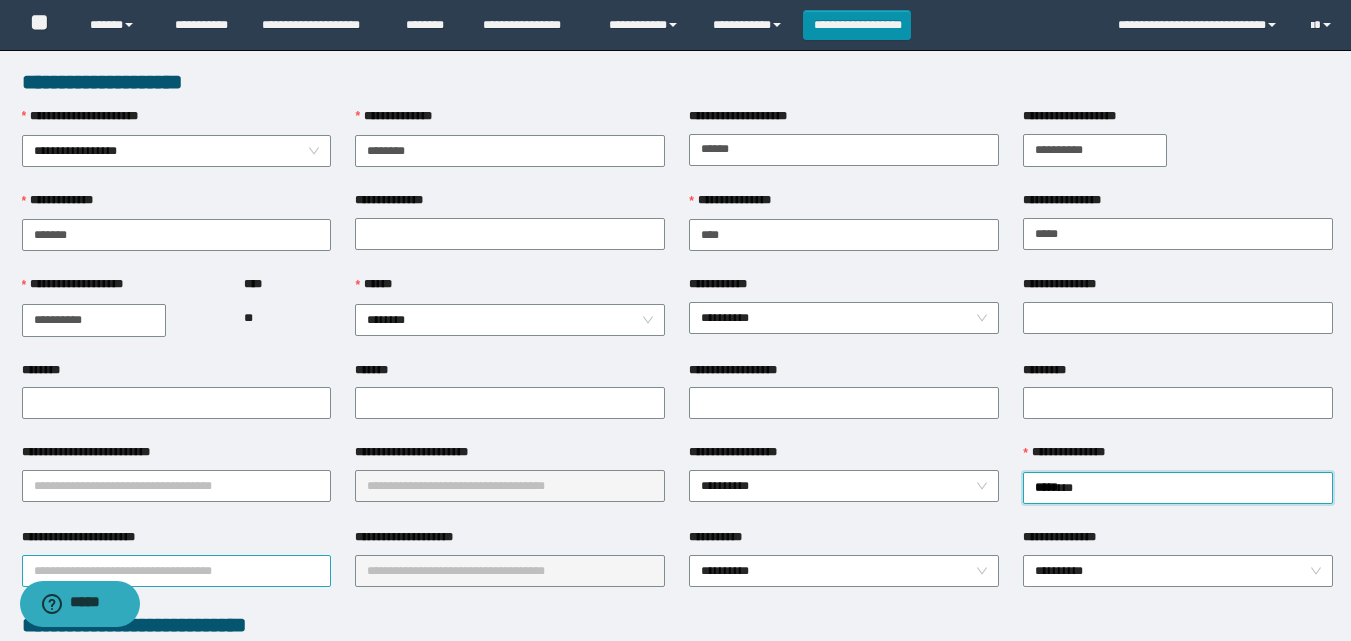 click on "**********" at bounding box center (177, 571) 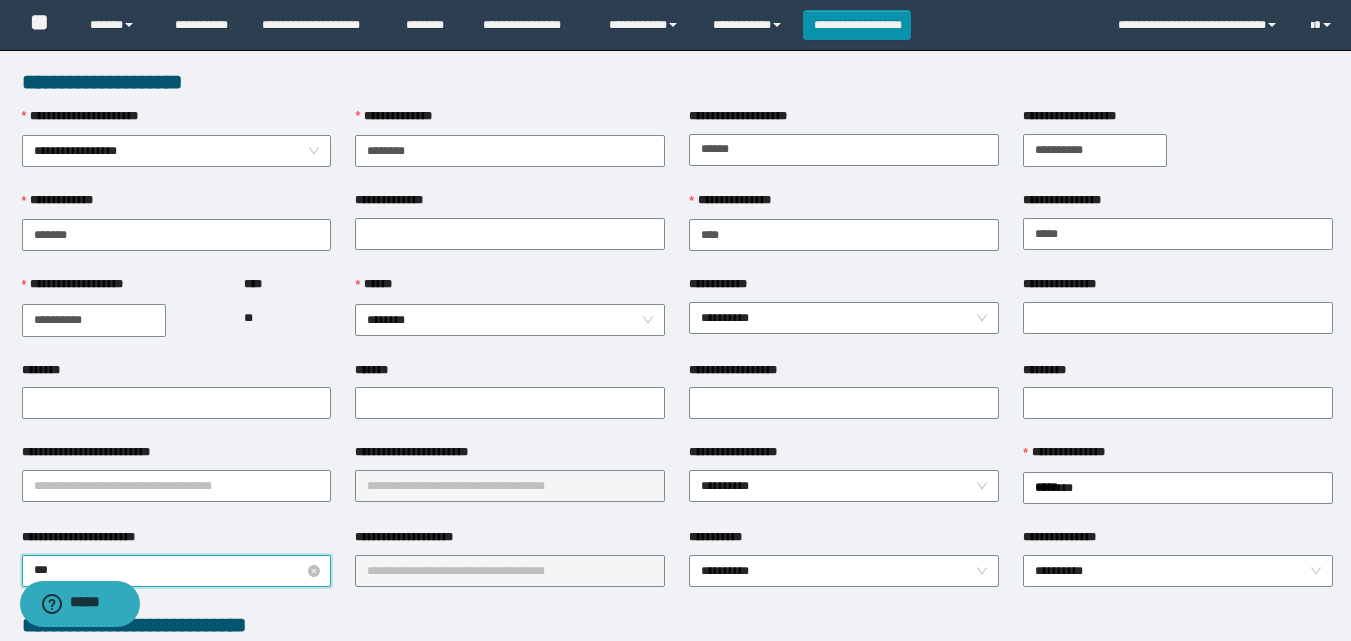 type on "****" 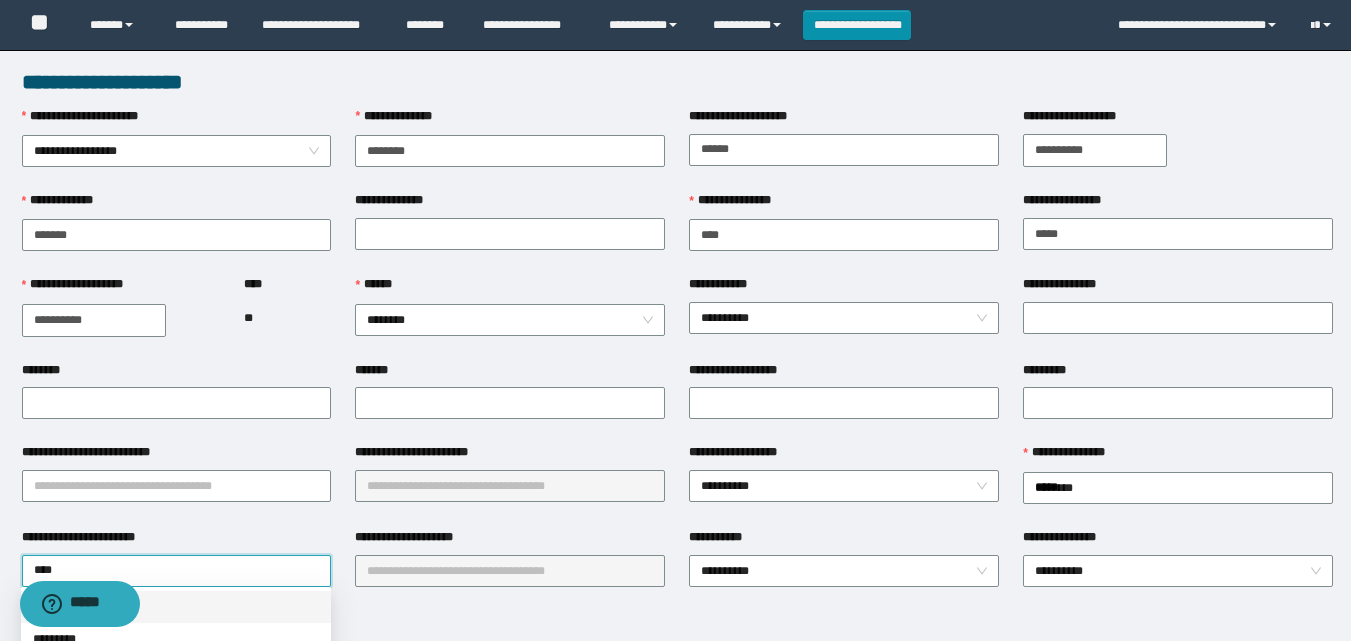 click on "******" at bounding box center (176, 607) 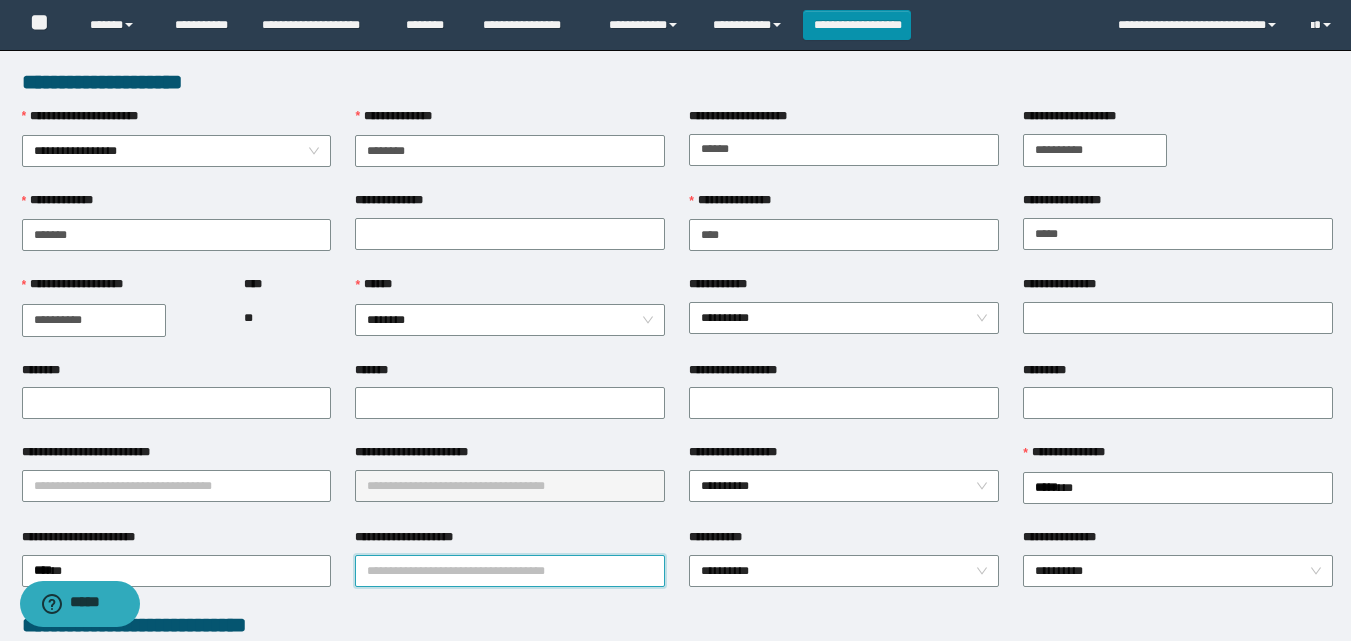 click on "**********" at bounding box center [510, 571] 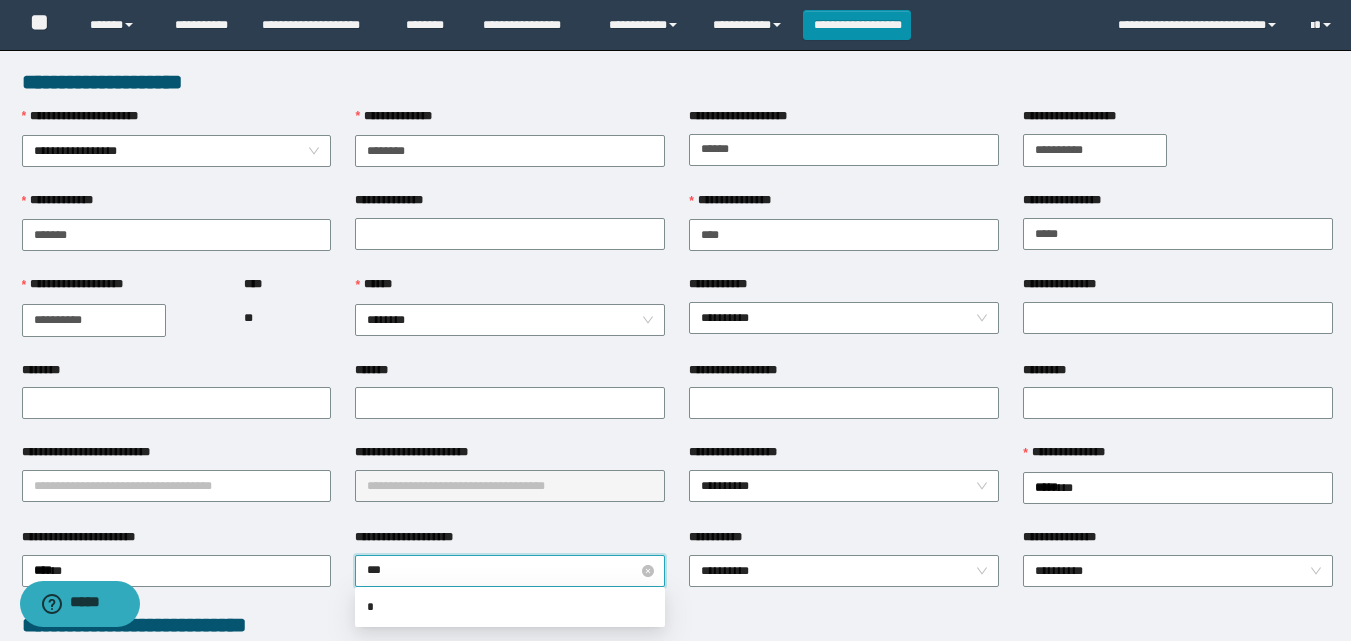 type on "****" 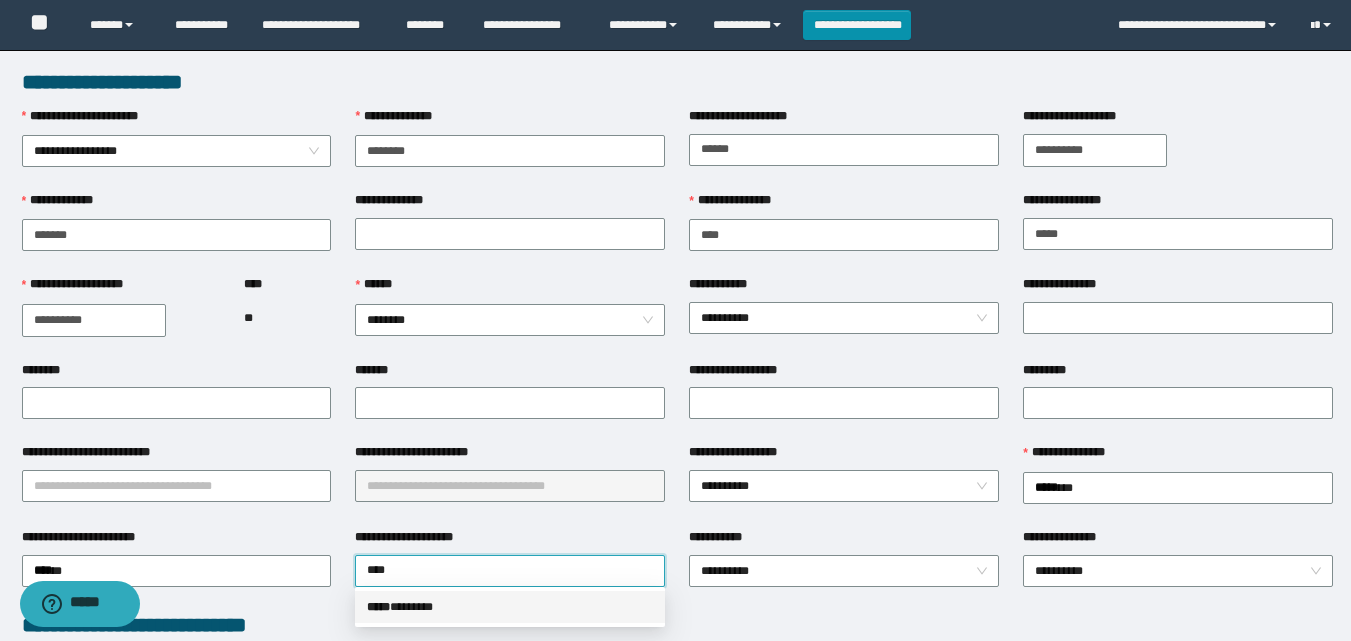 click on "***** * ******" at bounding box center [510, 607] 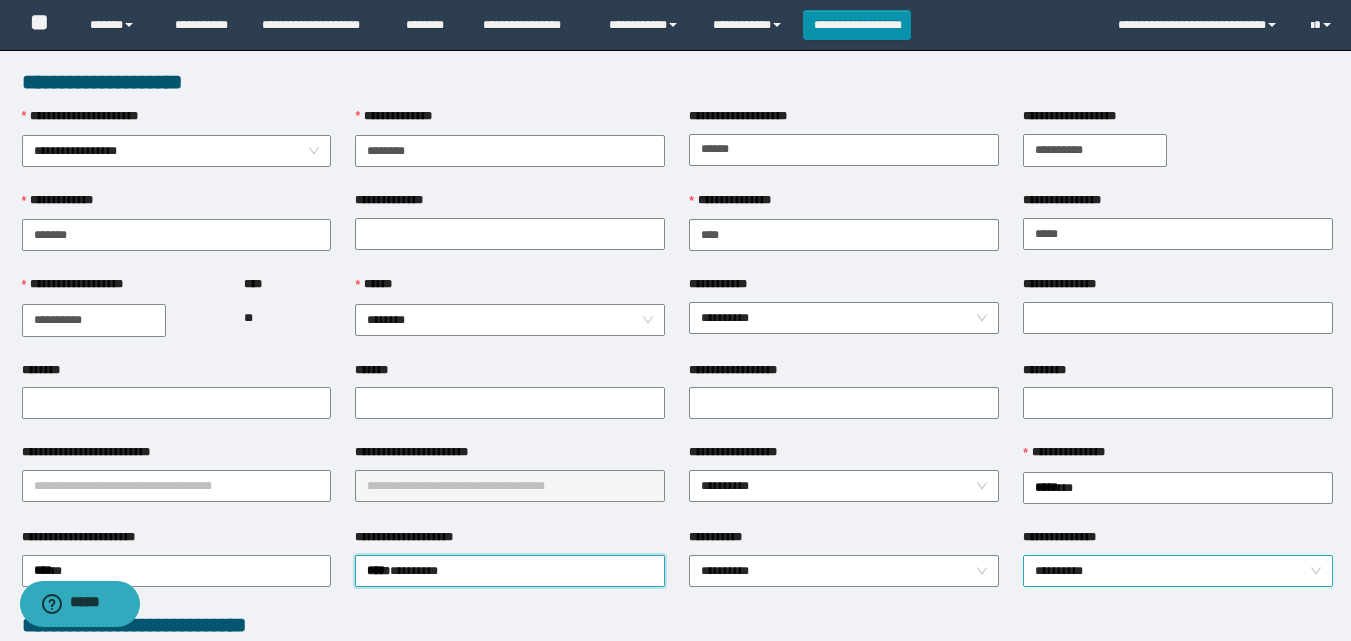 click on "**********" at bounding box center [1178, 571] 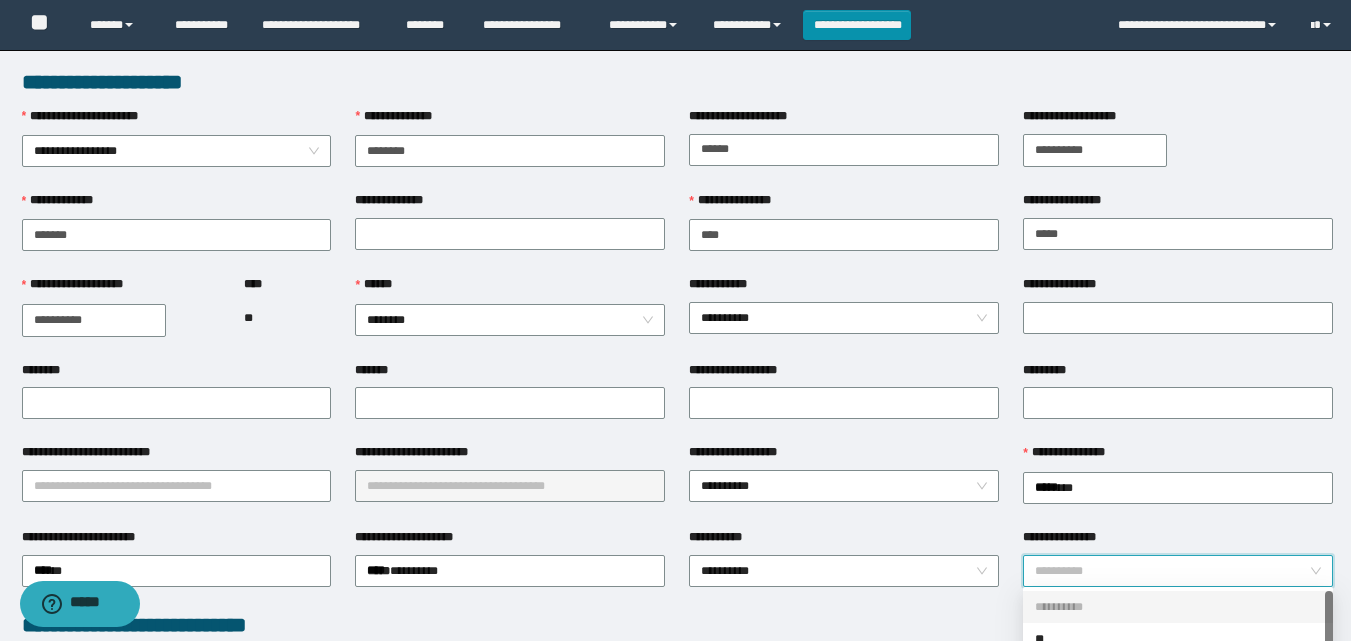 scroll, scrollTop: 32, scrollLeft: 0, axis: vertical 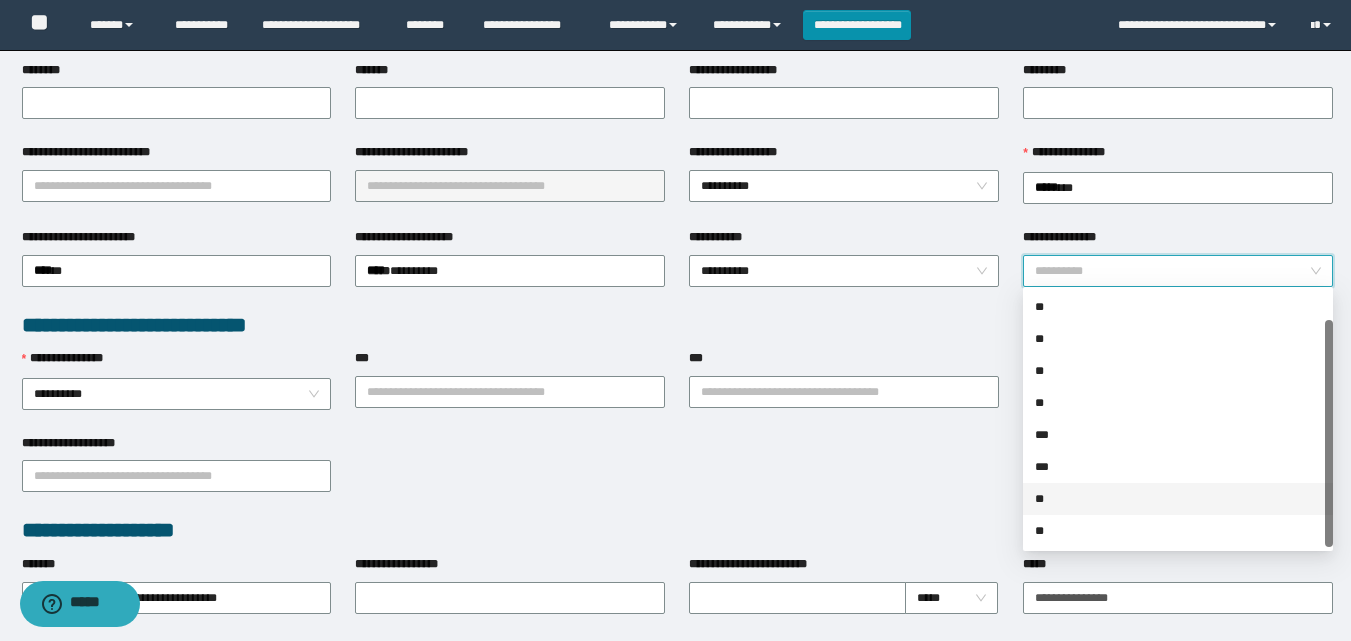 click on "**" at bounding box center (1178, 499) 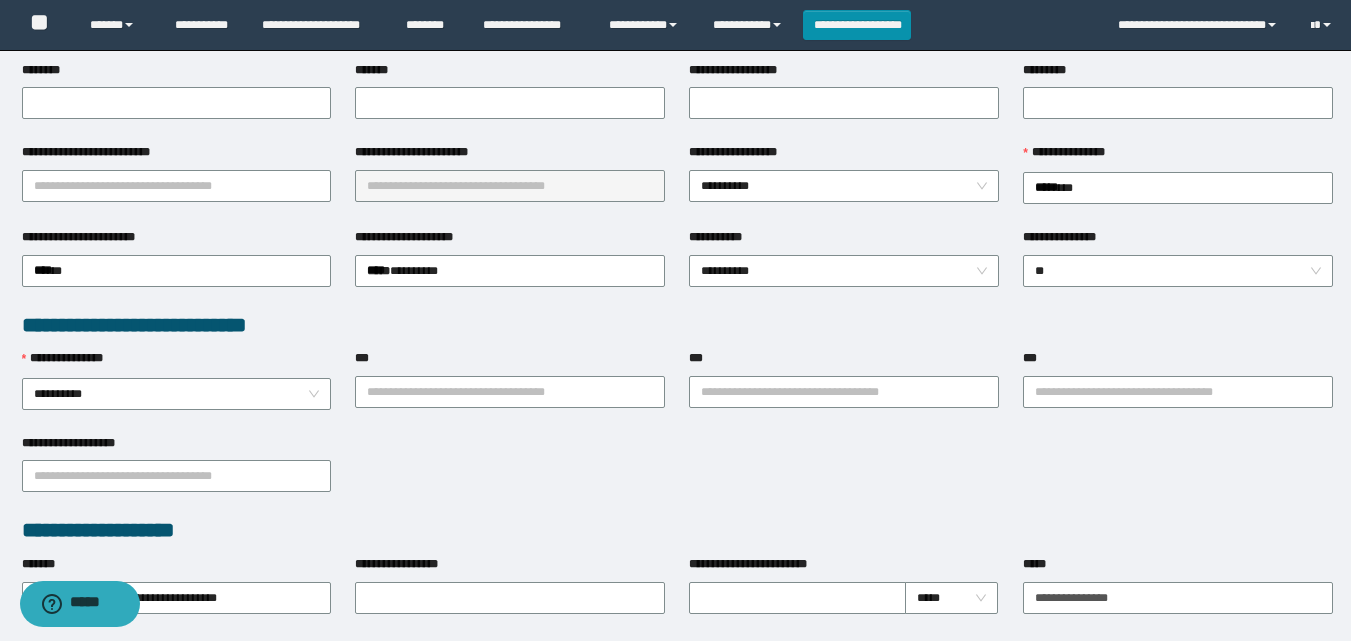 click on "**********" at bounding box center (677, 475) 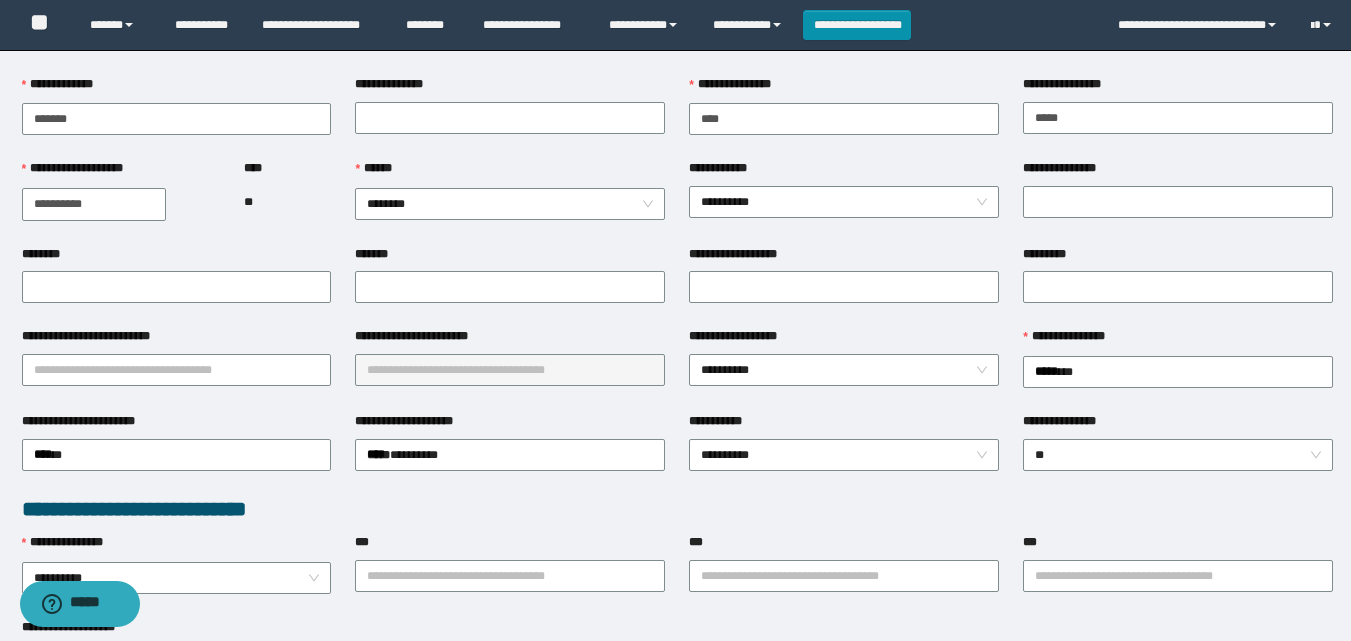scroll, scrollTop: 0, scrollLeft: 0, axis: both 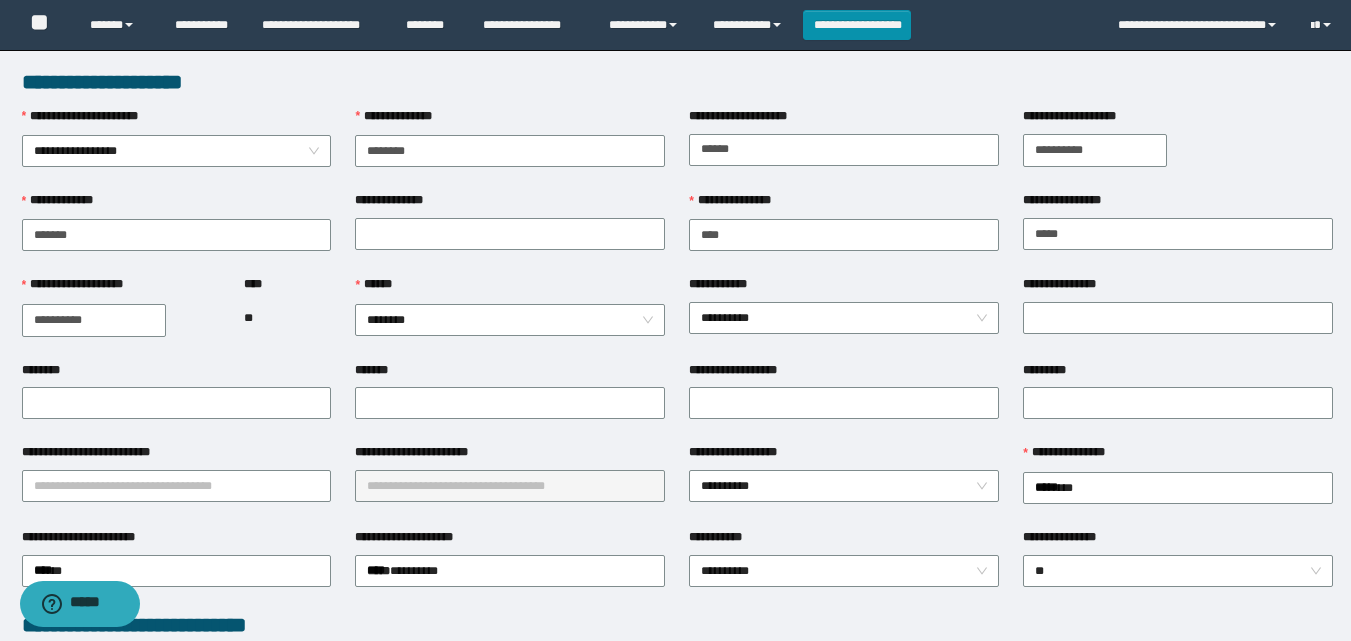 click on "**********" at bounding box center (510, 121) 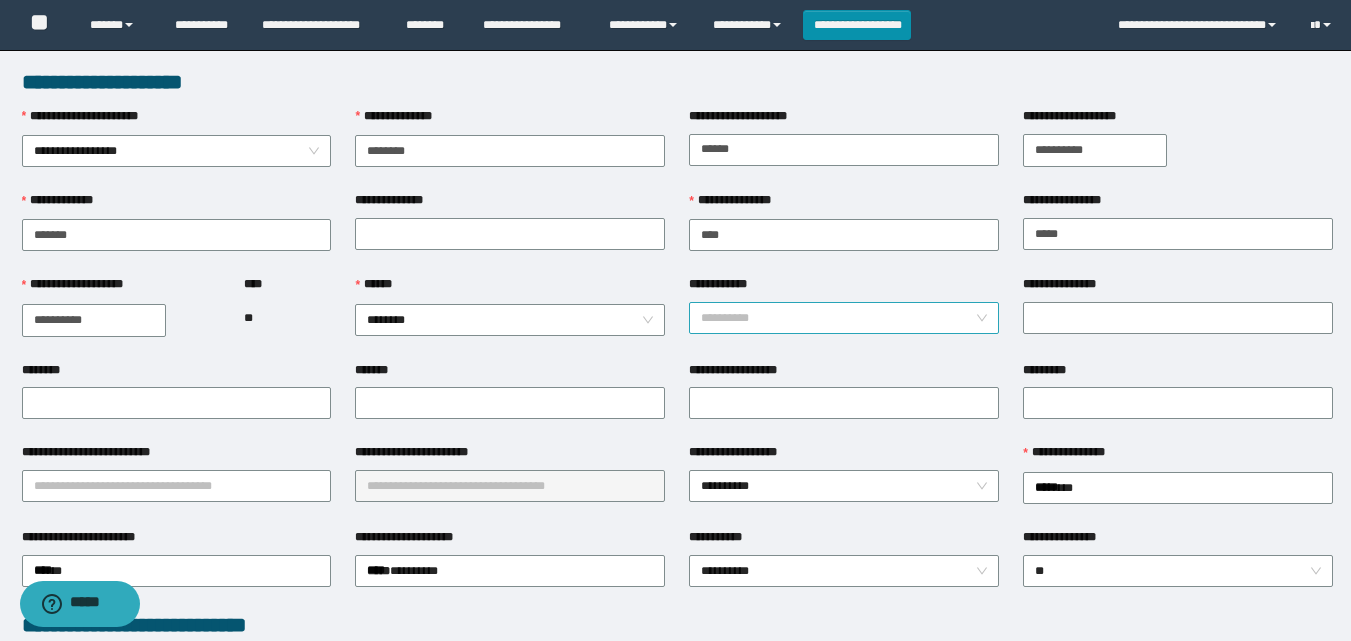 click on "**********" at bounding box center [844, 318] 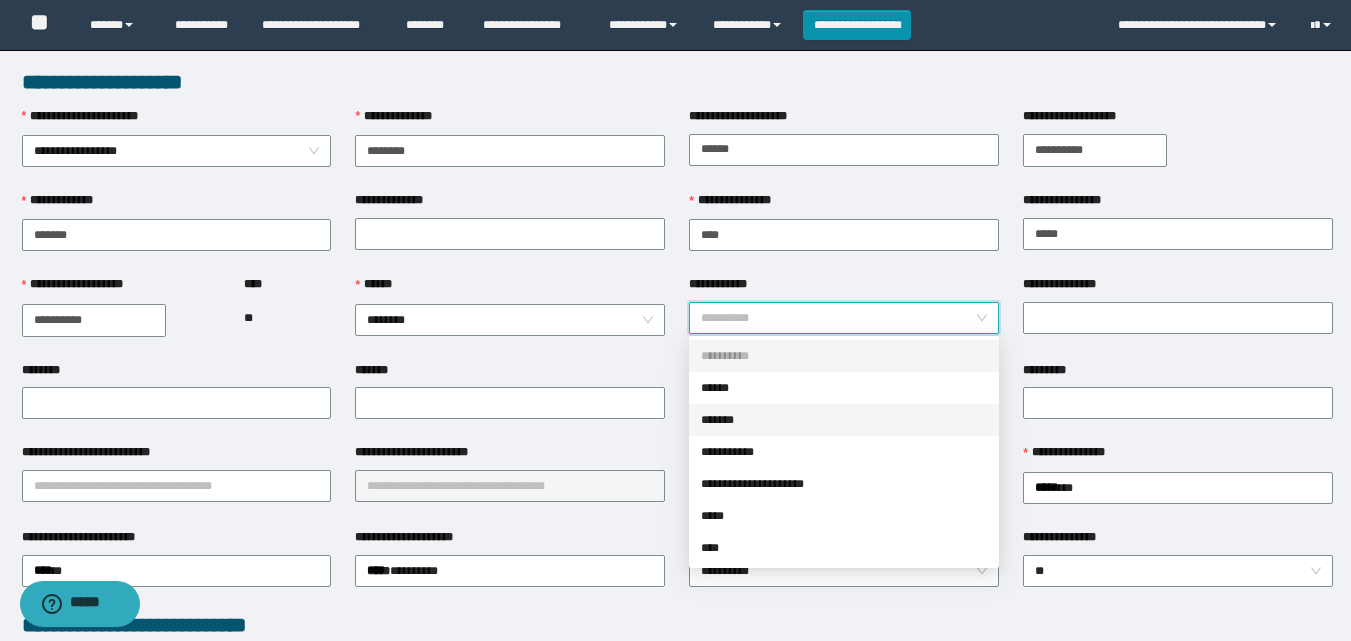 click on "*******" at bounding box center (844, 420) 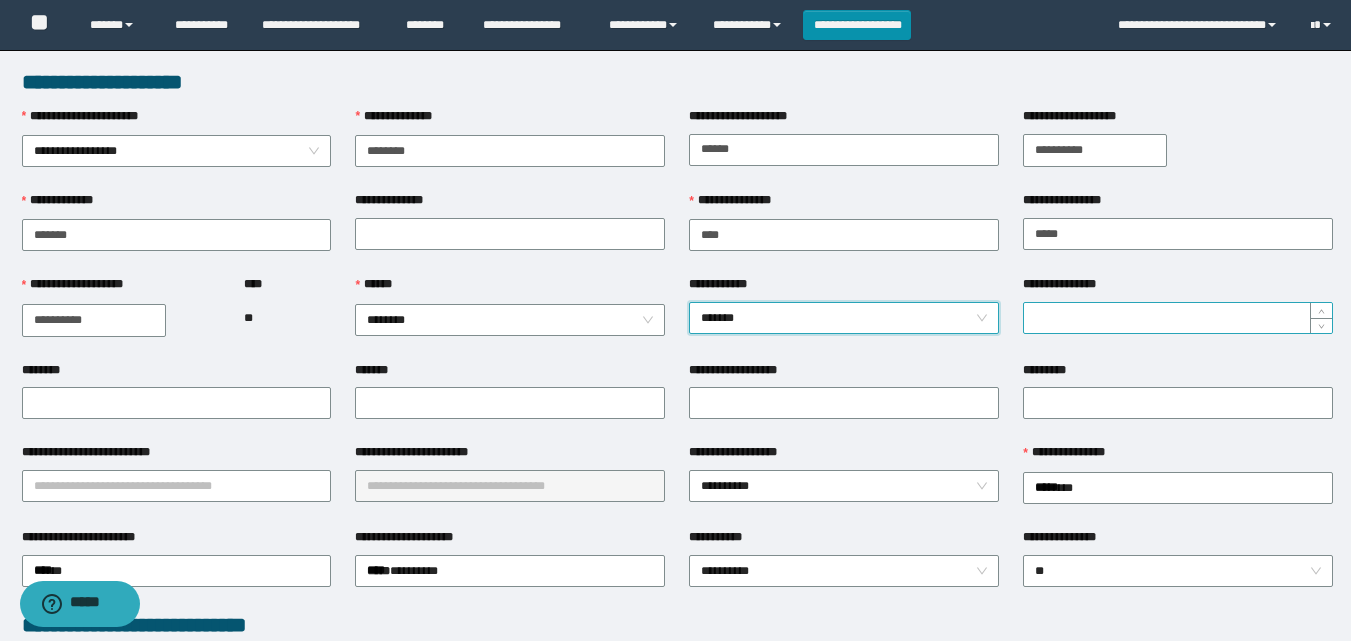 click on "**********" at bounding box center [1178, 318] 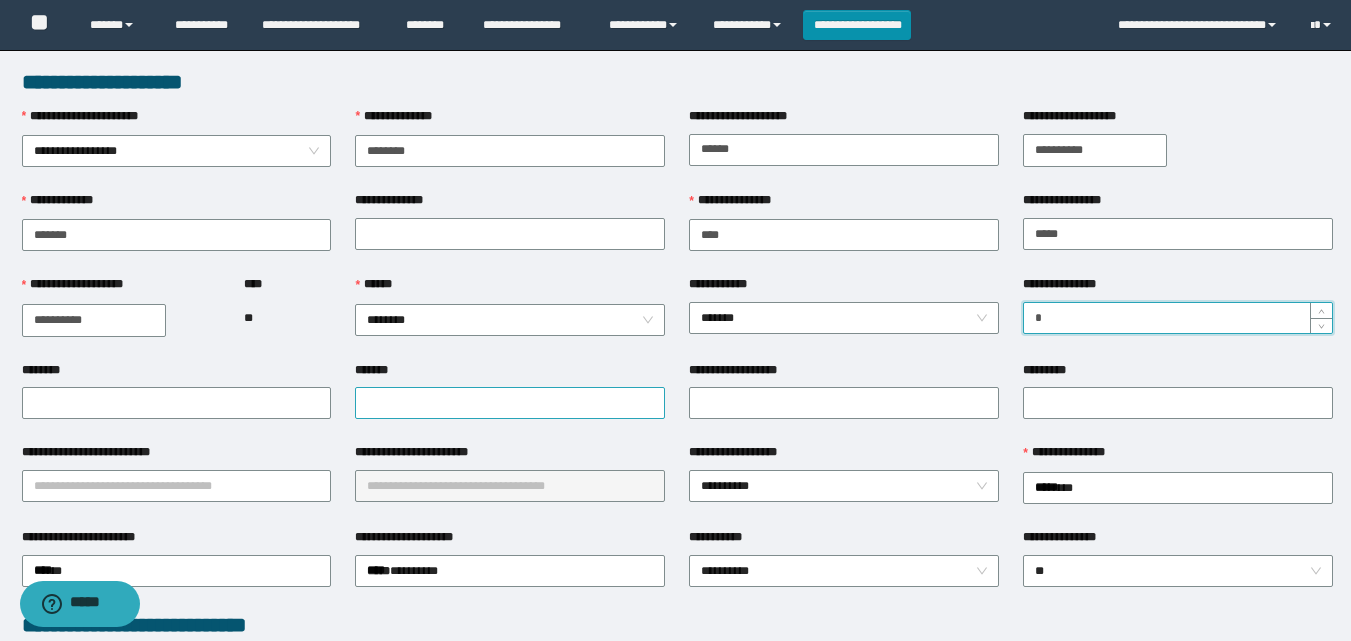 type on "*" 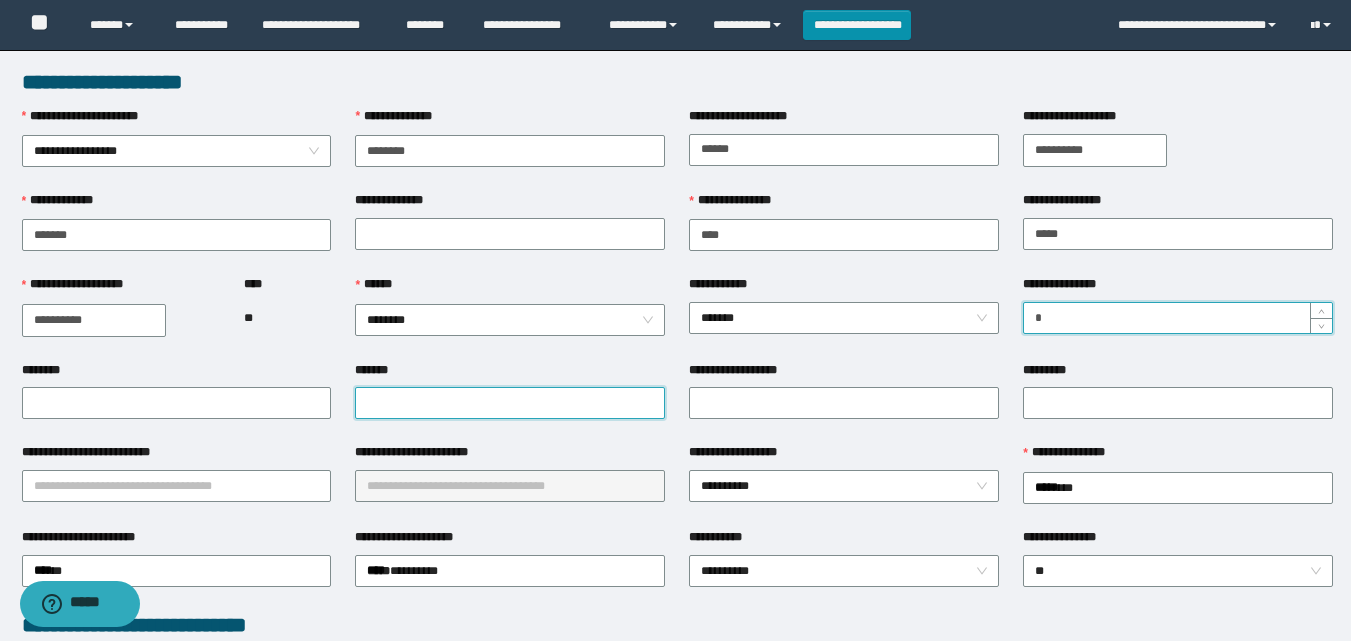 click on "*******" at bounding box center [510, 403] 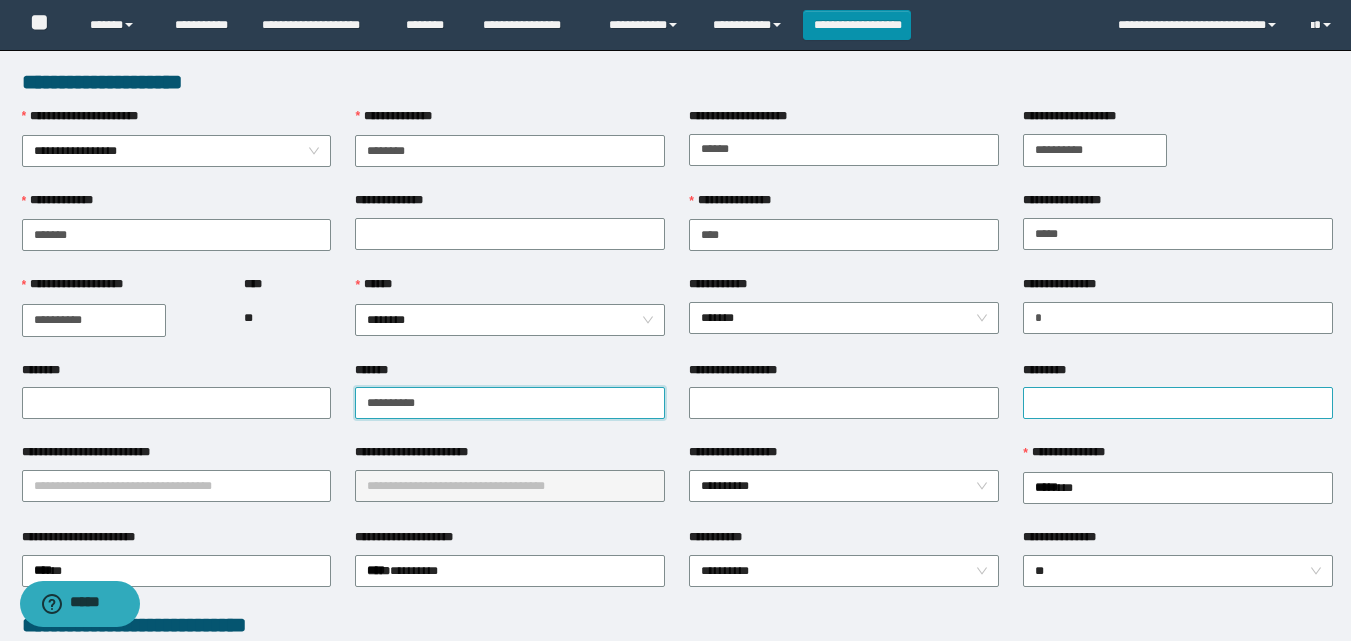 type on "**********" 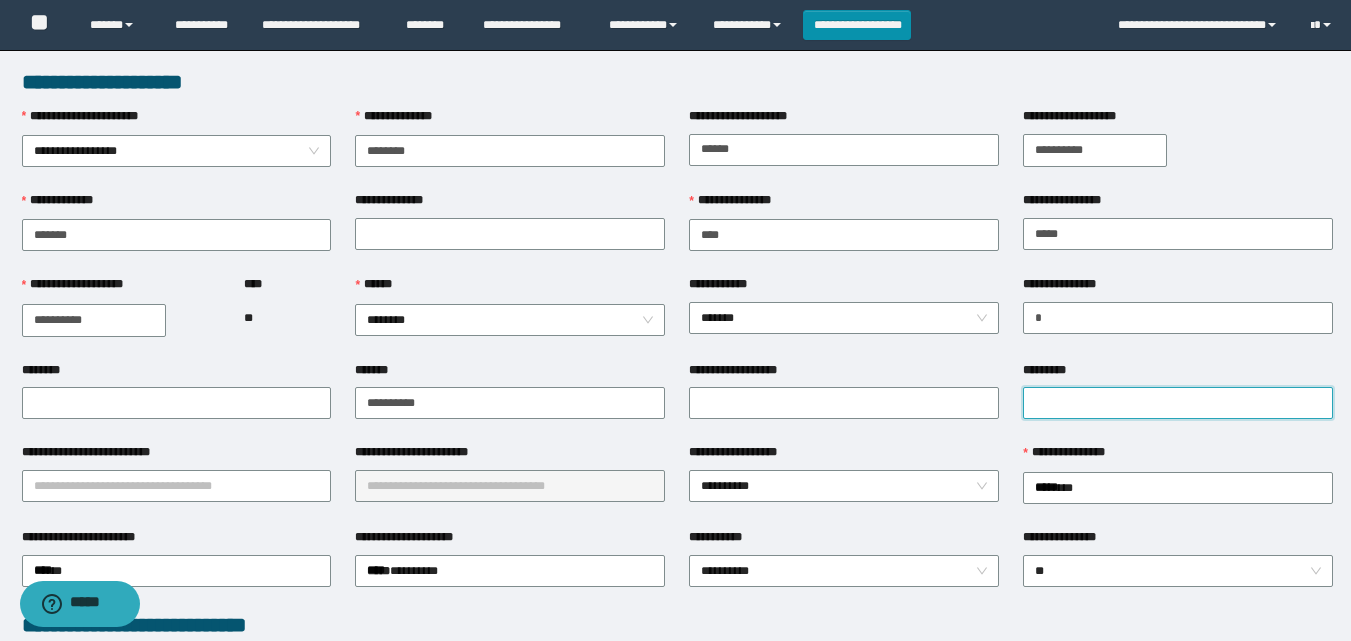 click on "*********" at bounding box center (1178, 403) 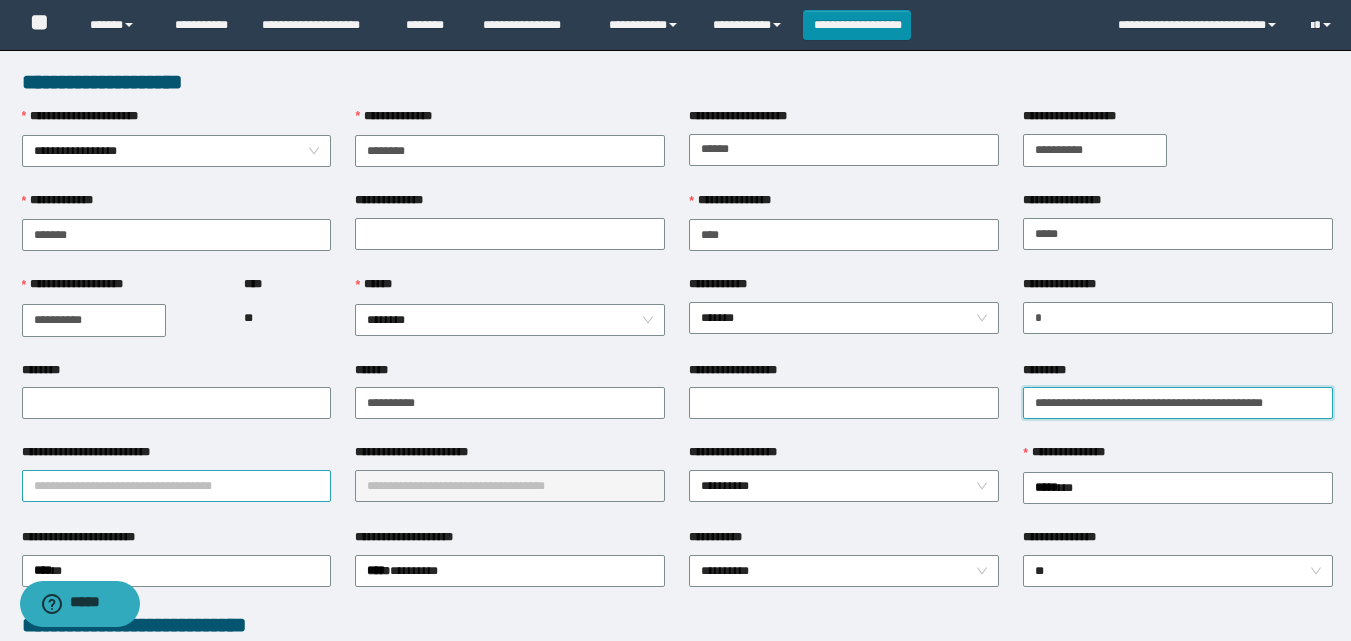 type on "**********" 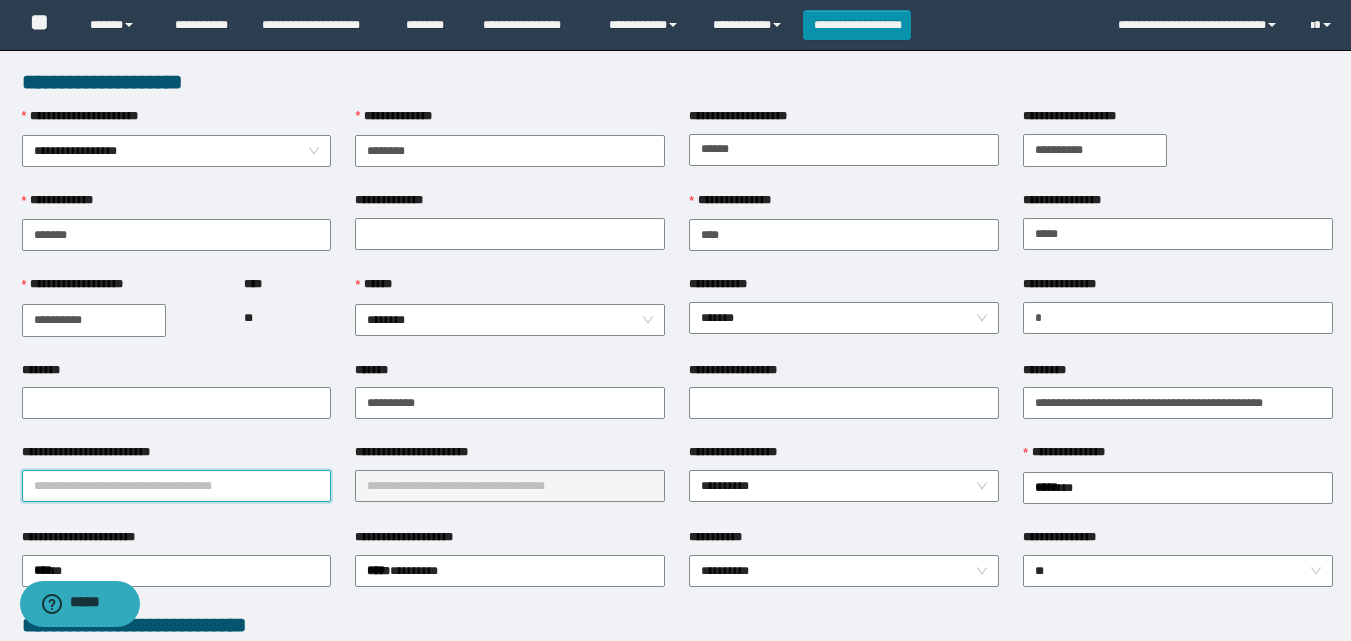 click on "**********" at bounding box center [177, 486] 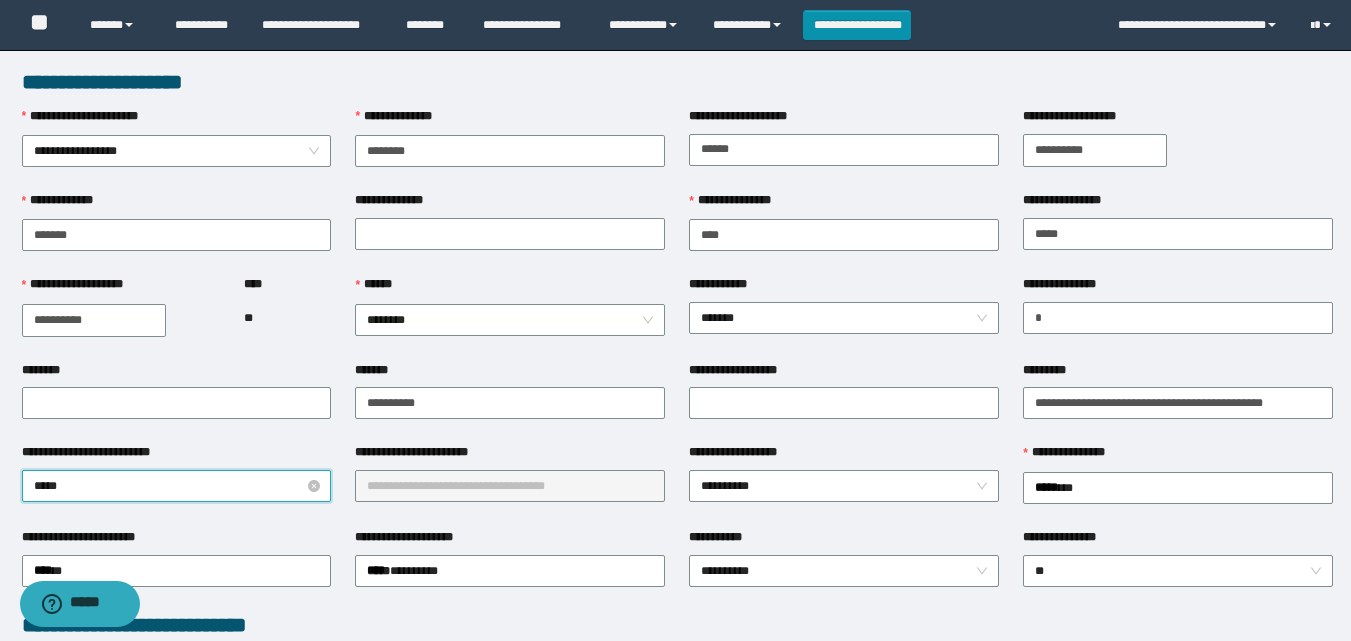 type on "******" 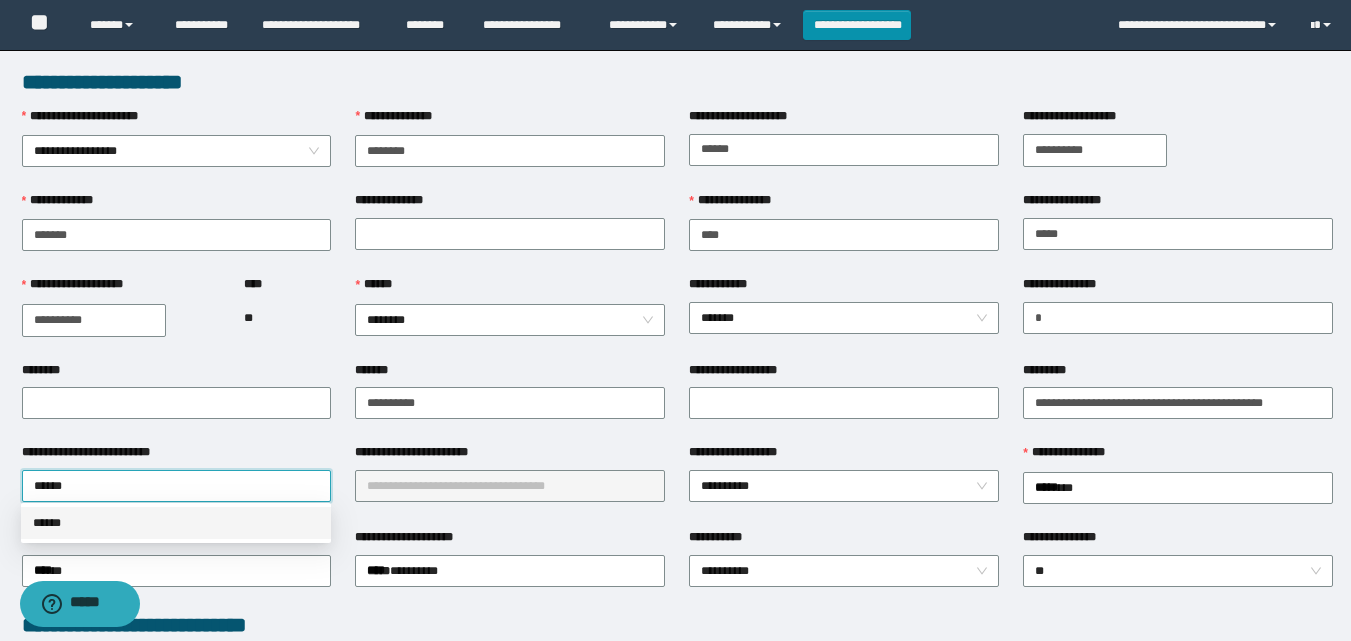 click on "******" at bounding box center (176, 523) 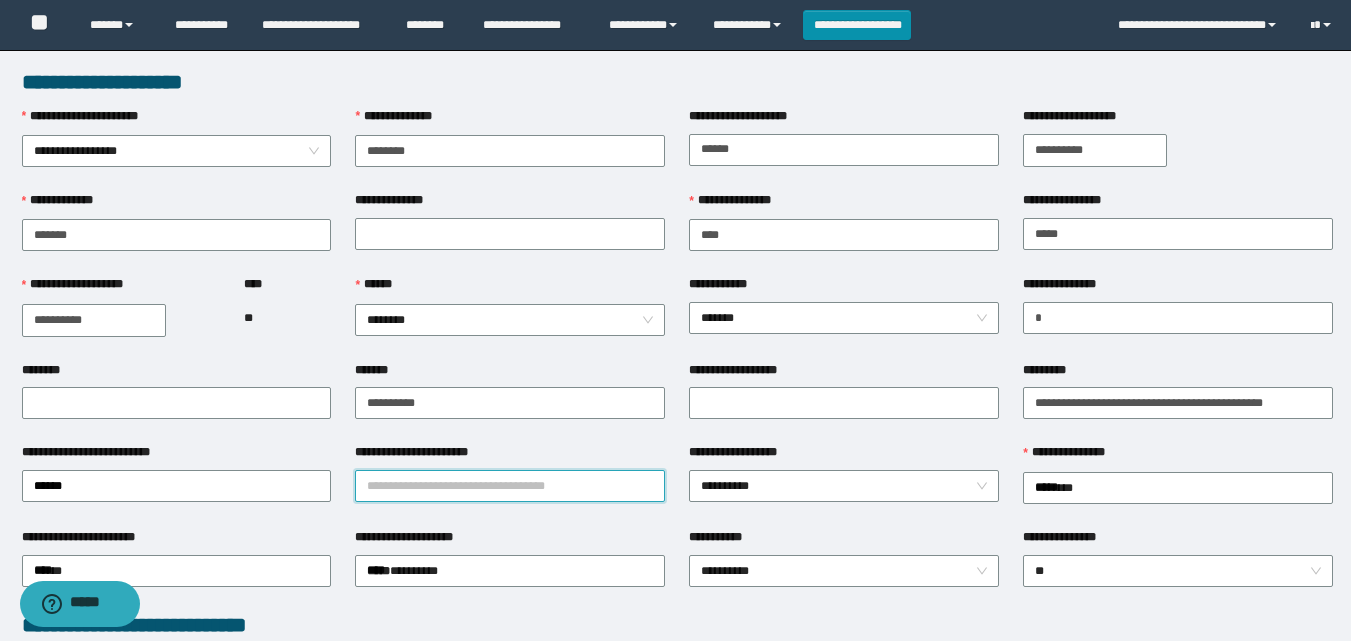 click on "**********" at bounding box center (510, 486) 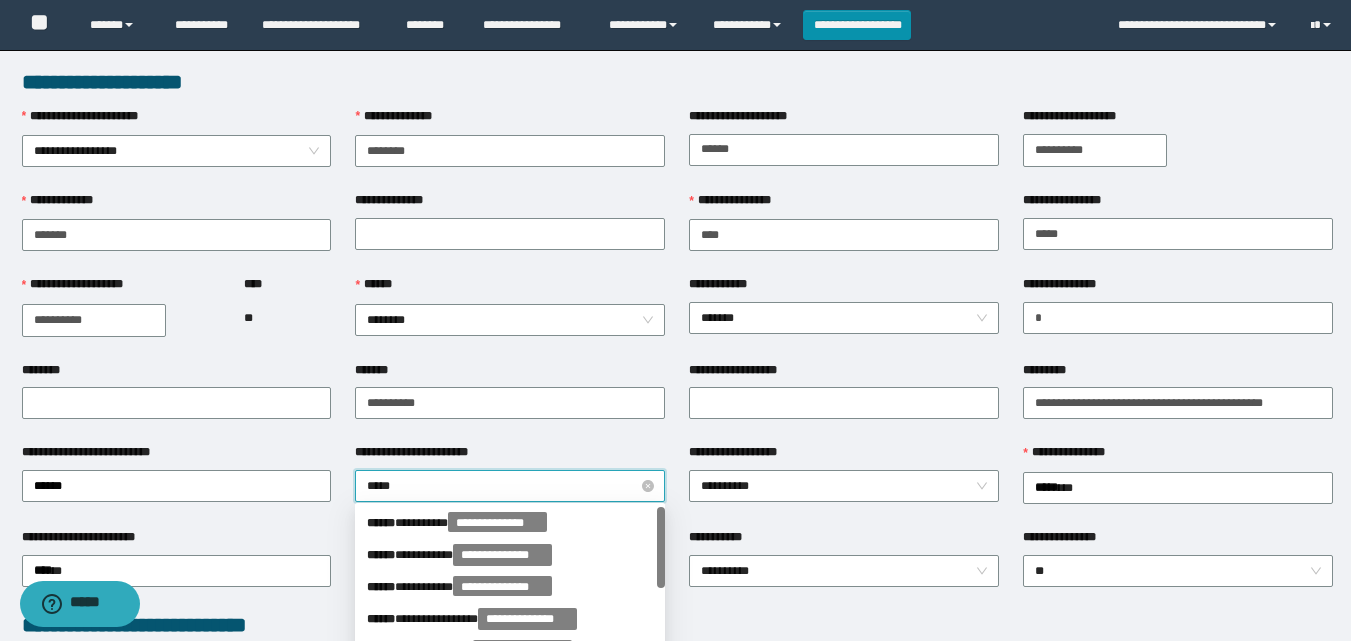 type on "******" 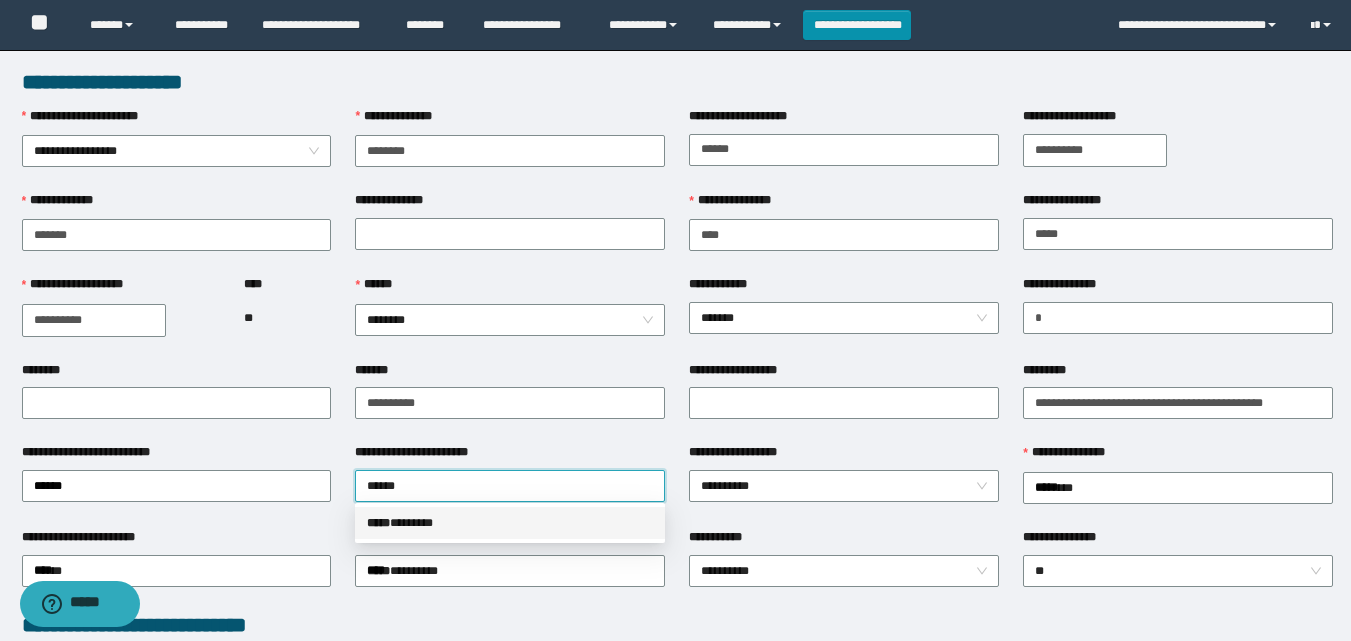 click on "***** * ******" at bounding box center (510, 523) 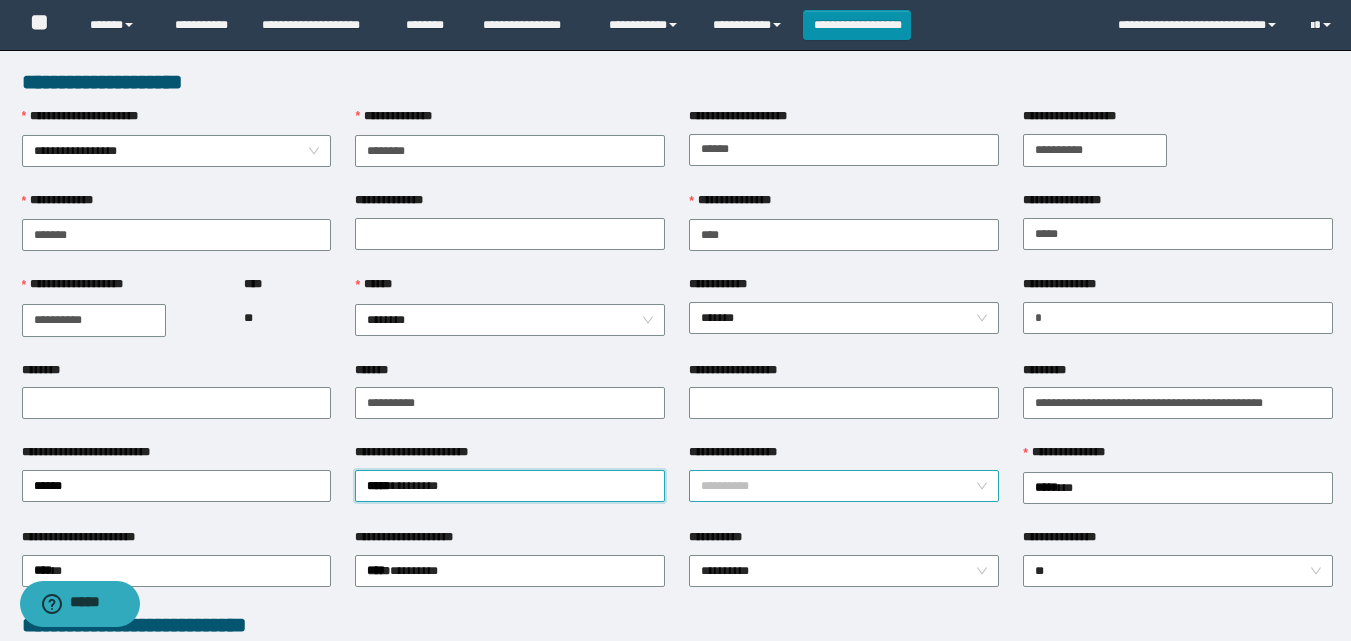 click on "**********" at bounding box center [844, 486] 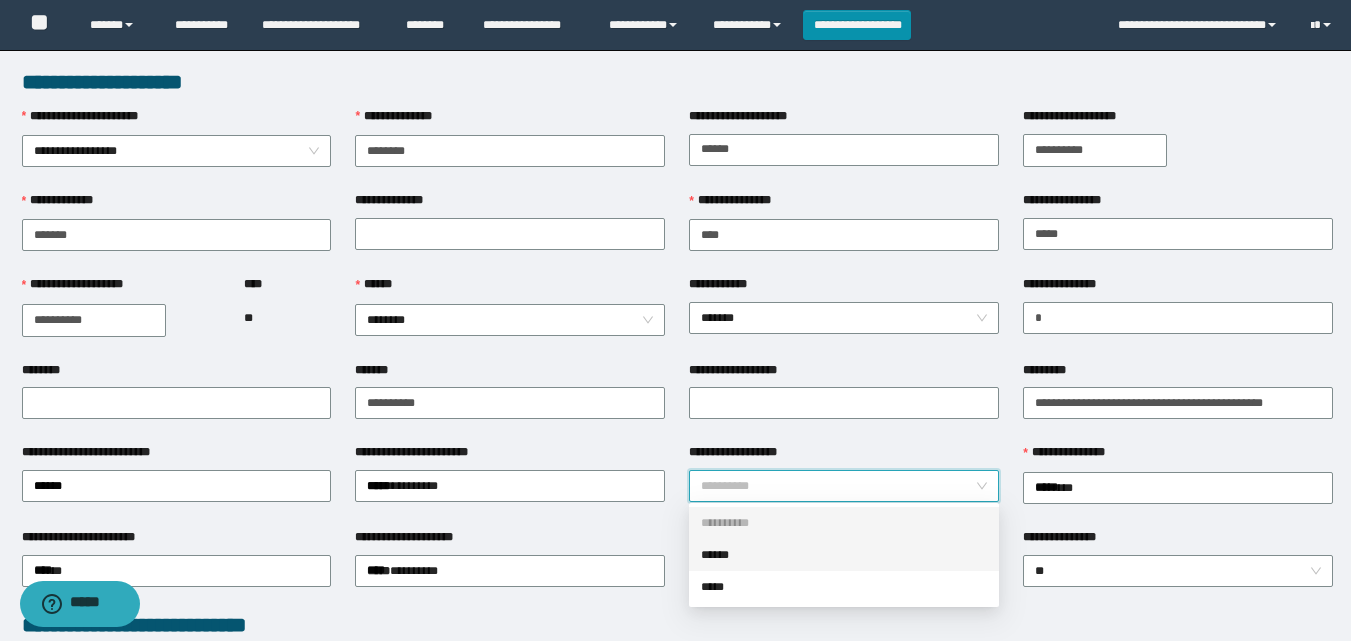 click on "******" at bounding box center [844, 555] 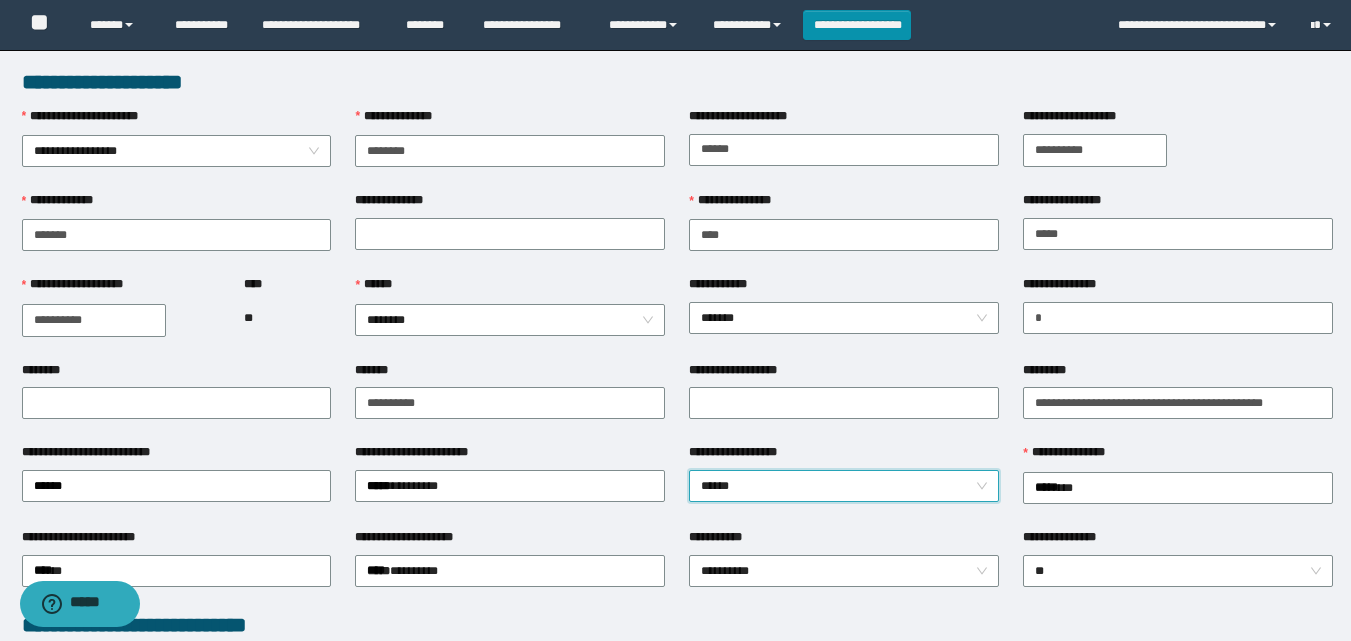 click on "**********" at bounding box center (510, 541) 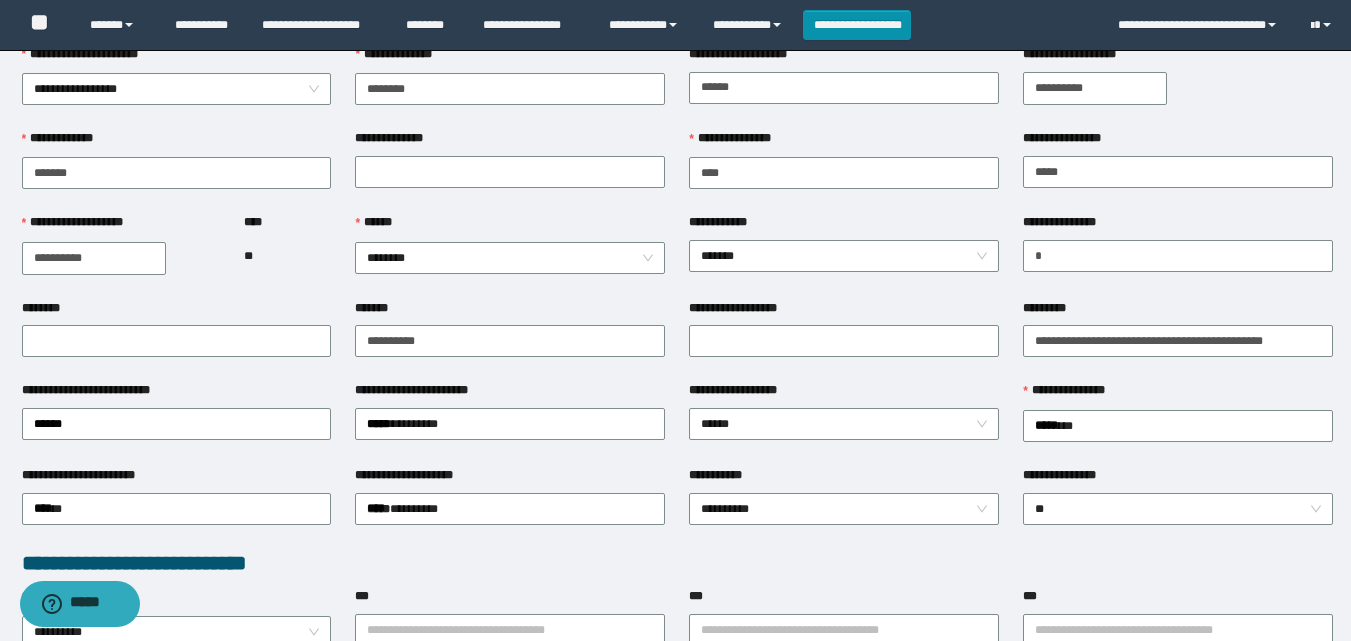 scroll, scrollTop: 200, scrollLeft: 0, axis: vertical 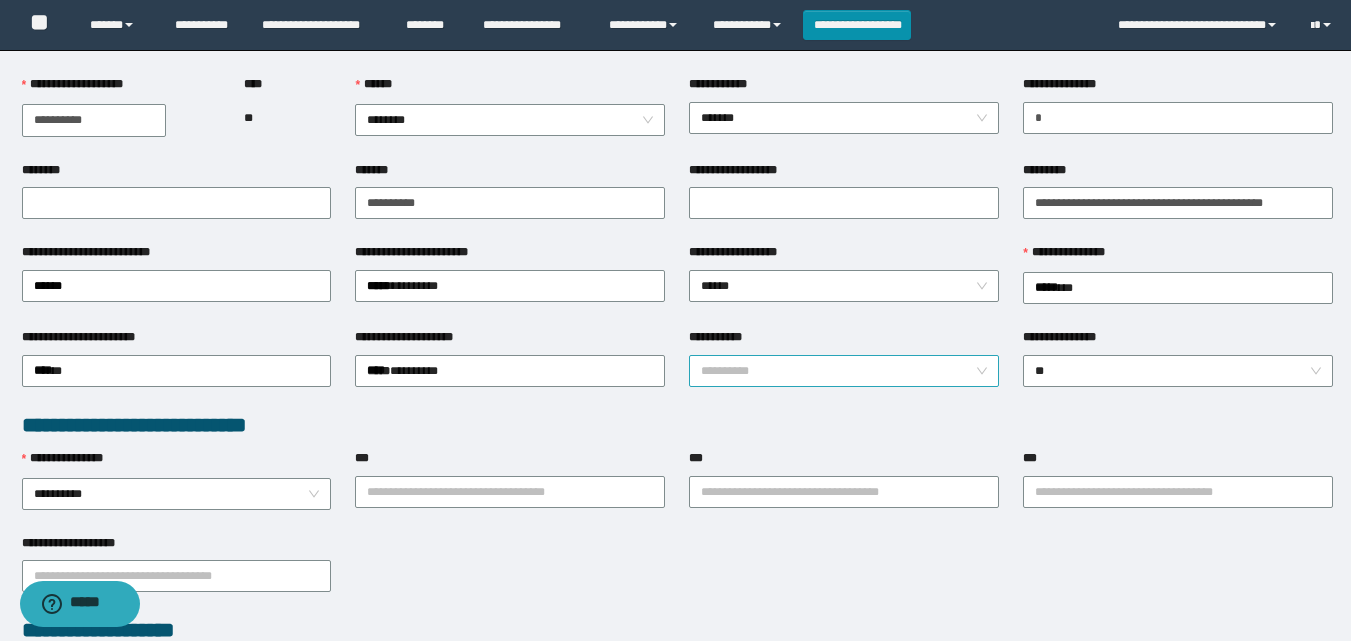 click on "**********" at bounding box center [844, 371] 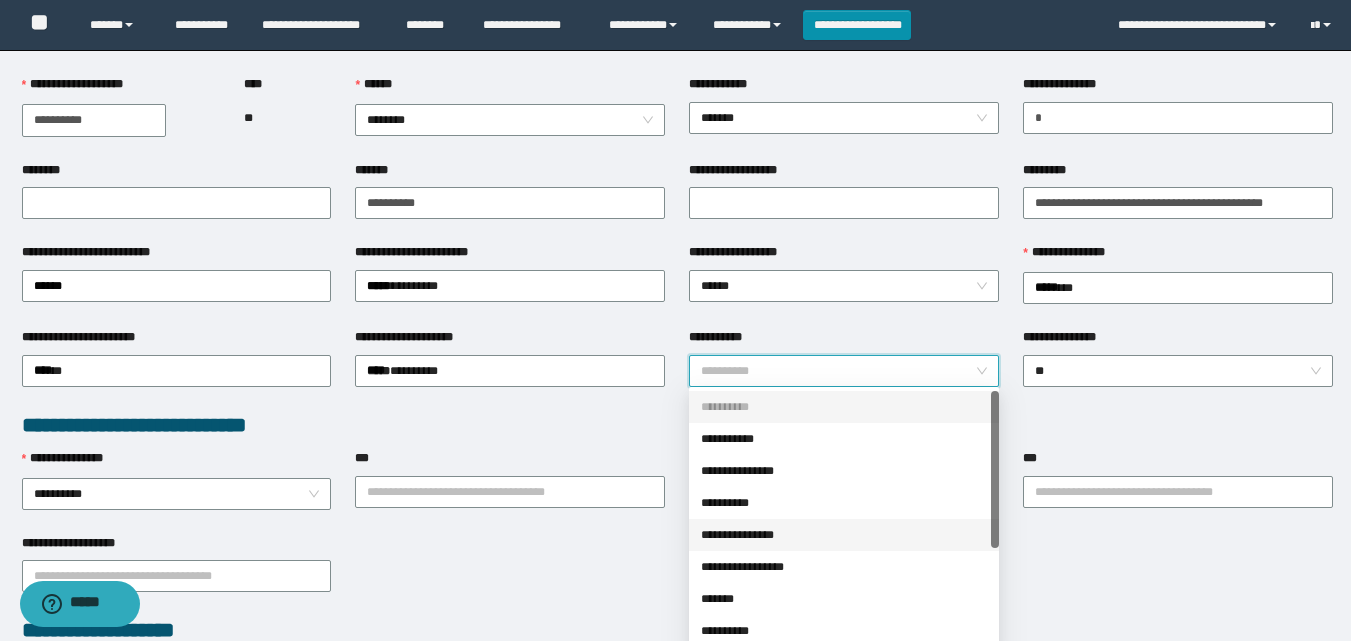 scroll, scrollTop: 160, scrollLeft: 0, axis: vertical 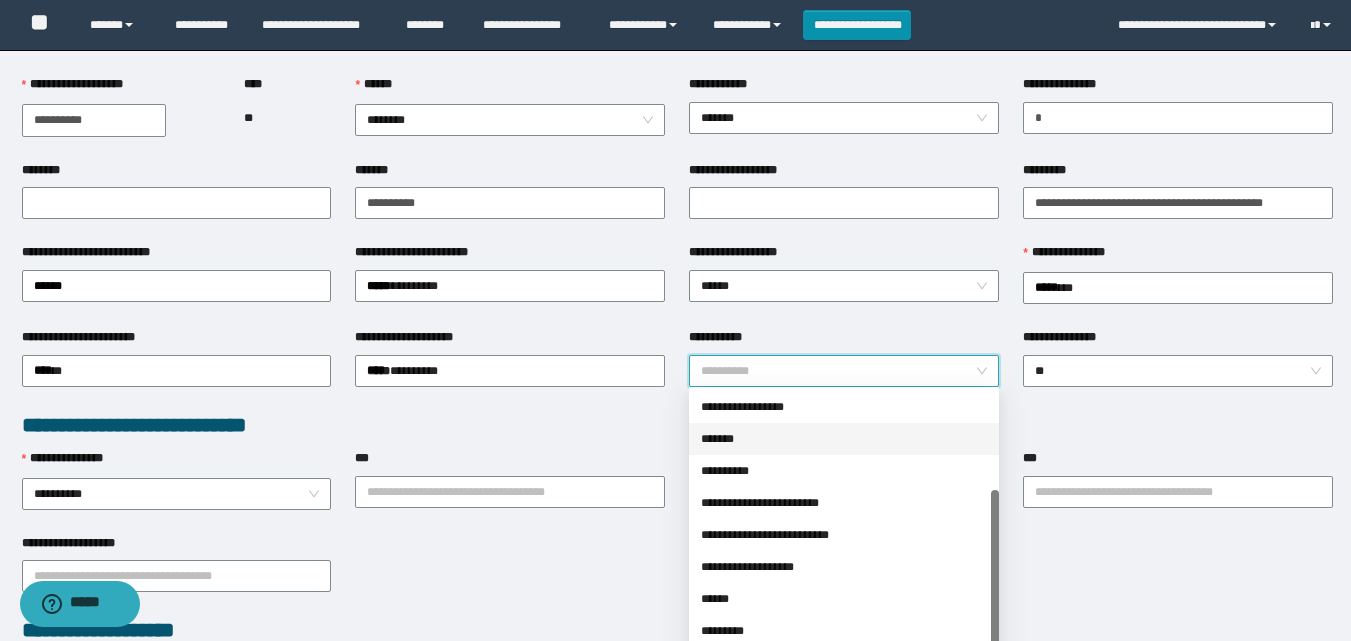 click on "*******" at bounding box center (844, 439) 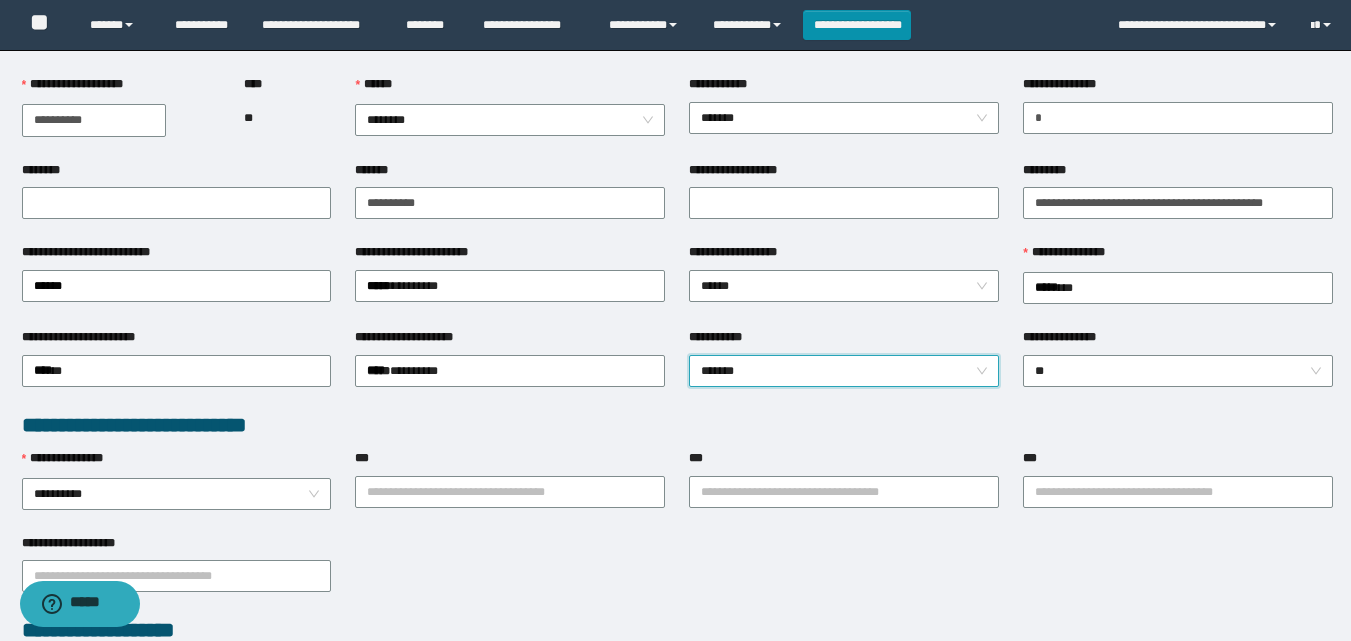 click on "**********" at bounding box center [677, 640] 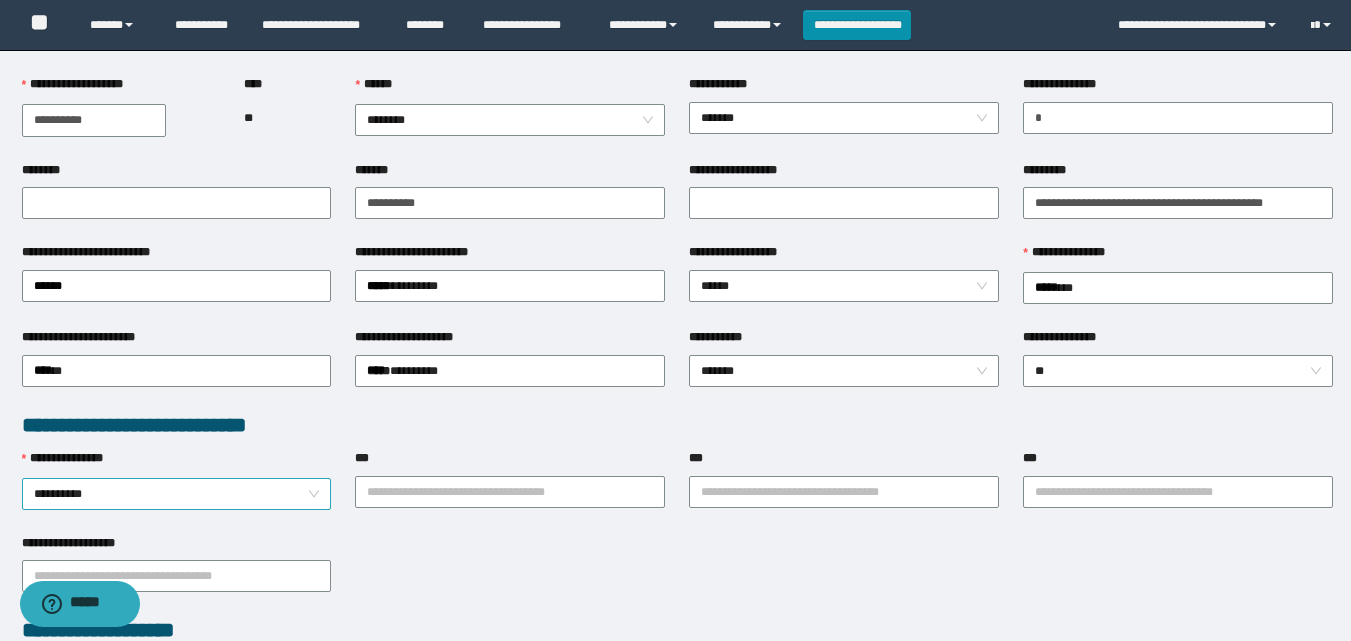 click on "**********" at bounding box center (177, 494) 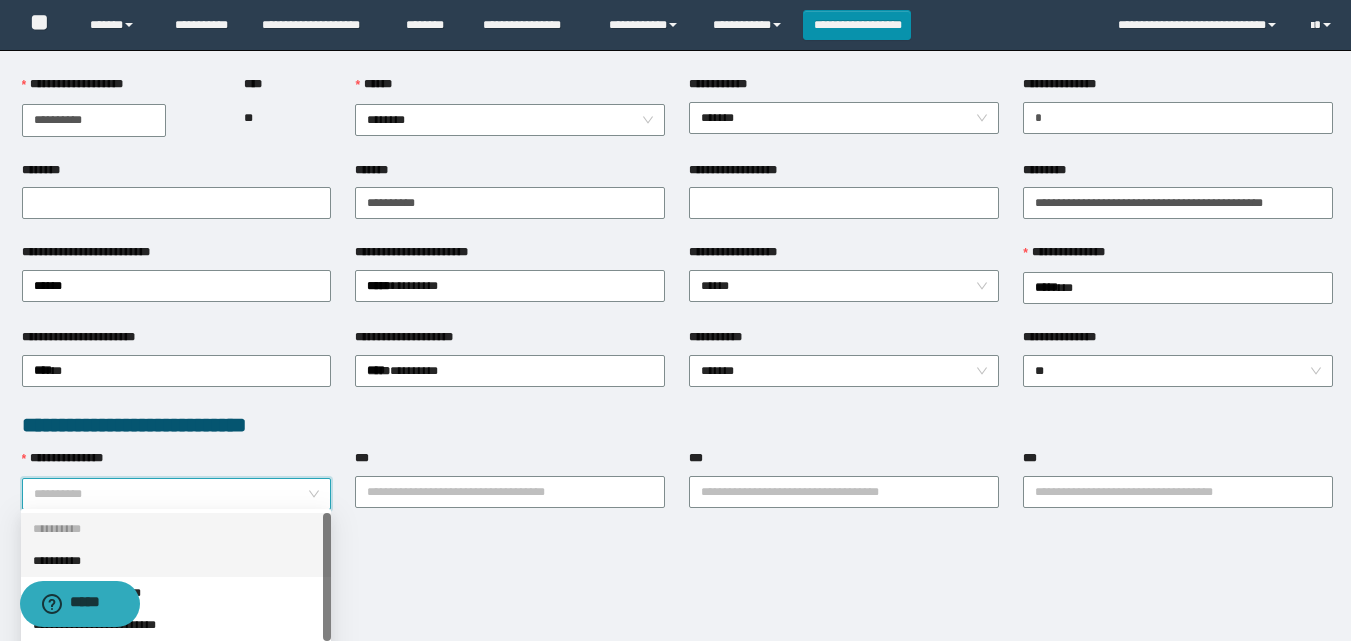 click on "**********" at bounding box center (176, 593) 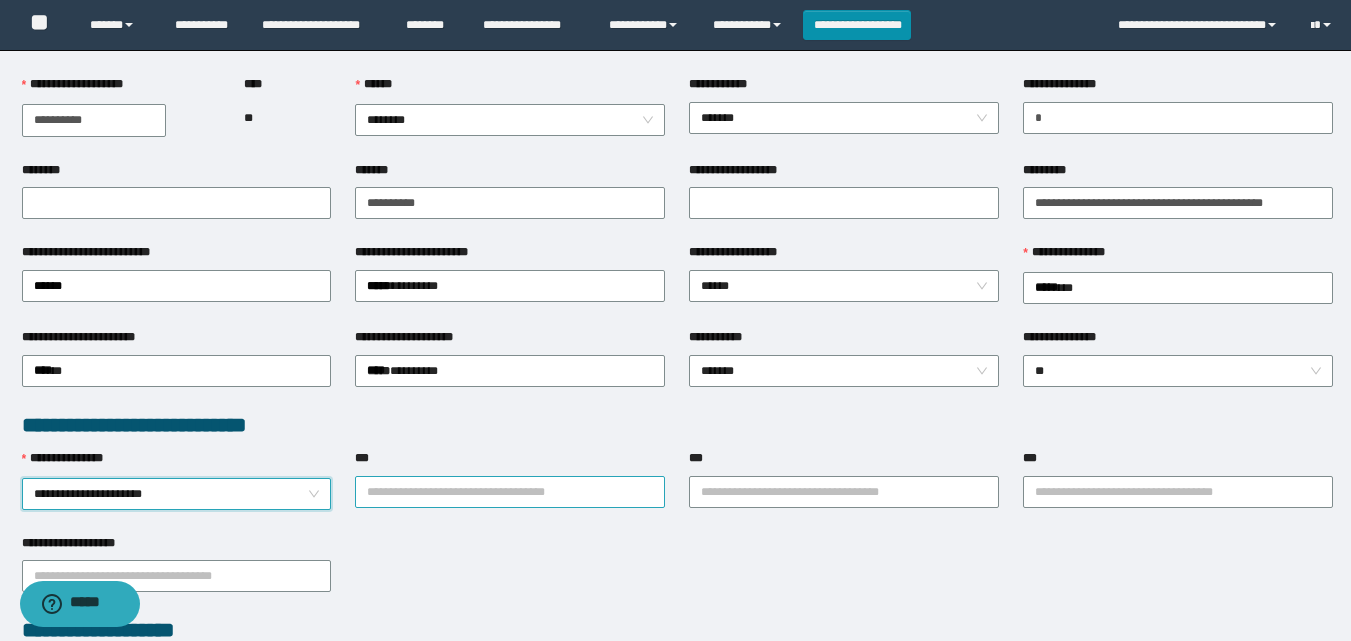 click on "***" at bounding box center [510, 492] 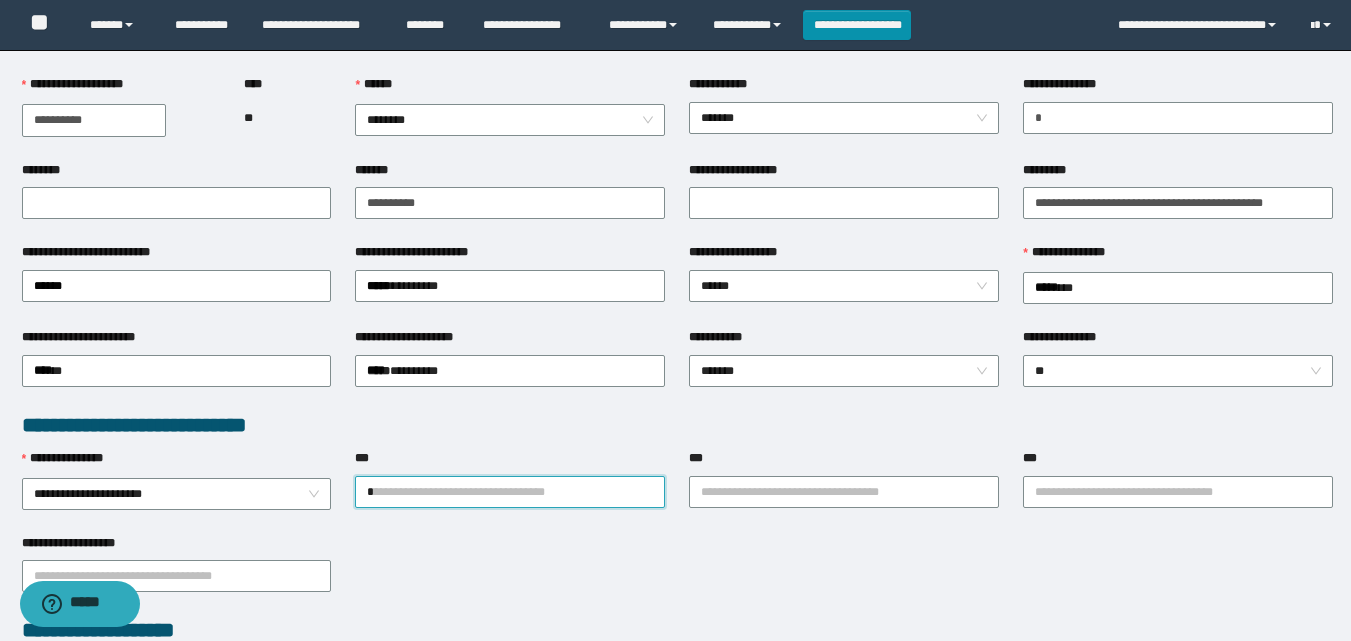 type on "**" 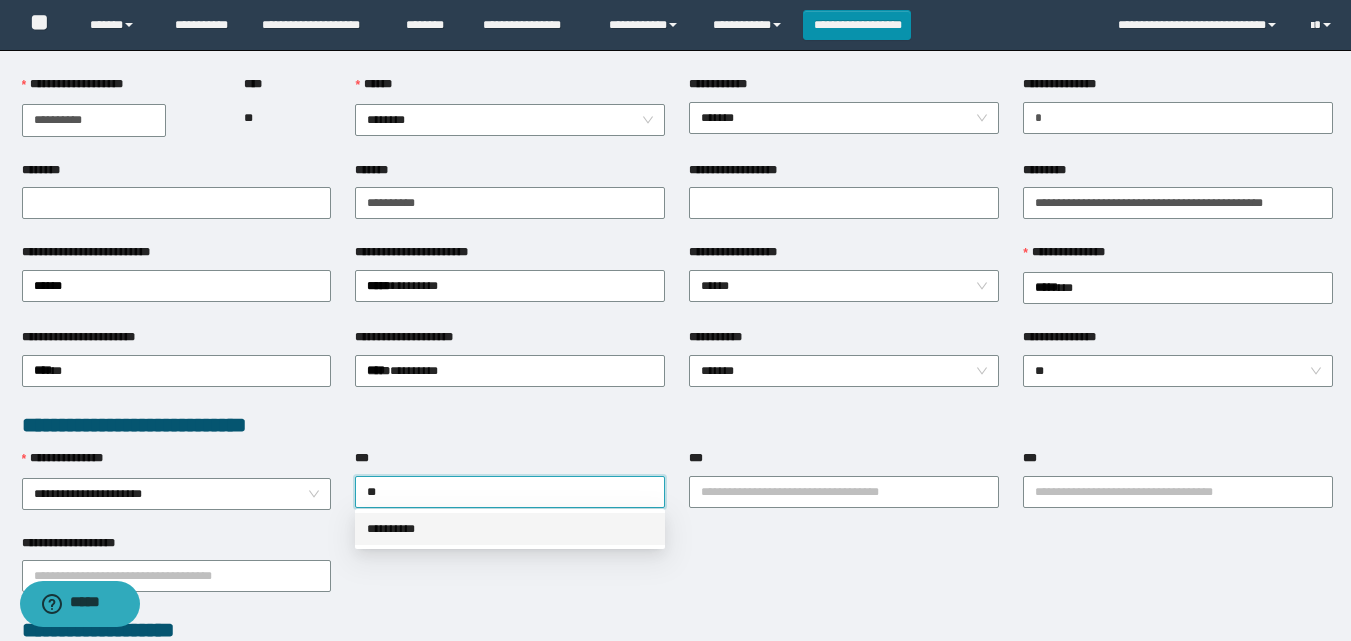 click on "**********" at bounding box center [510, 529] 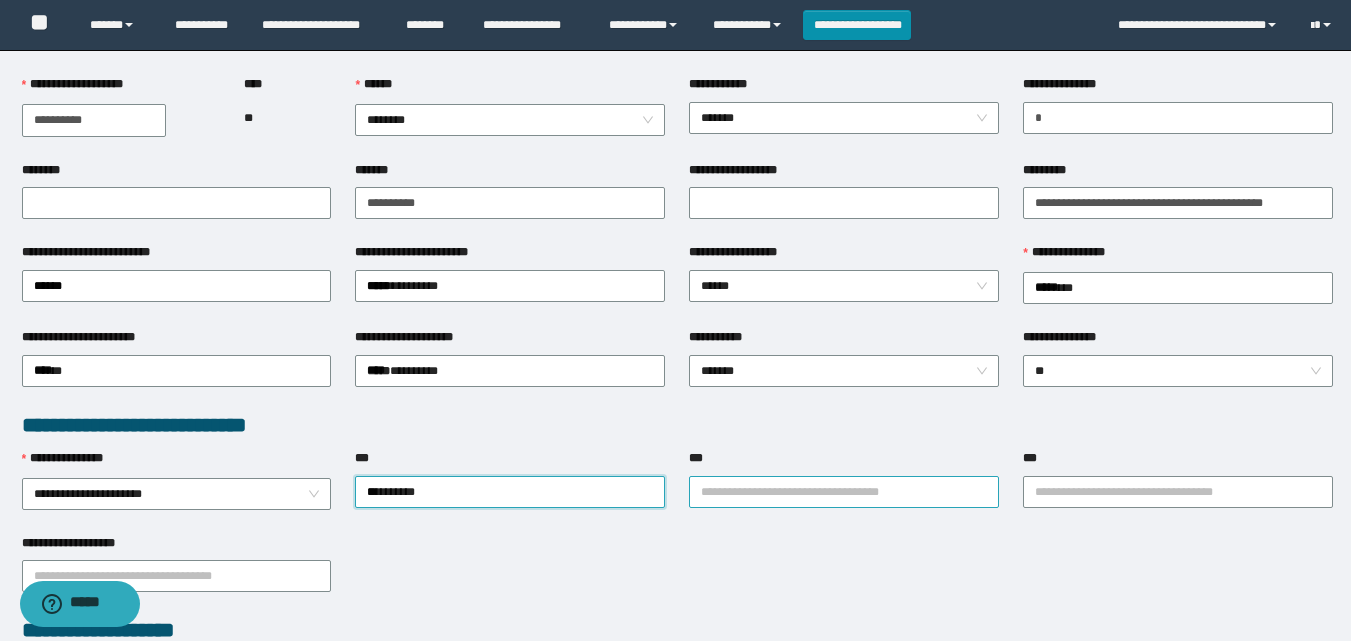 click on "***" at bounding box center [844, 492] 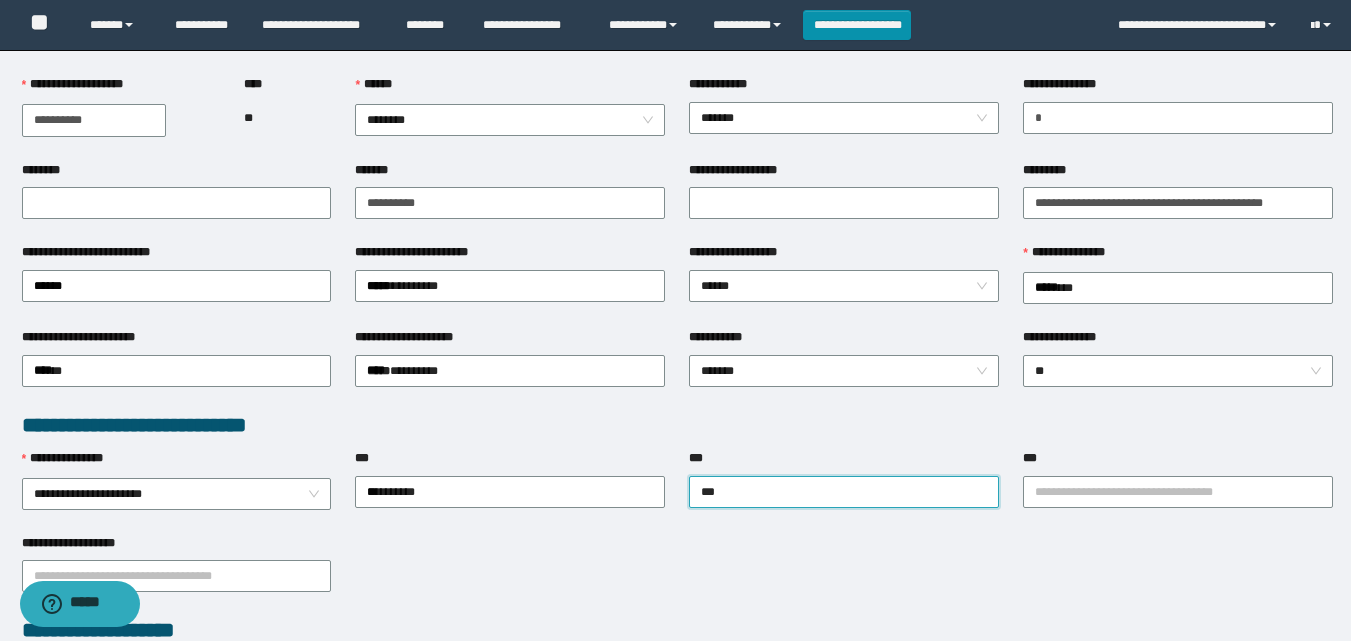 type on "****" 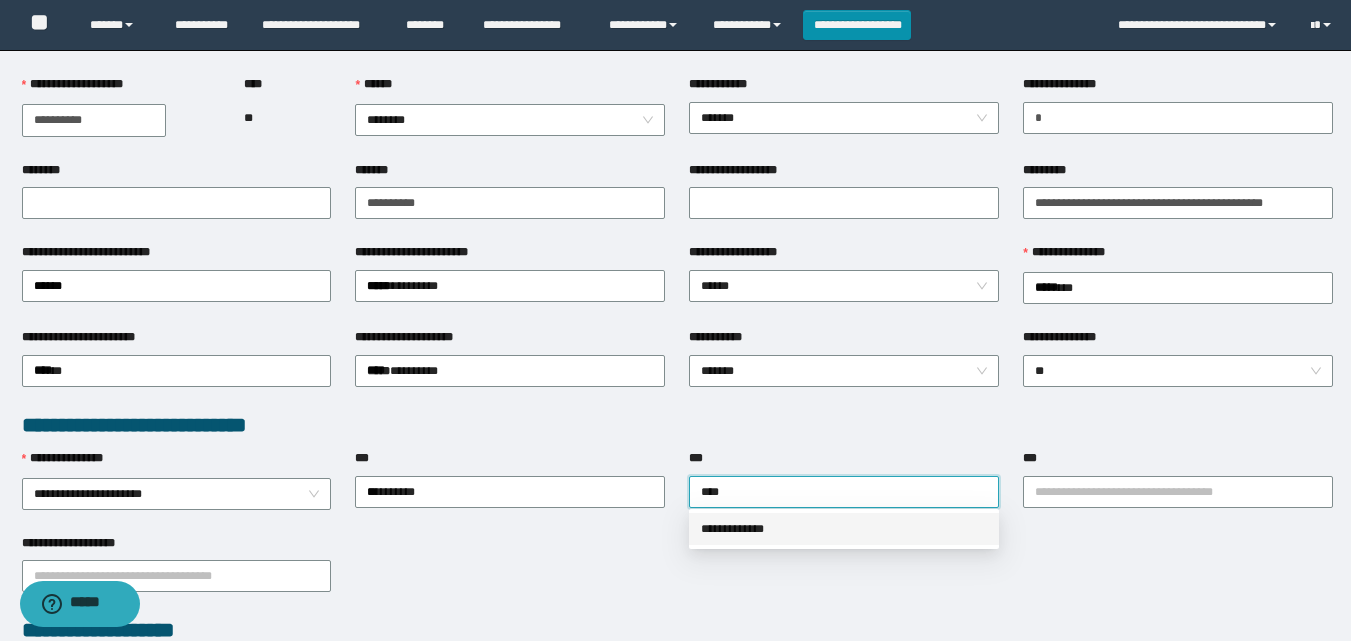 click on "**********" at bounding box center [844, 529] 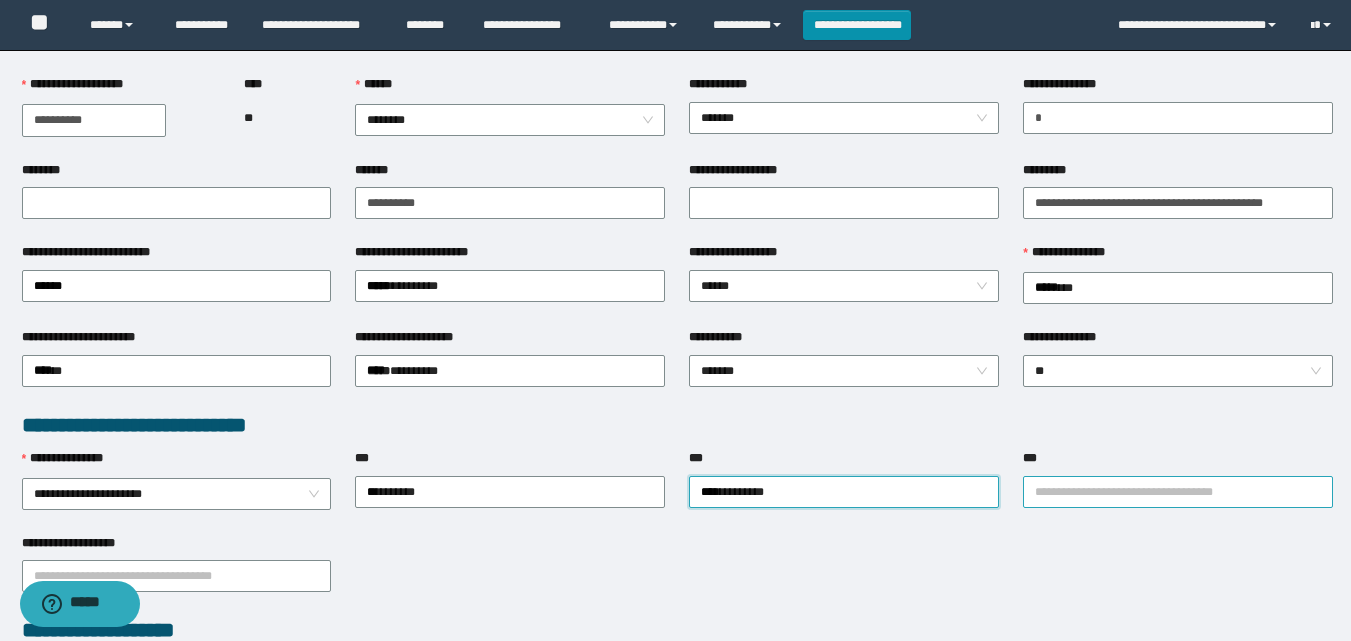 click on "***" at bounding box center (1178, 492) 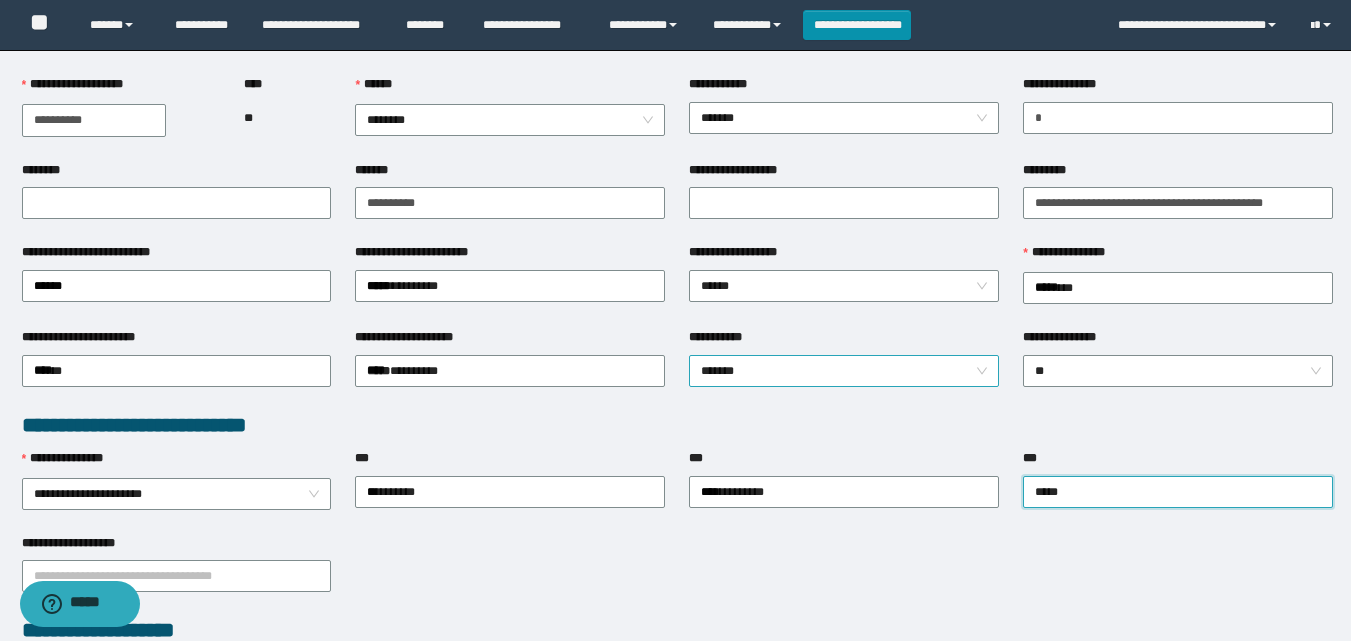type on "******" 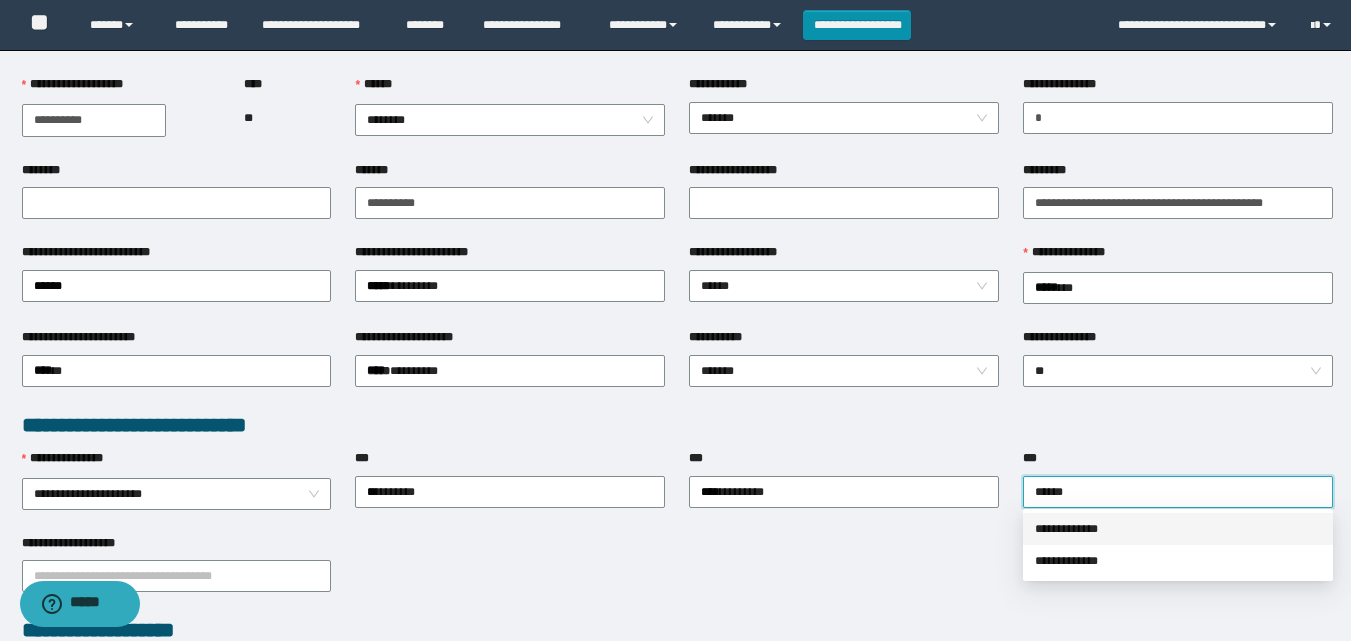 click on "**********" at bounding box center [1178, 529] 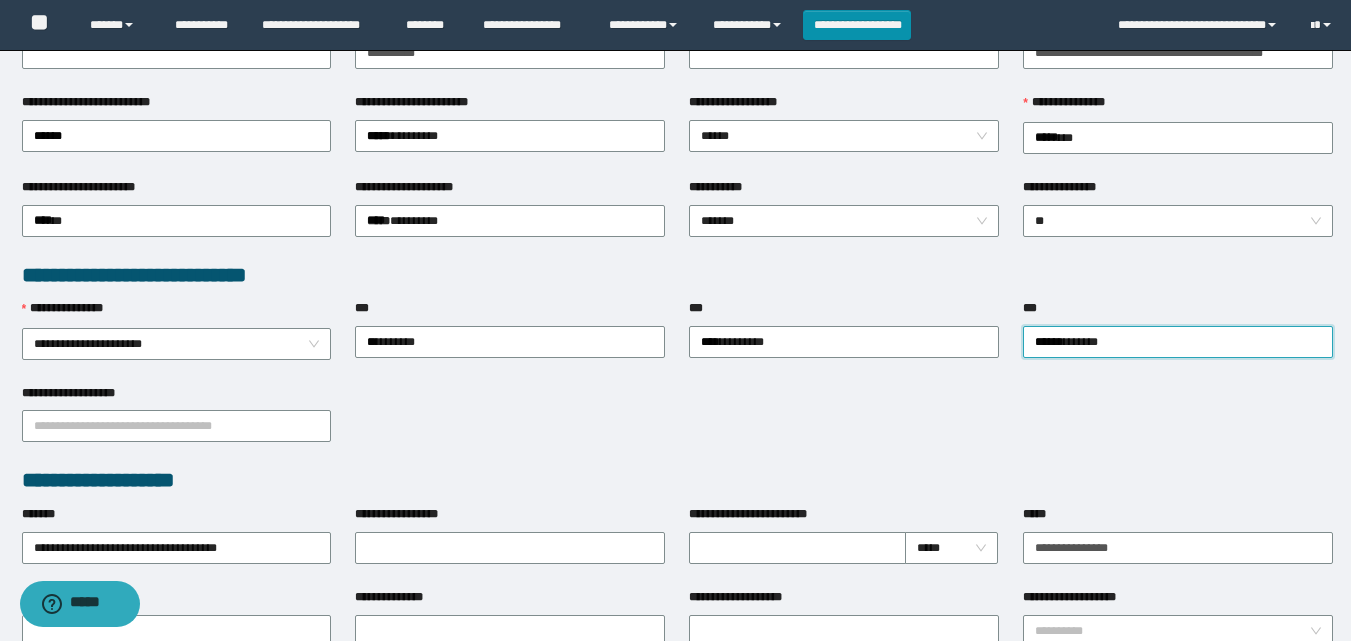 scroll, scrollTop: 600, scrollLeft: 0, axis: vertical 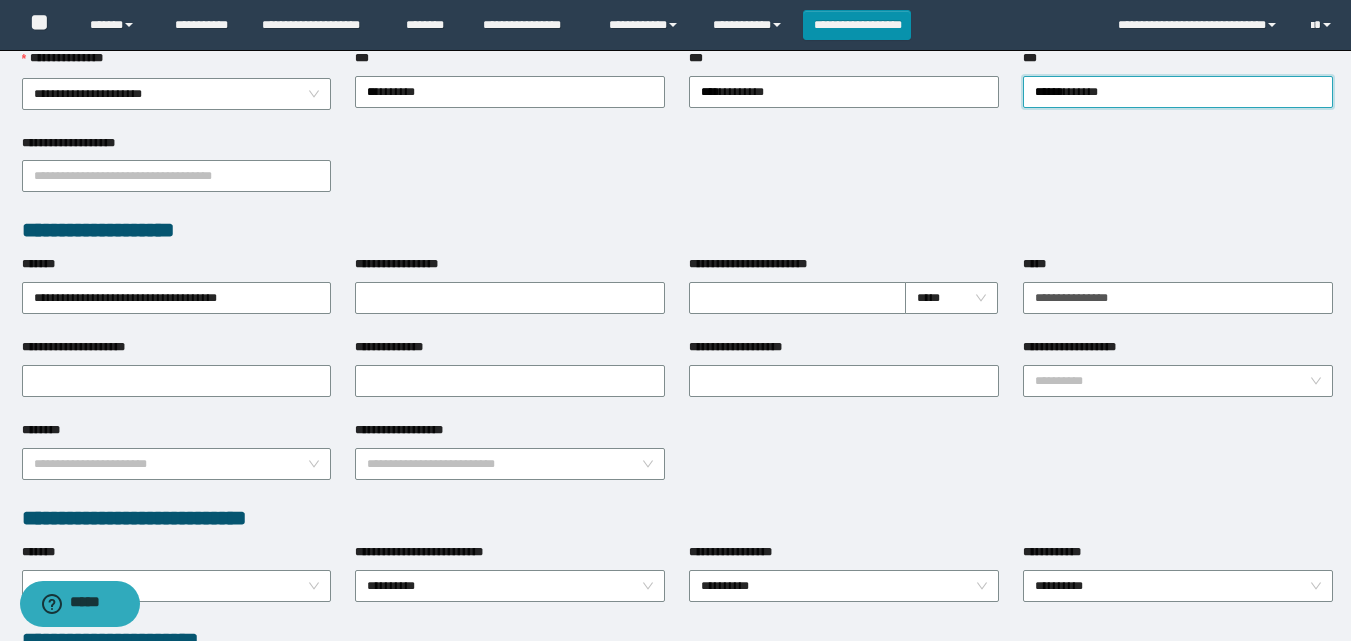 click on "**********" at bounding box center (677, 462) 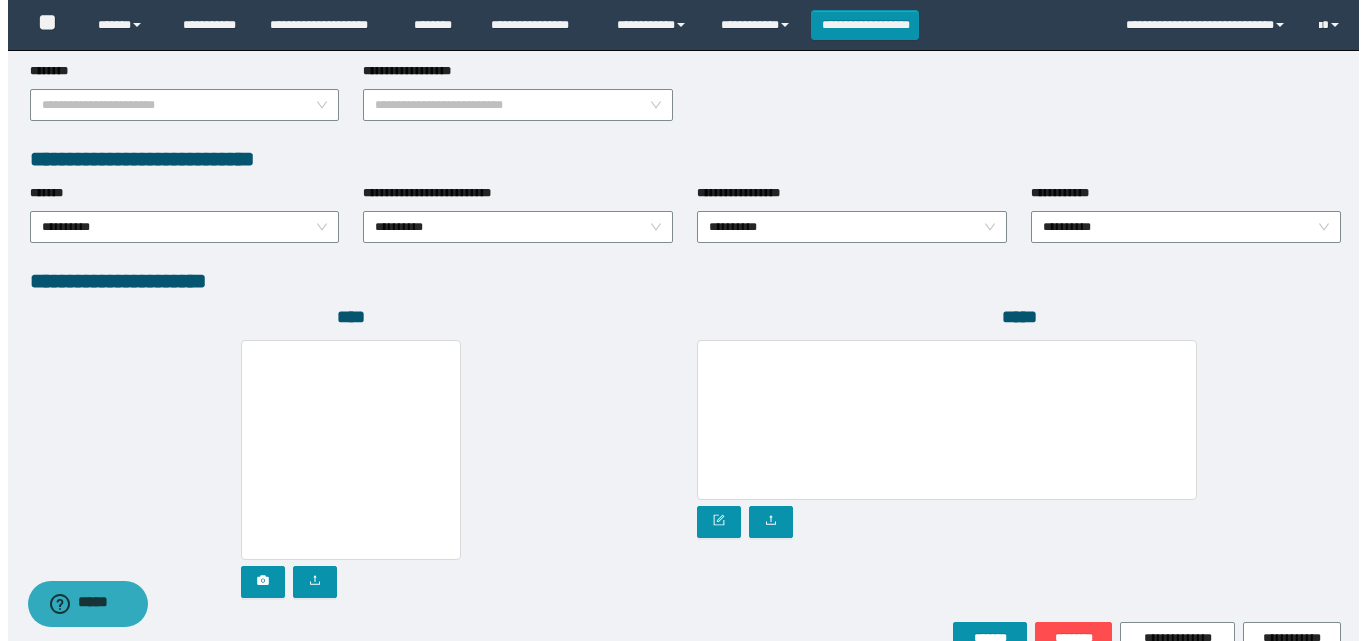 scroll, scrollTop: 1064, scrollLeft: 0, axis: vertical 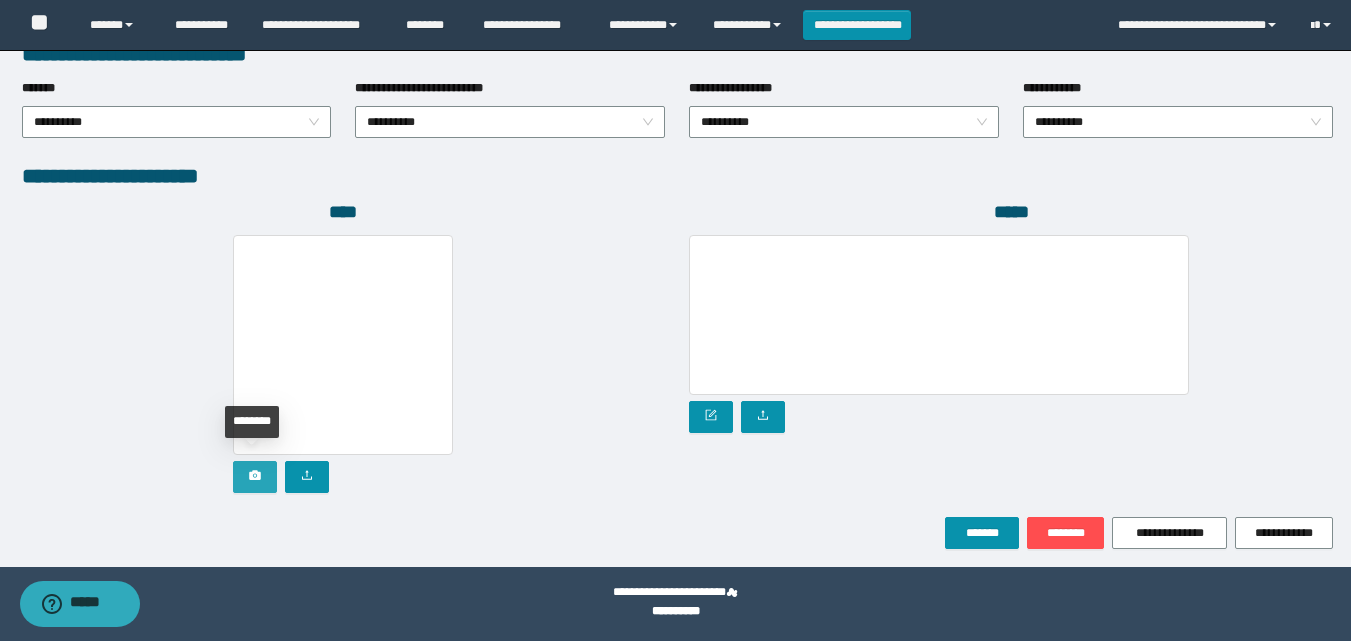 click at bounding box center [255, 477] 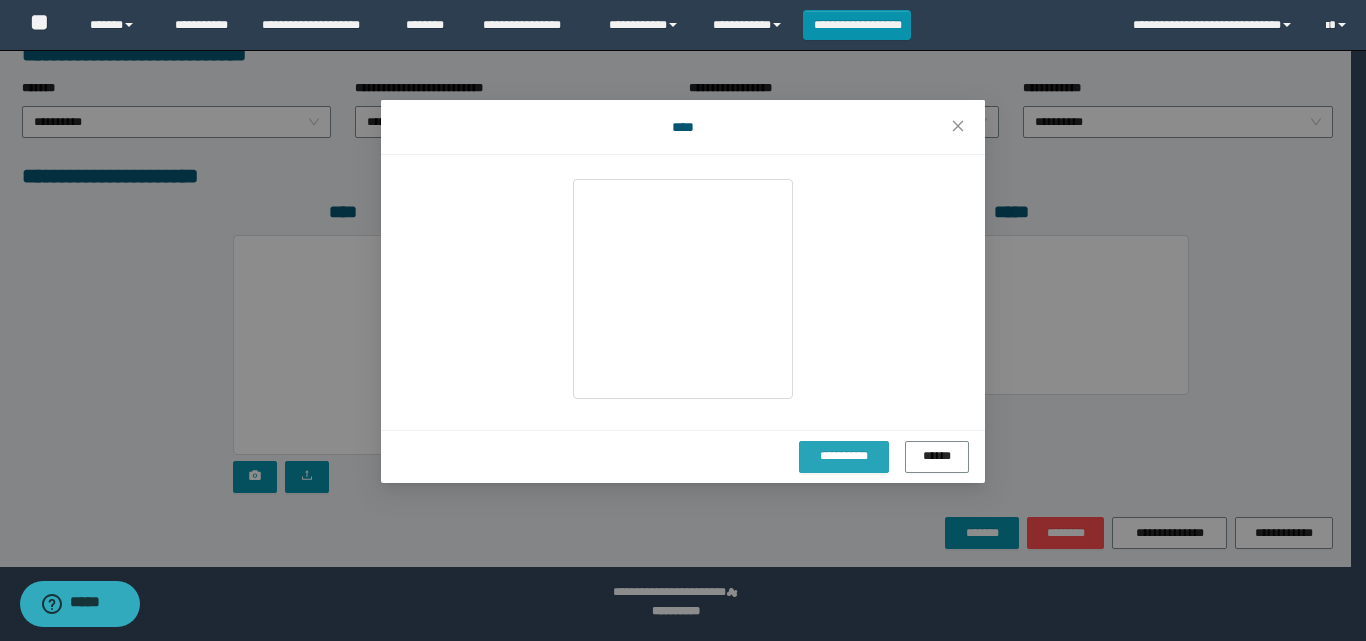 click on "**********" at bounding box center (844, 456) 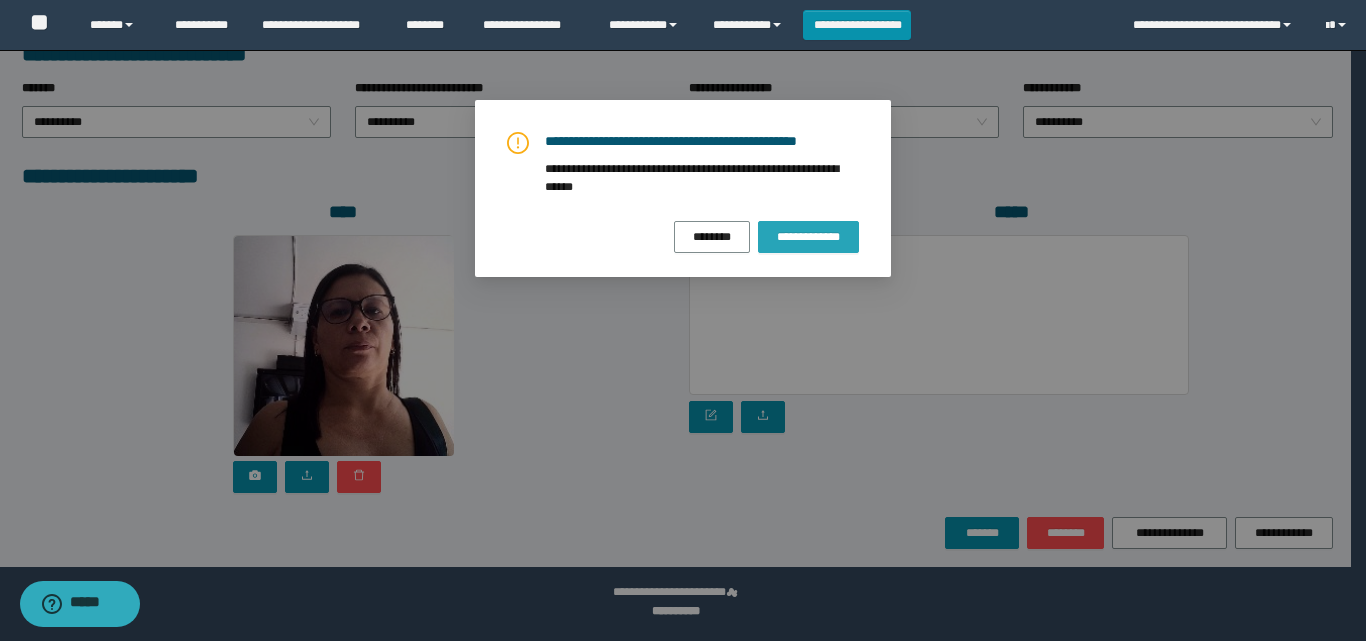 click on "**********" at bounding box center (808, 237) 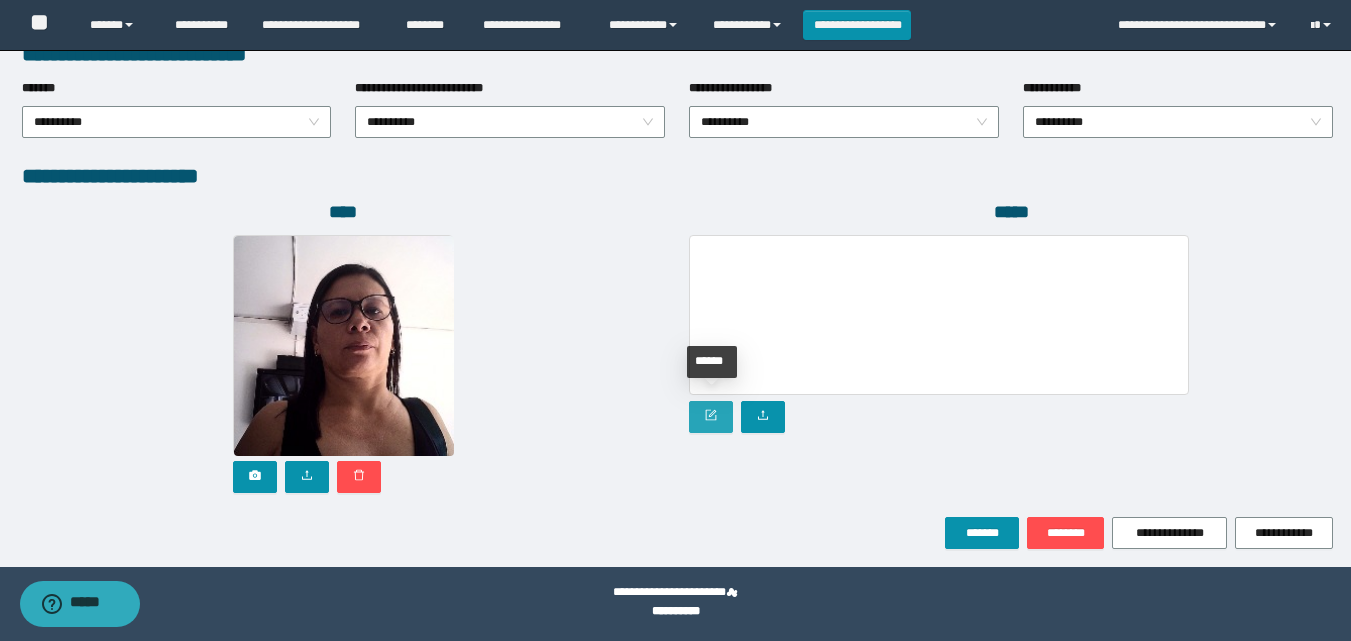 click 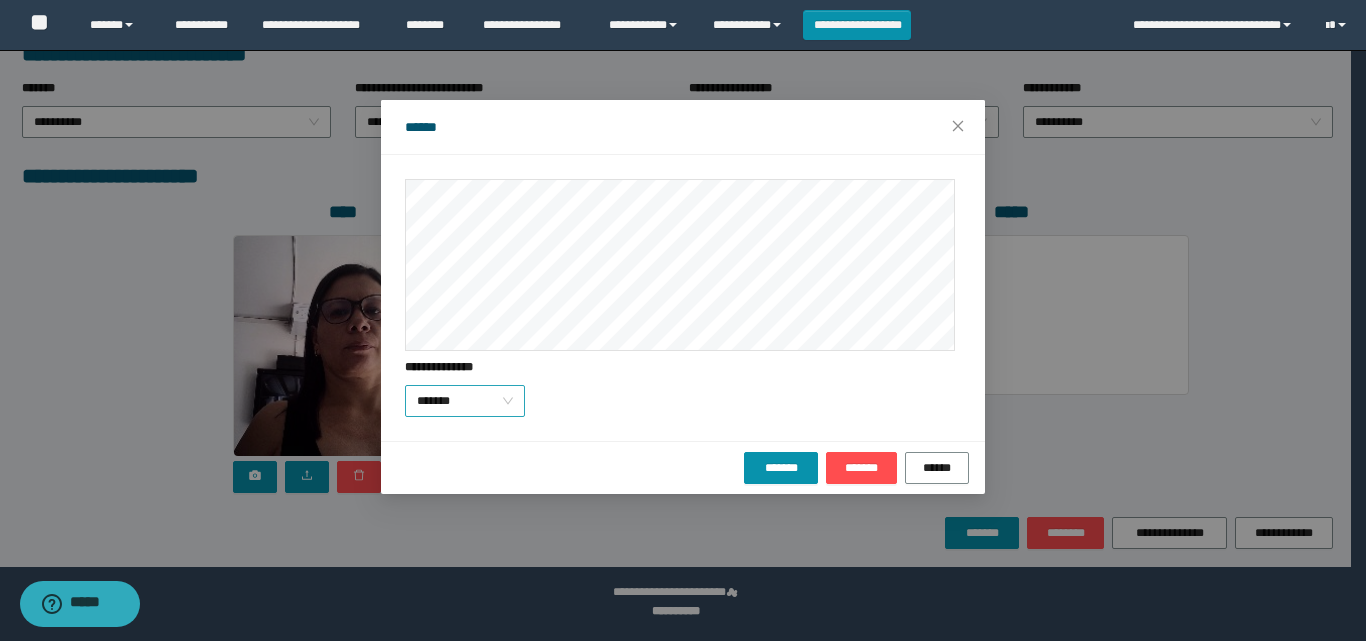 click on "*******" at bounding box center [465, 401] 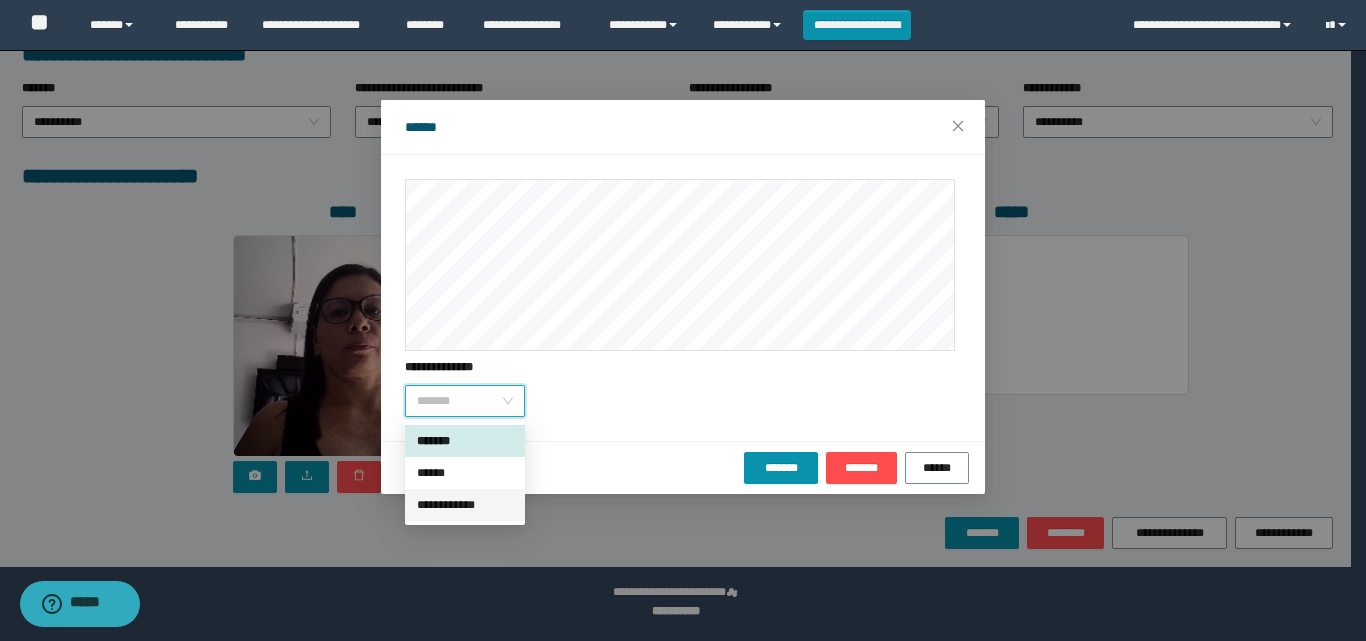 click on "**********" at bounding box center [465, 505] 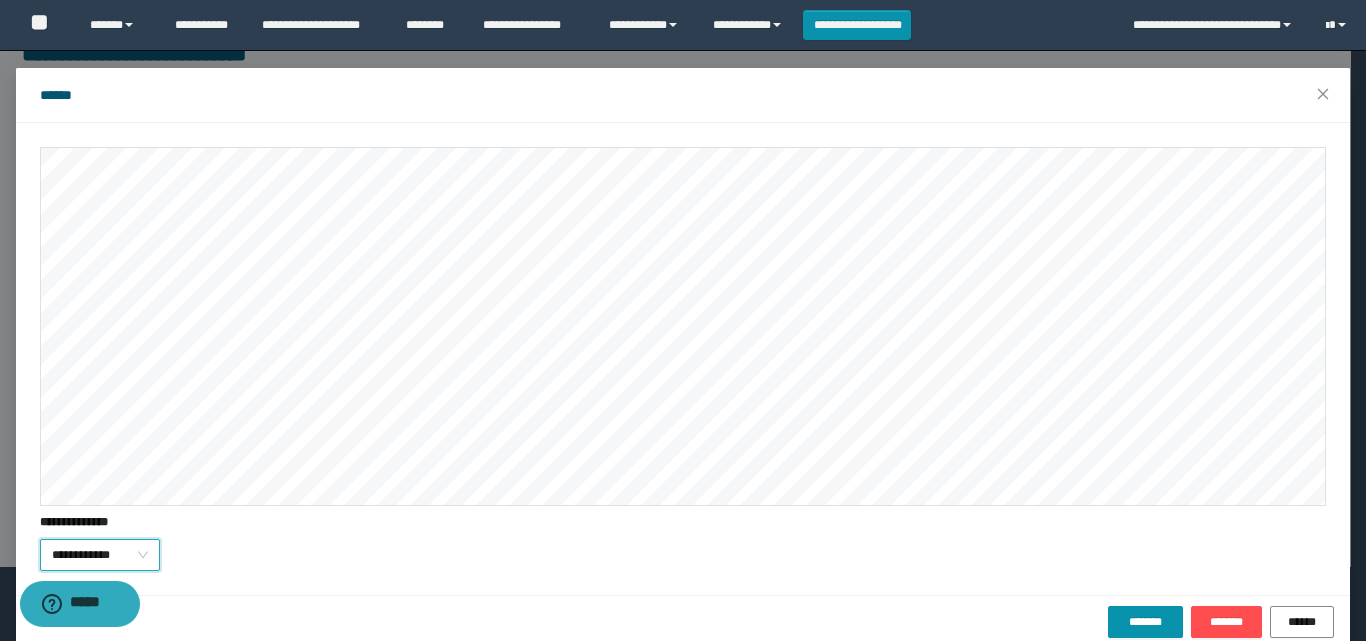 scroll, scrollTop: 61, scrollLeft: 0, axis: vertical 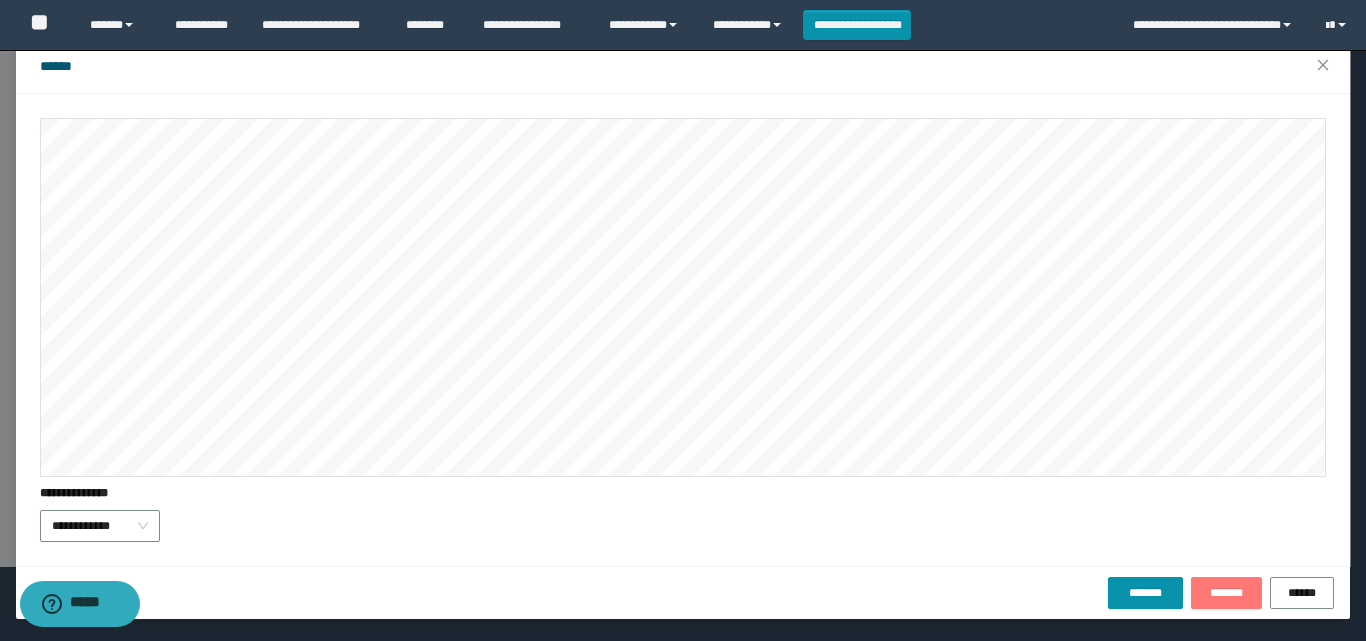 click on "*******" at bounding box center (1226, 593) 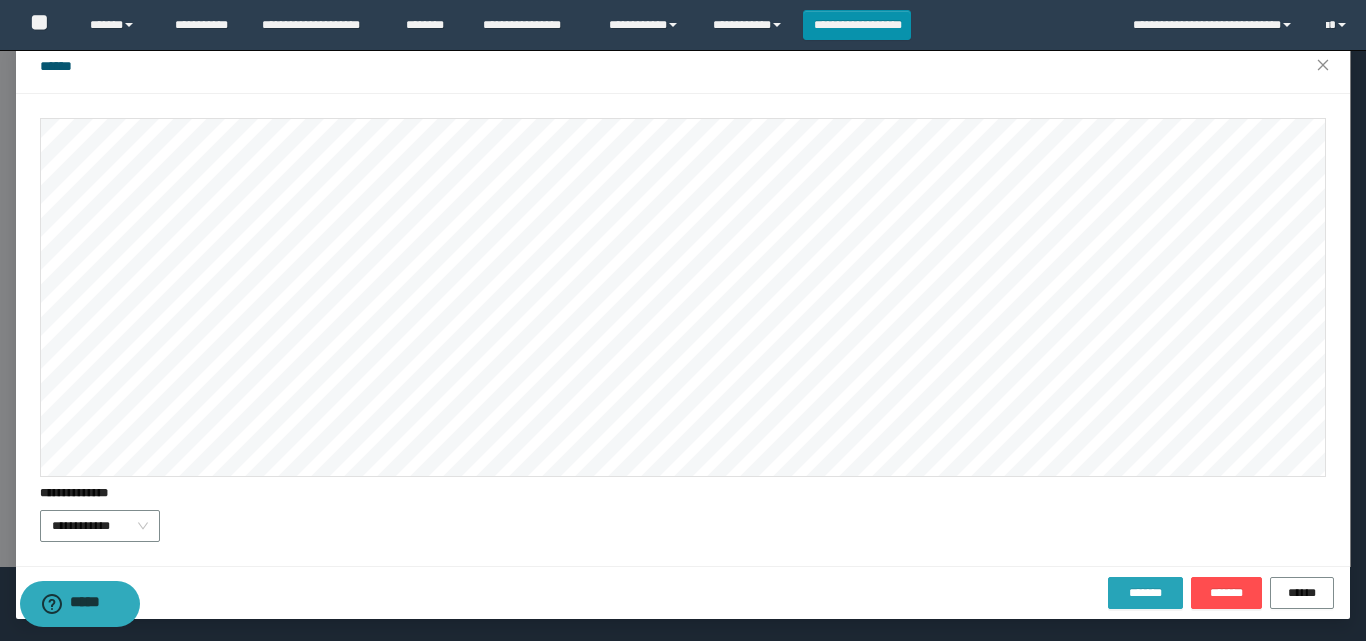 click on "*******" at bounding box center [1145, 593] 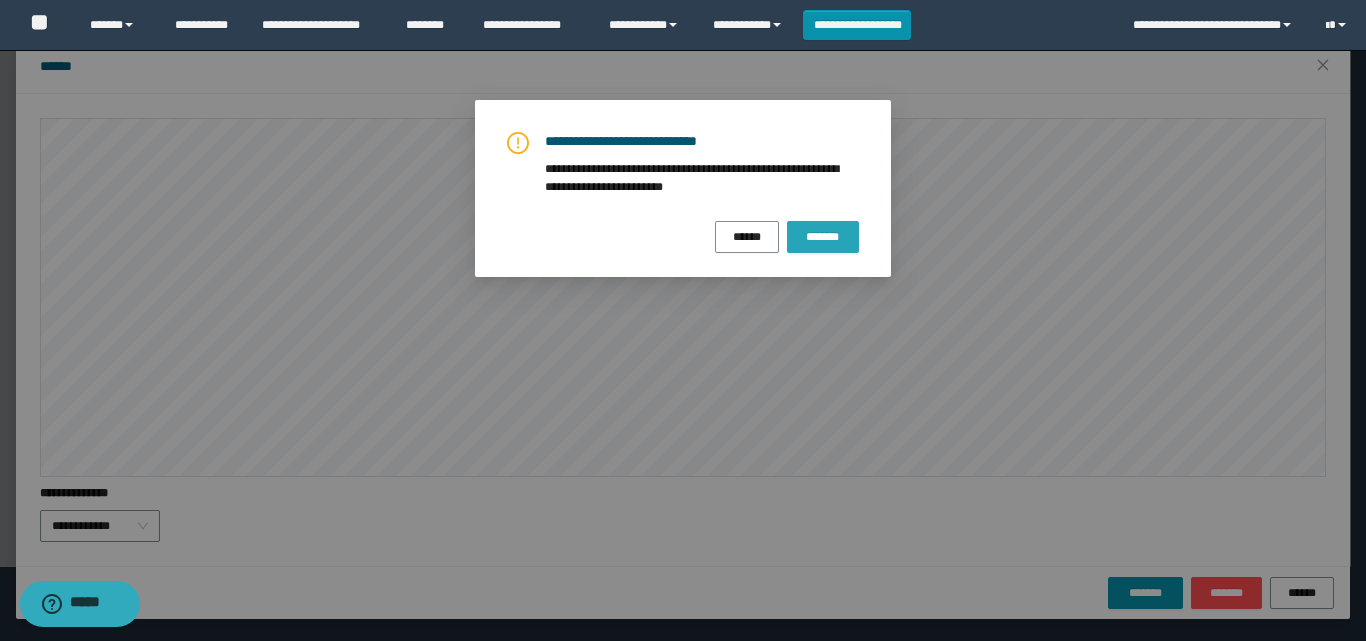 click on "*******" at bounding box center [823, 237] 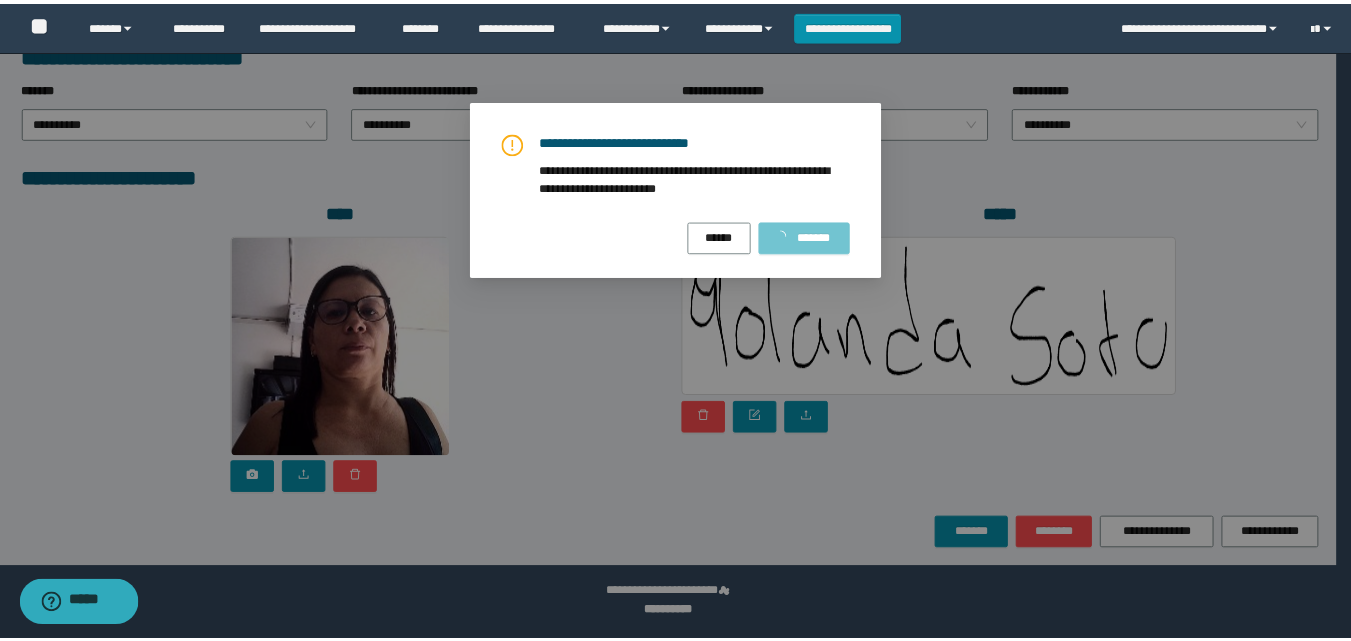 scroll, scrollTop: 0, scrollLeft: 0, axis: both 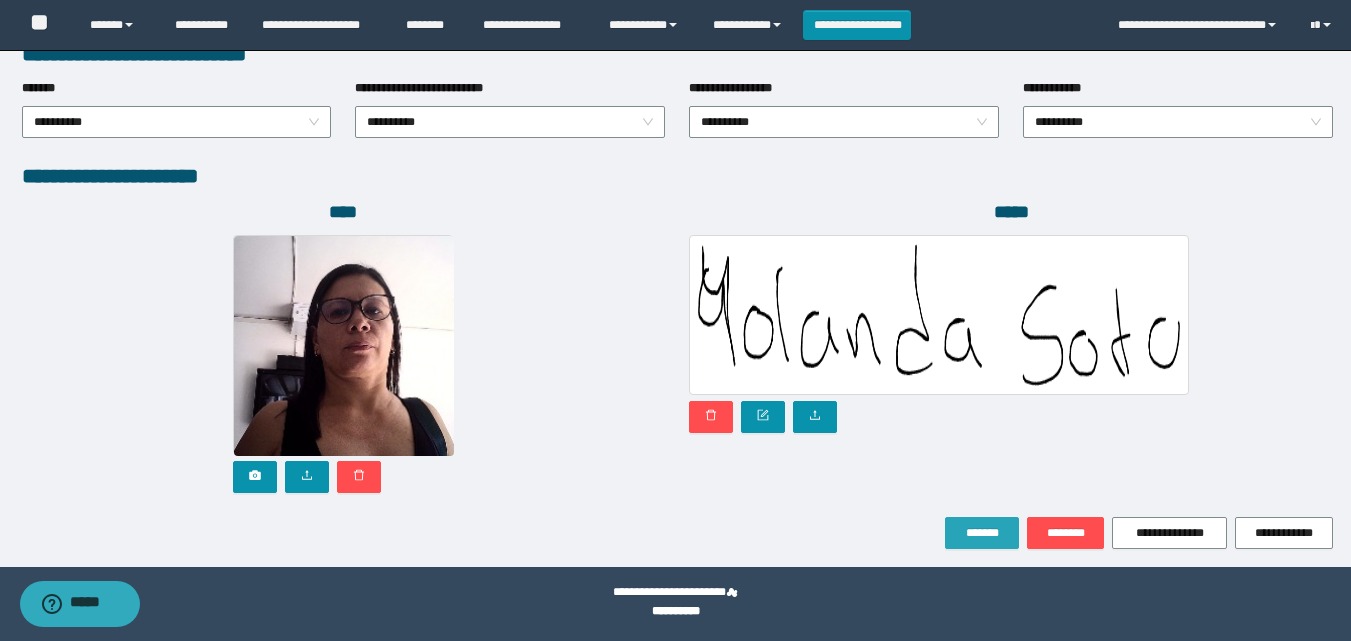 click on "*******" at bounding box center (982, 533) 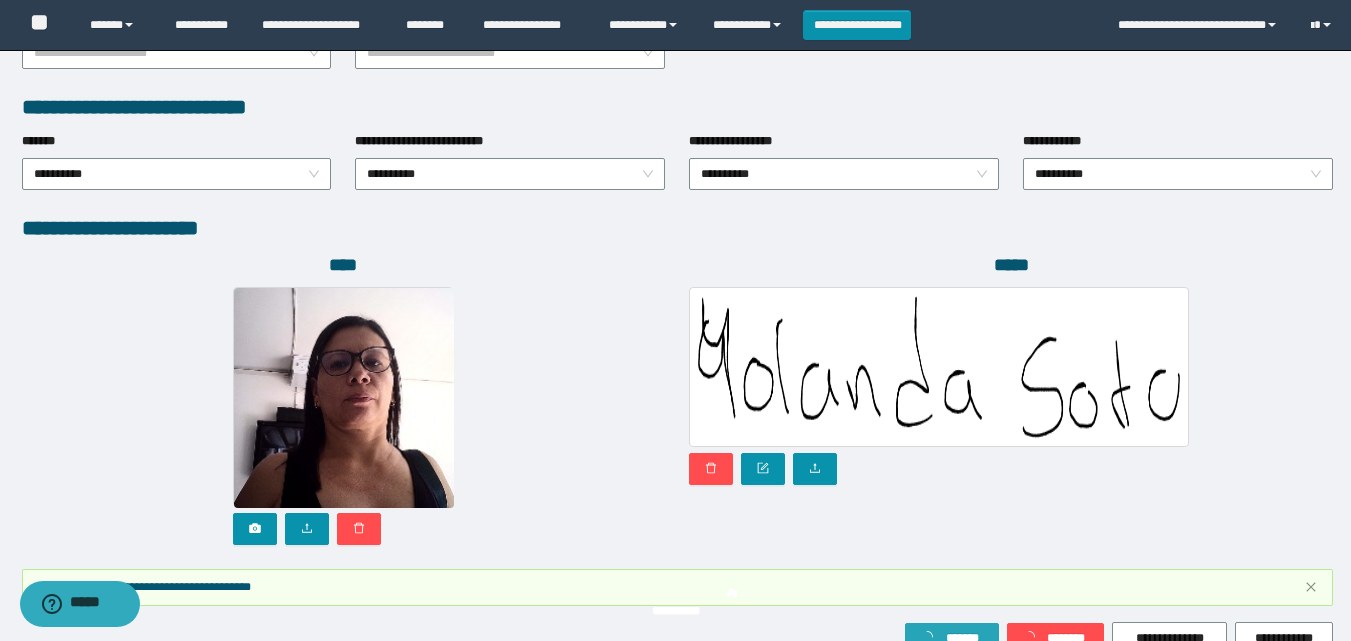 scroll, scrollTop: 1117, scrollLeft: 0, axis: vertical 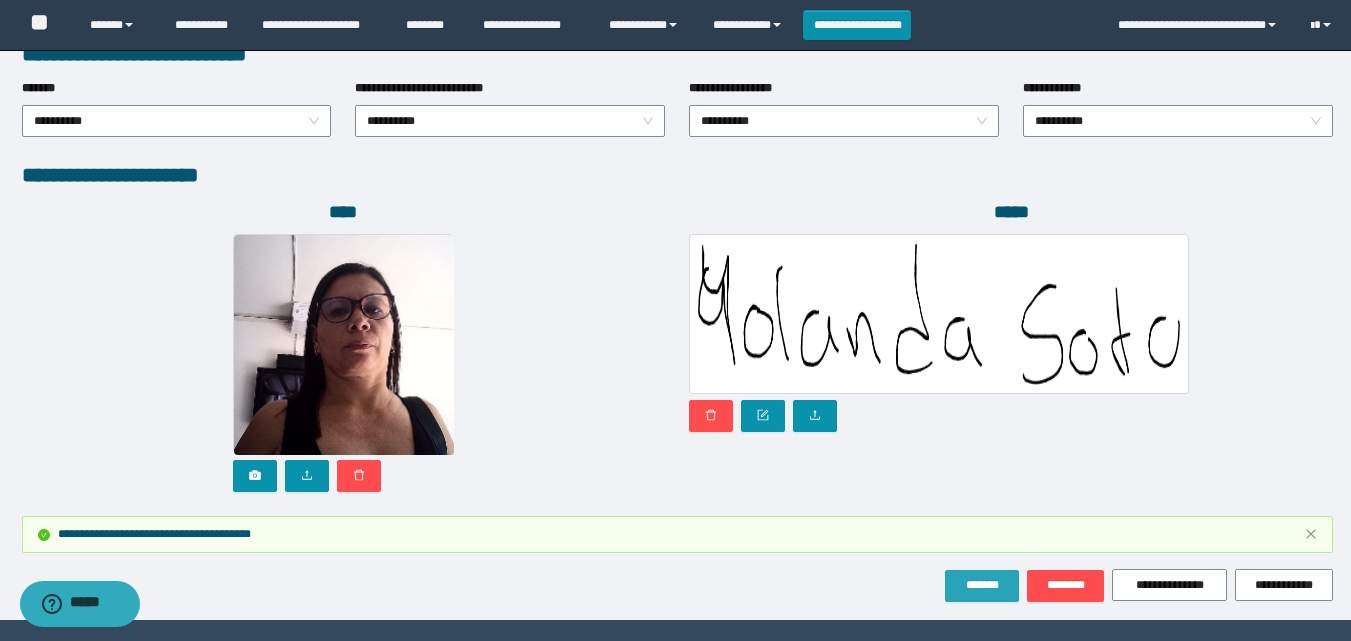 click on "*******" at bounding box center (982, 585) 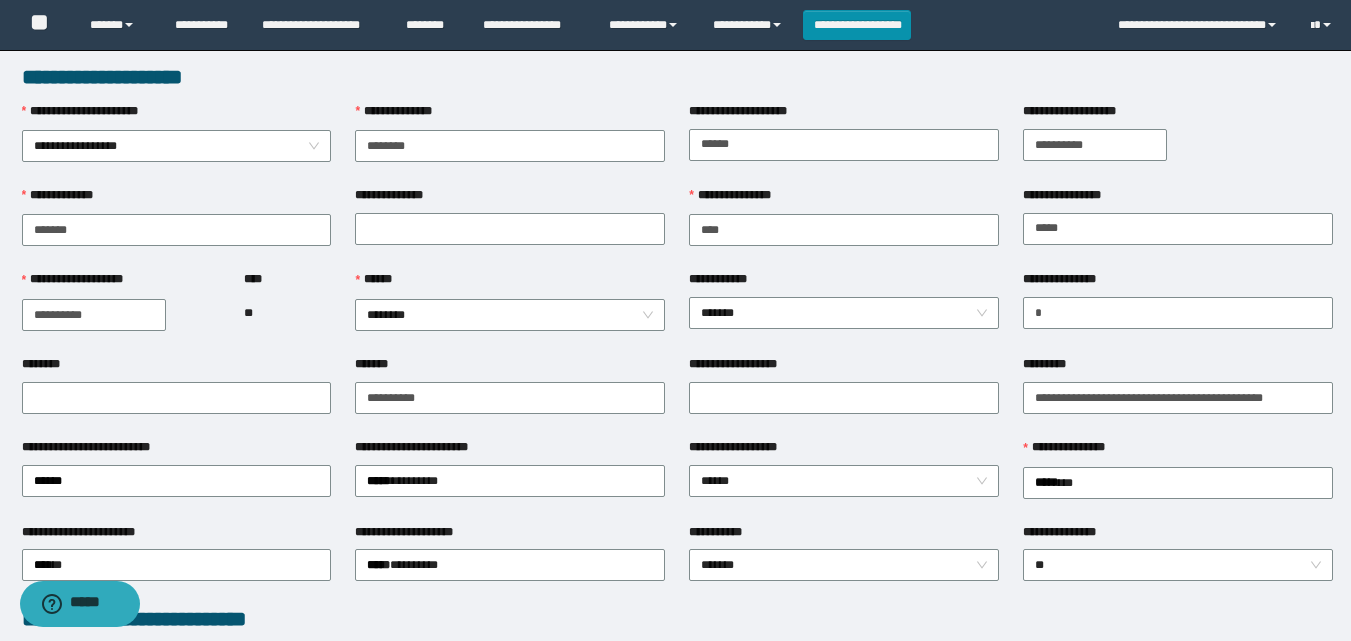 scroll, scrollTop: 0, scrollLeft: 0, axis: both 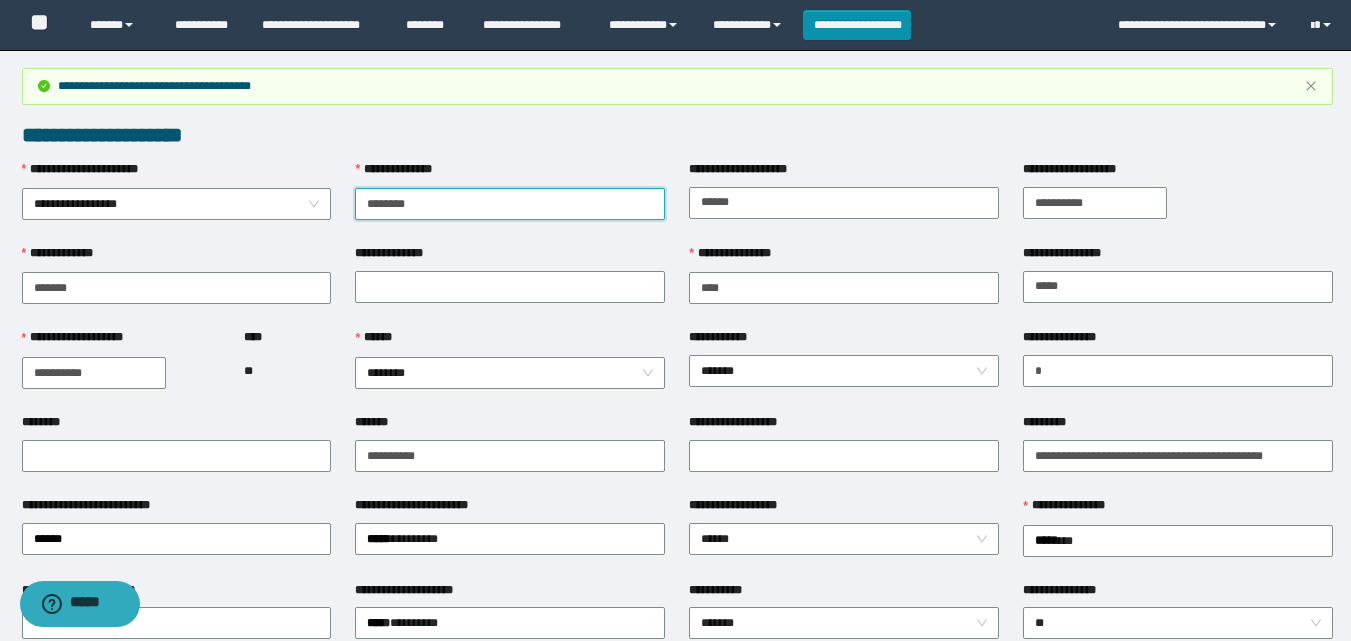 drag, startPoint x: 522, startPoint y: 201, endPoint x: 342, endPoint y: 200, distance: 180.00278 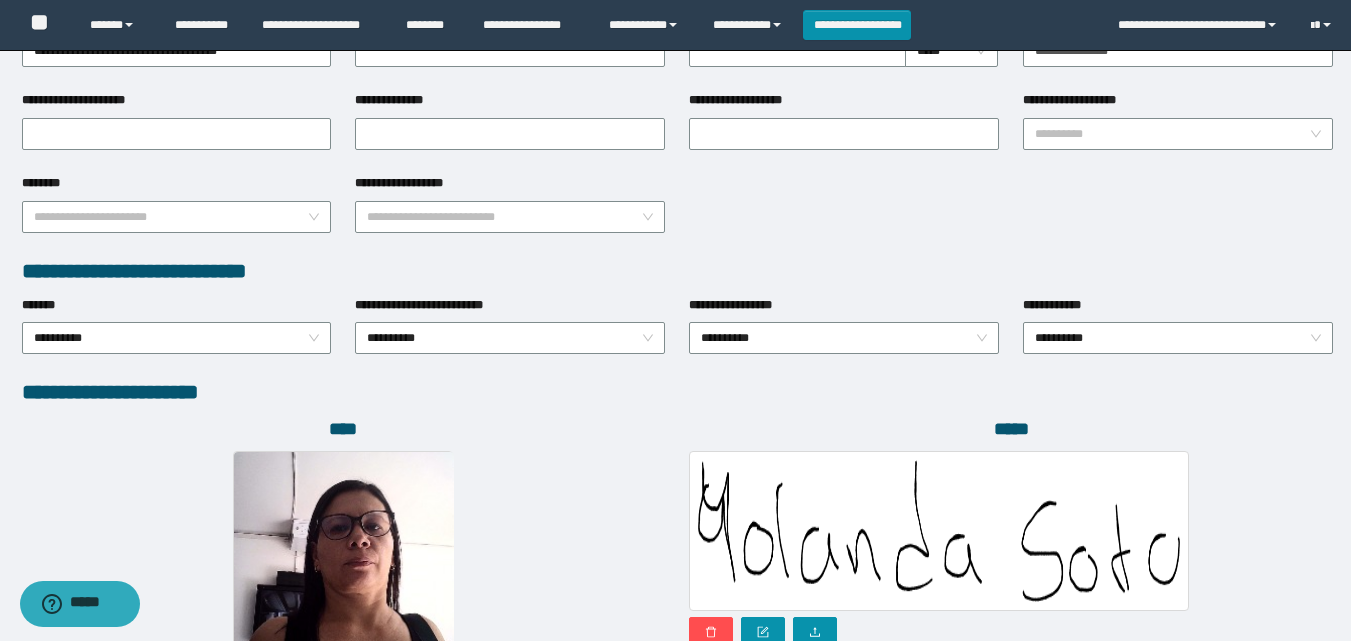 scroll, scrollTop: 1169, scrollLeft: 0, axis: vertical 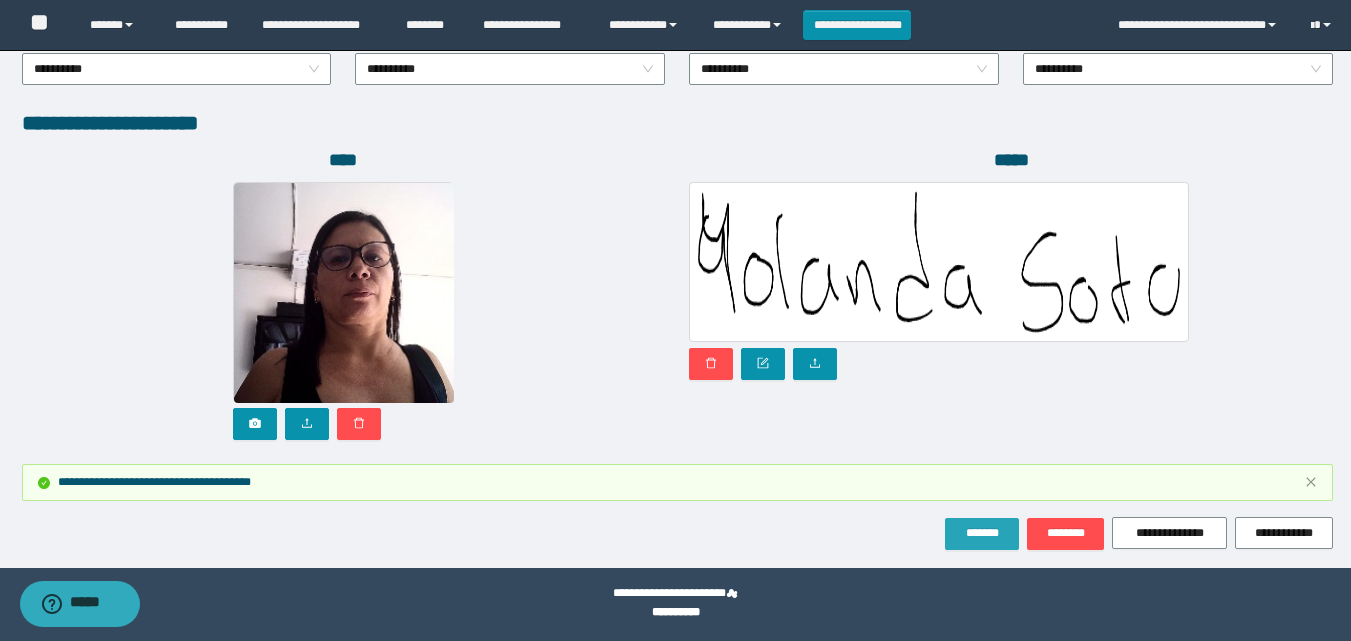 click on "*******" at bounding box center [982, 533] 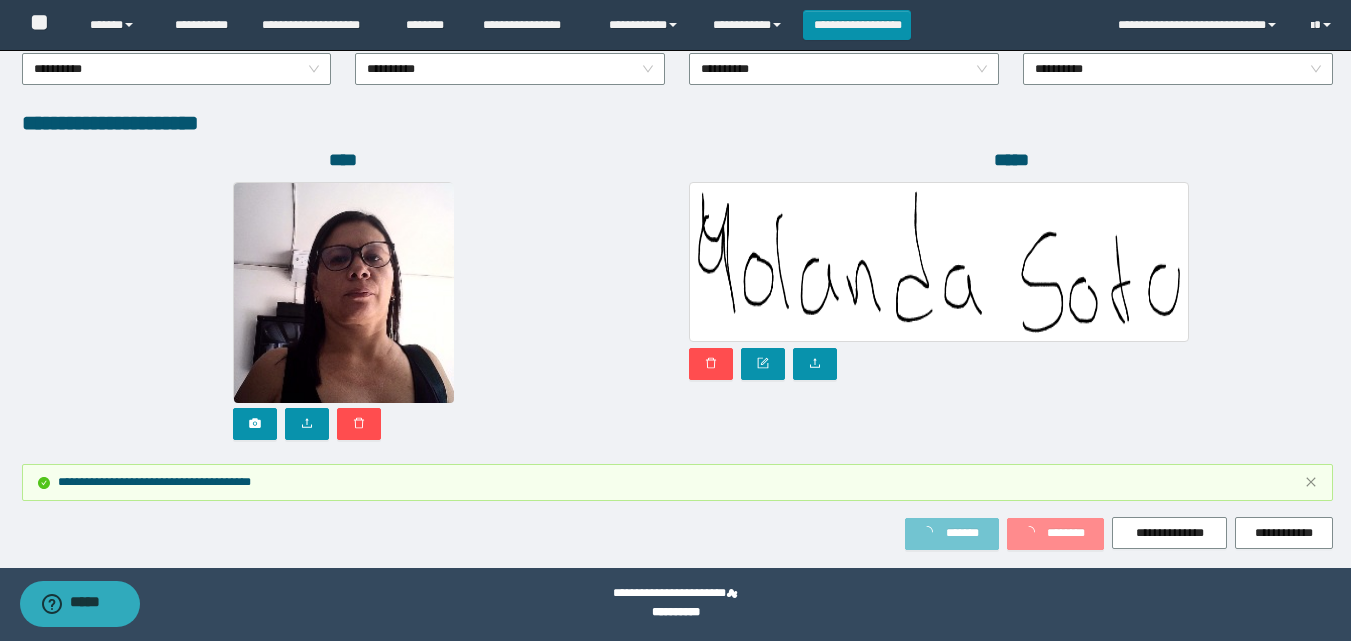 click on "*******" at bounding box center [962, 533] 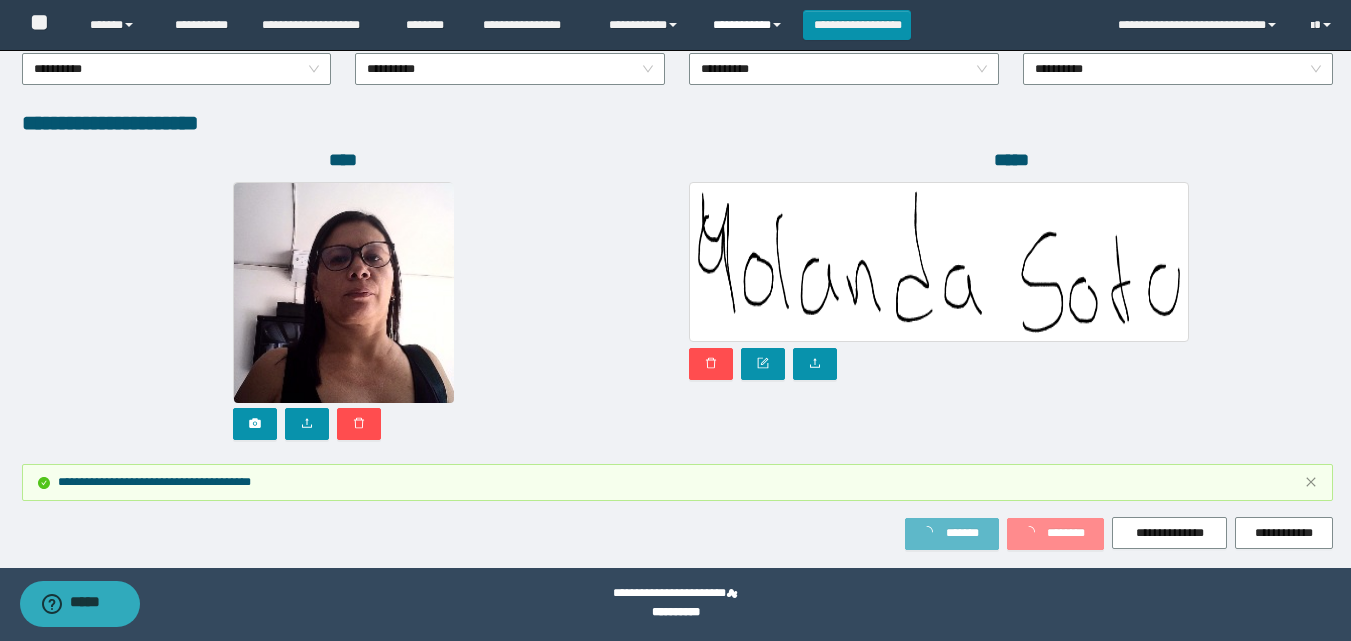 click on "**********" at bounding box center [750, 25] 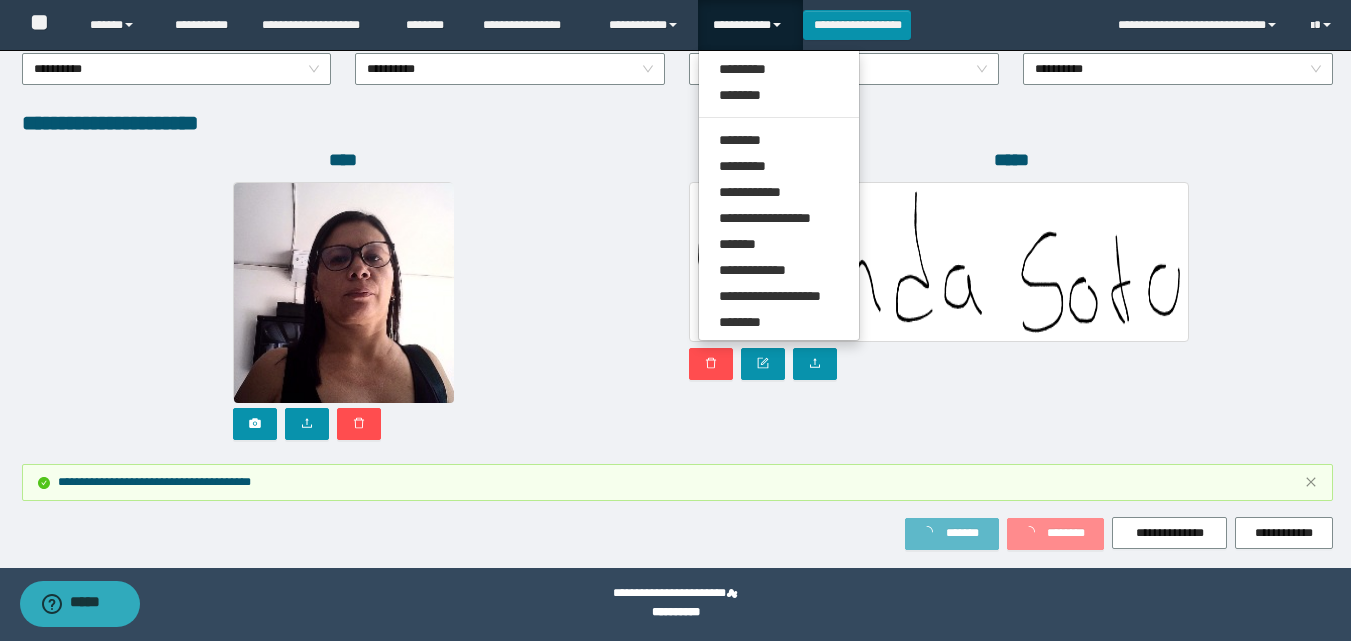 click on "**********" at bounding box center [779, 195] 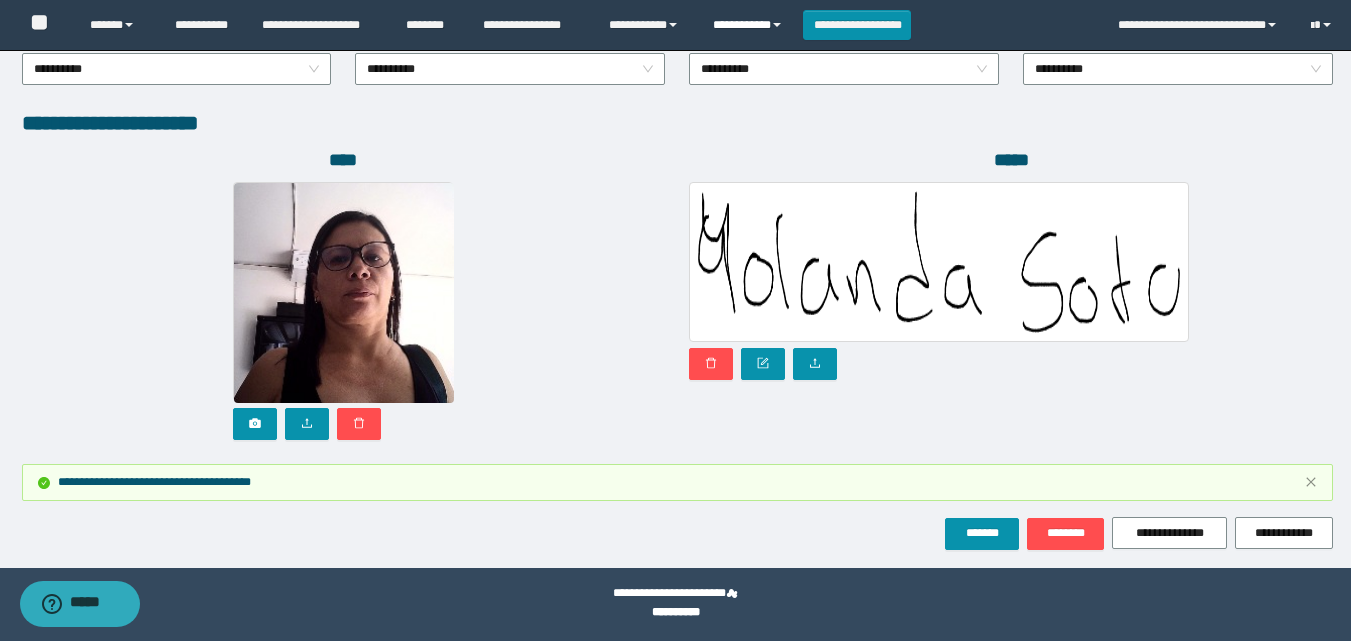 click on "**********" at bounding box center [750, 25] 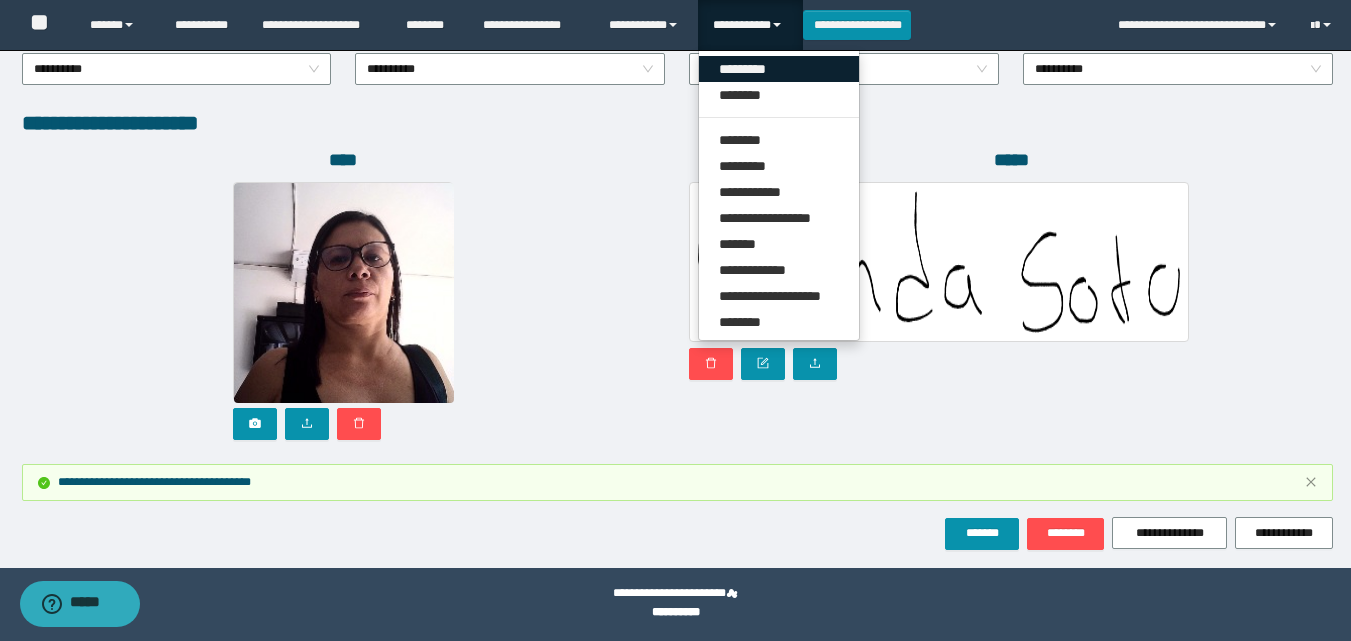 click on "*********" at bounding box center [779, 69] 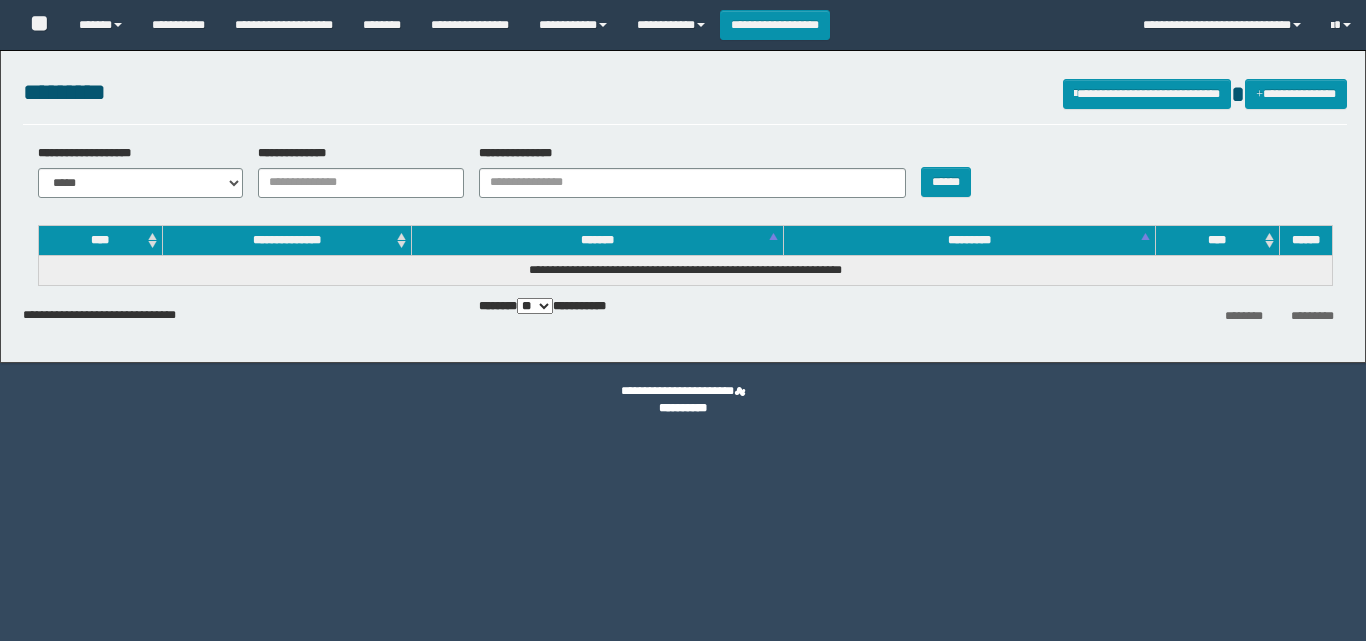 scroll, scrollTop: 0, scrollLeft: 0, axis: both 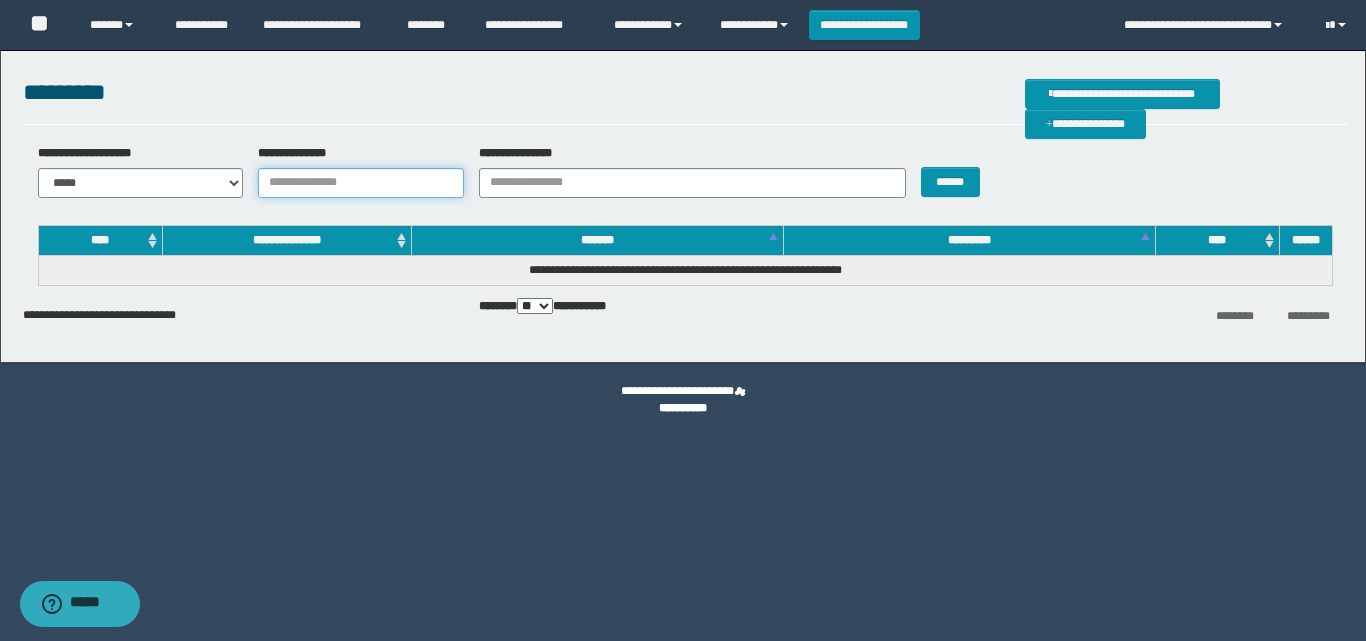 click on "**********" at bounding box center (361, 183) 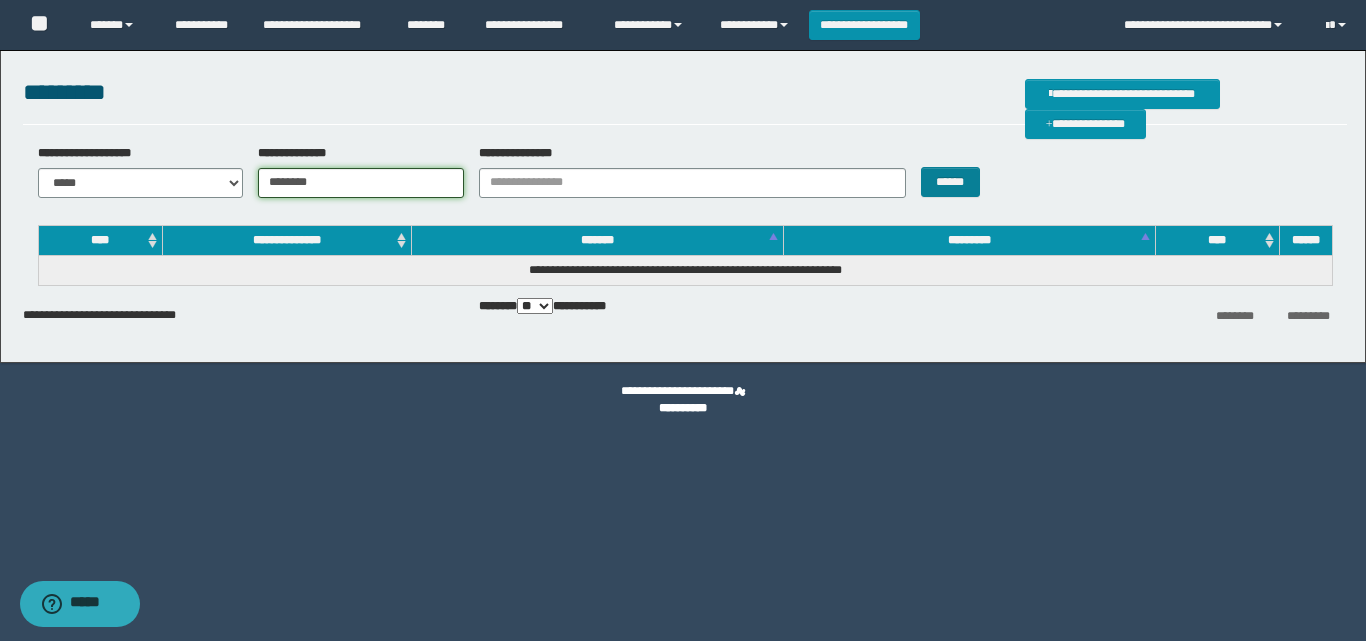 type on "********" 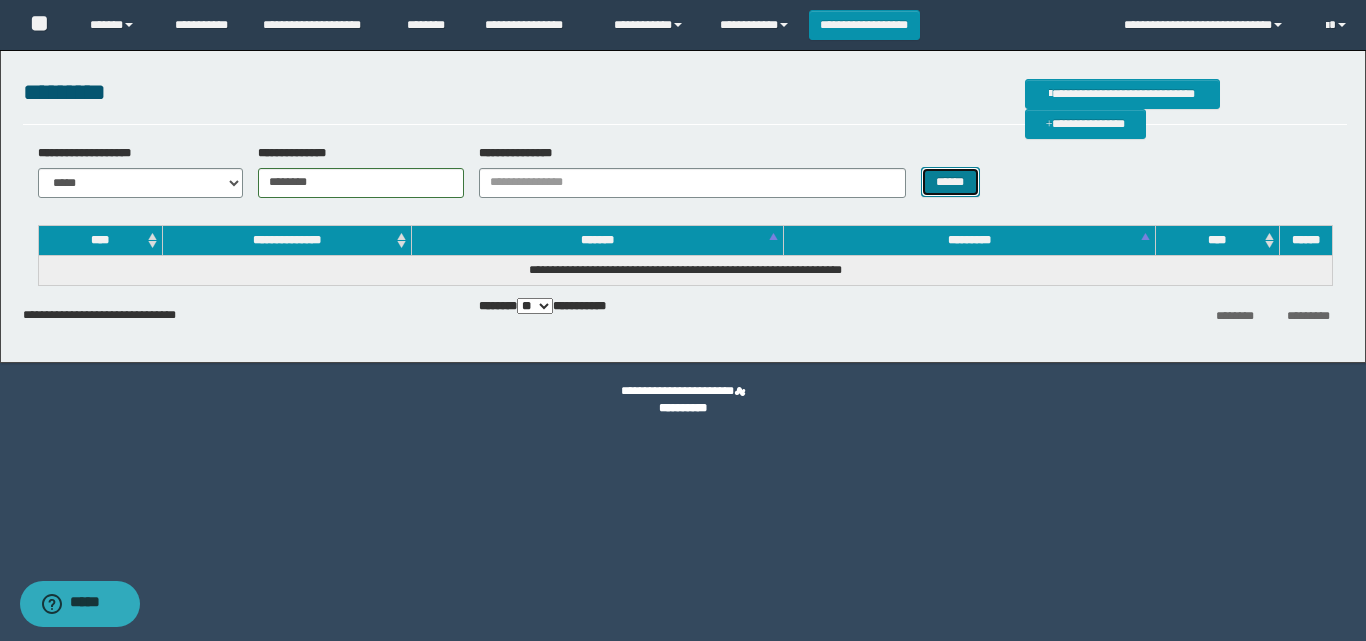 click on "******" at bounding box center (950, 182) 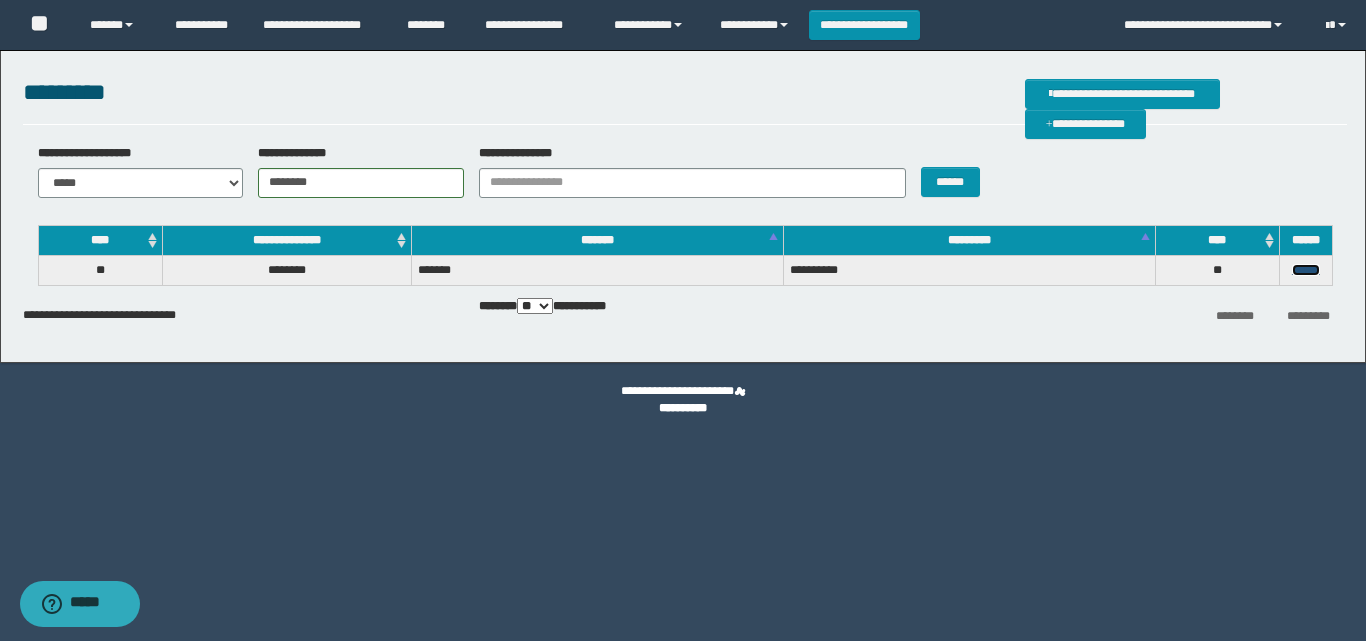 click on "******" at bounding box center (1306, 270) 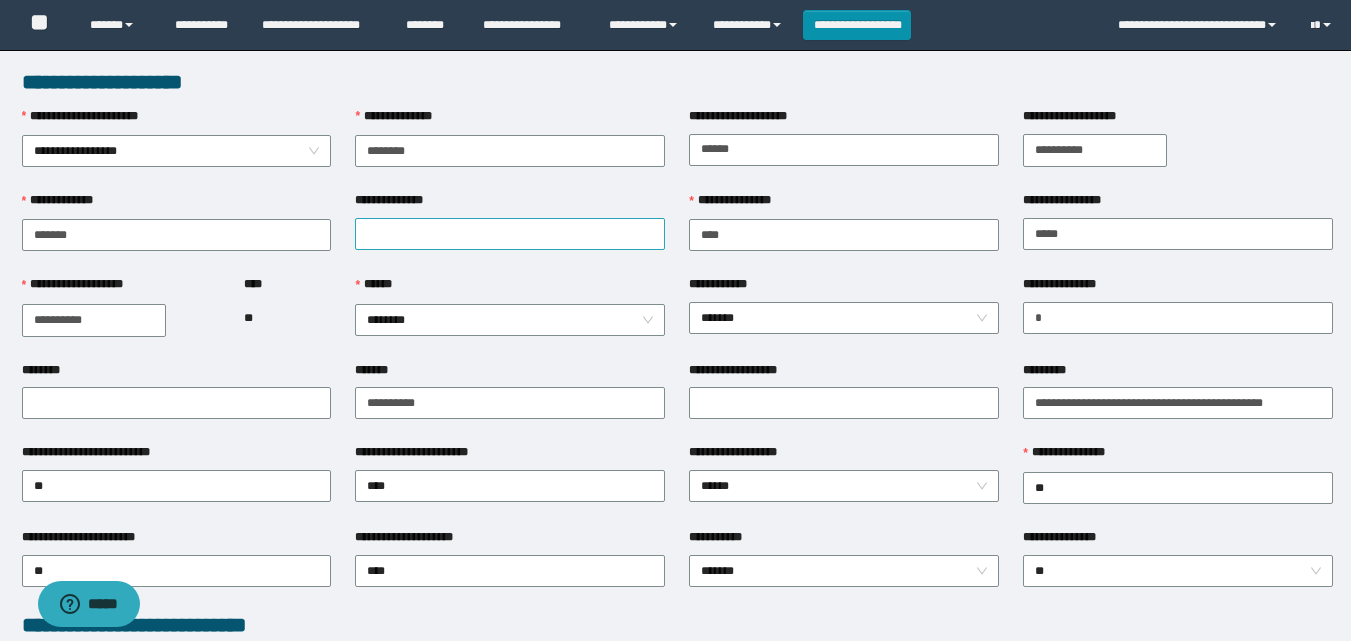 scroll, scrollTop: 200, scrollLeft: 0, axis: vertical 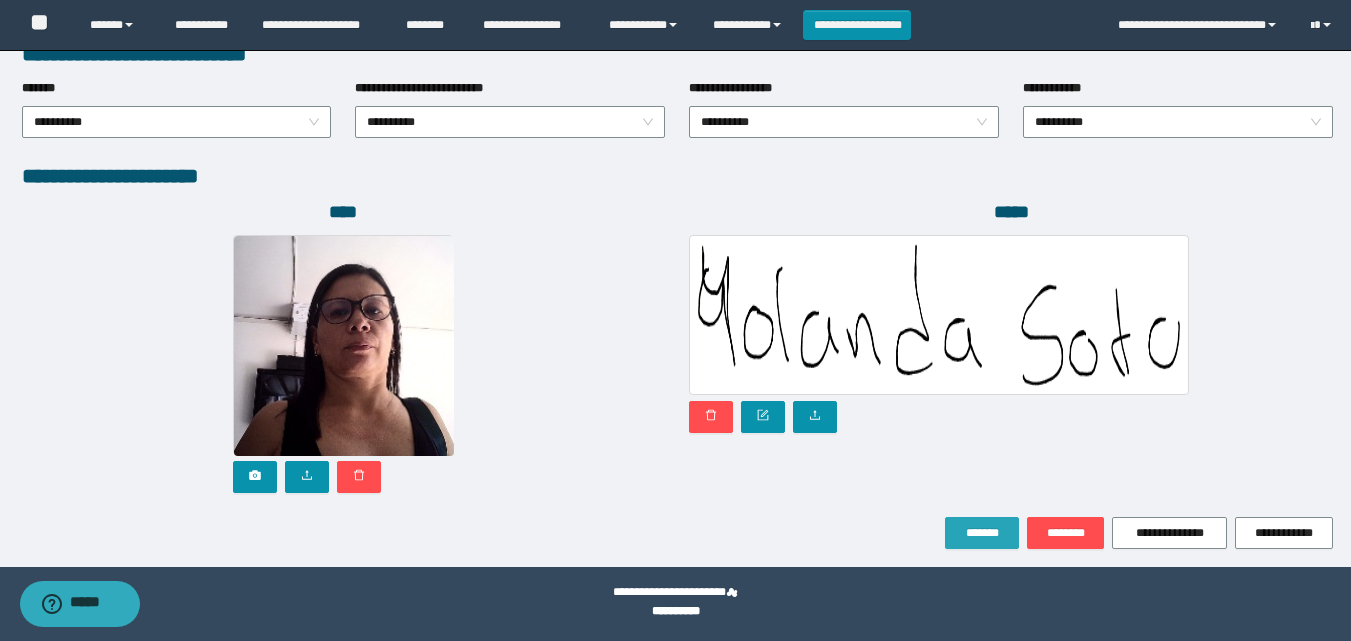 click on "*******" at bounding box center (982, 533) 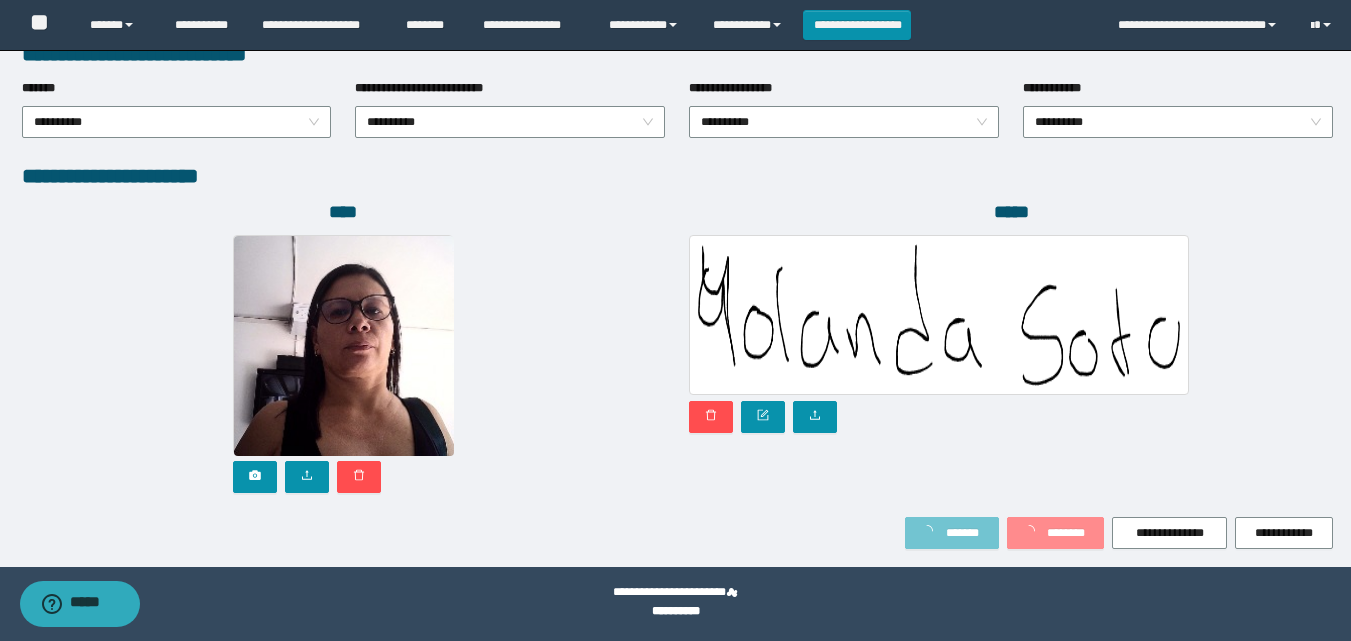 click on "*******" at bounding box center (962, 533) 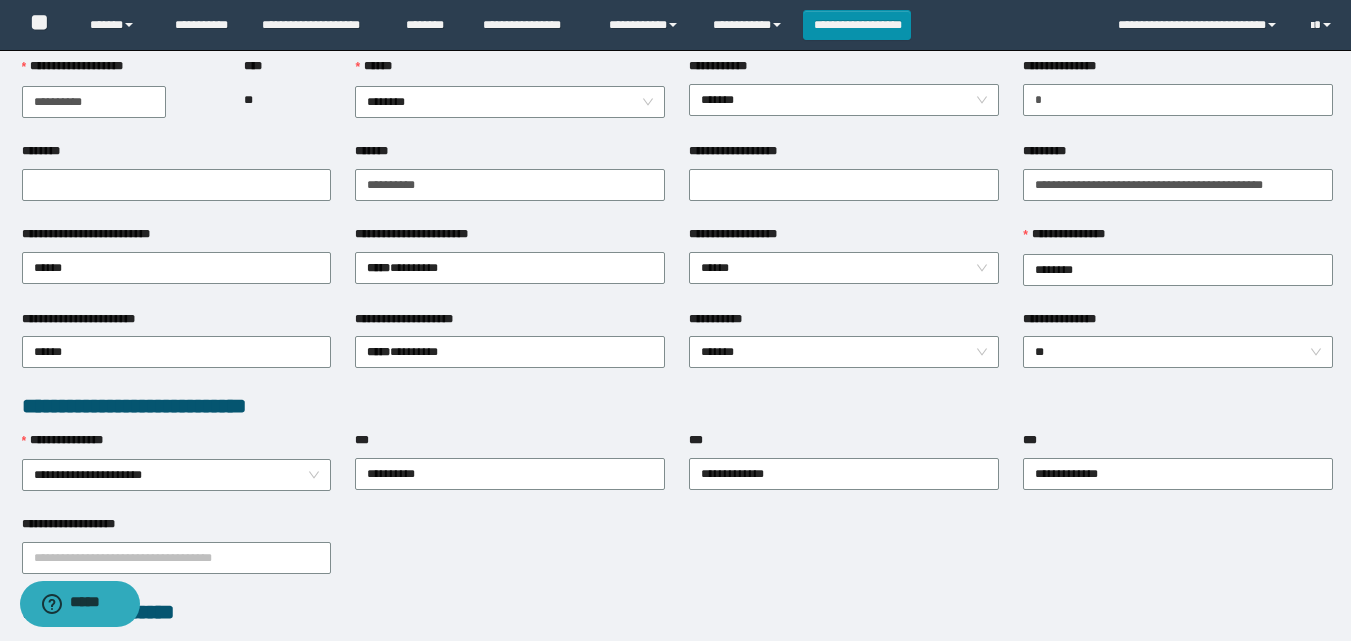 scroll, scrollTop: 17, scrollLeft: 0, axis: vertical 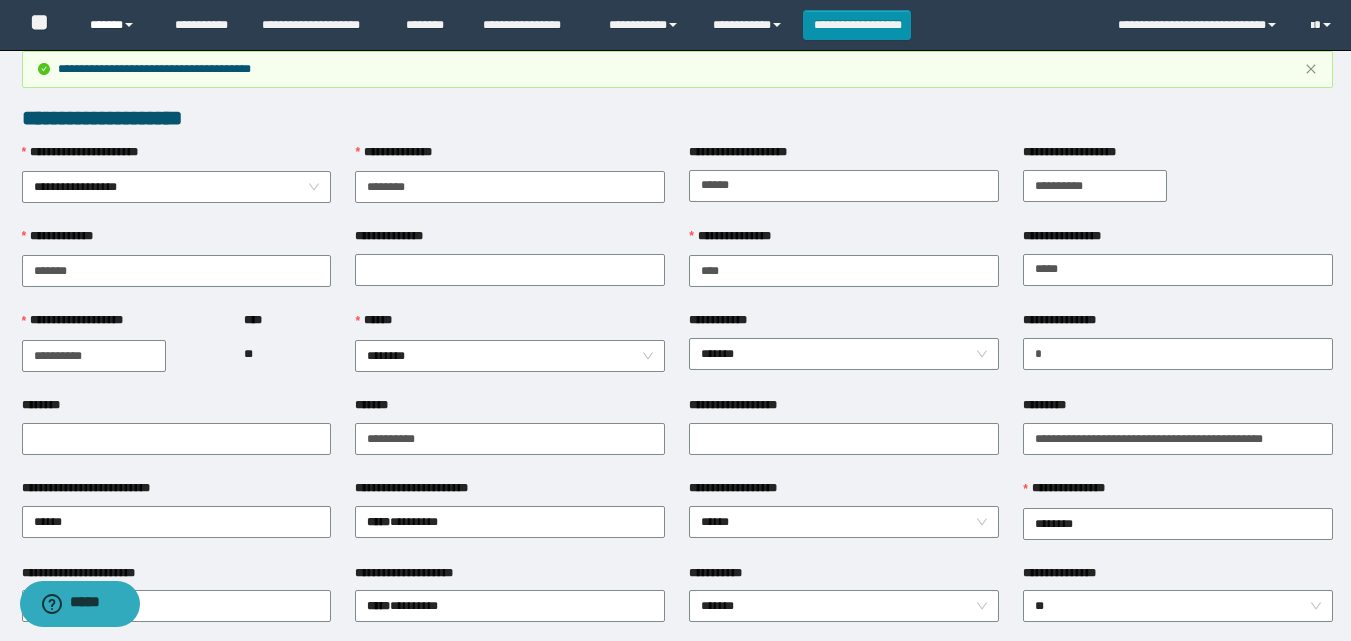 click on "******" at bounding box center [117, 25] 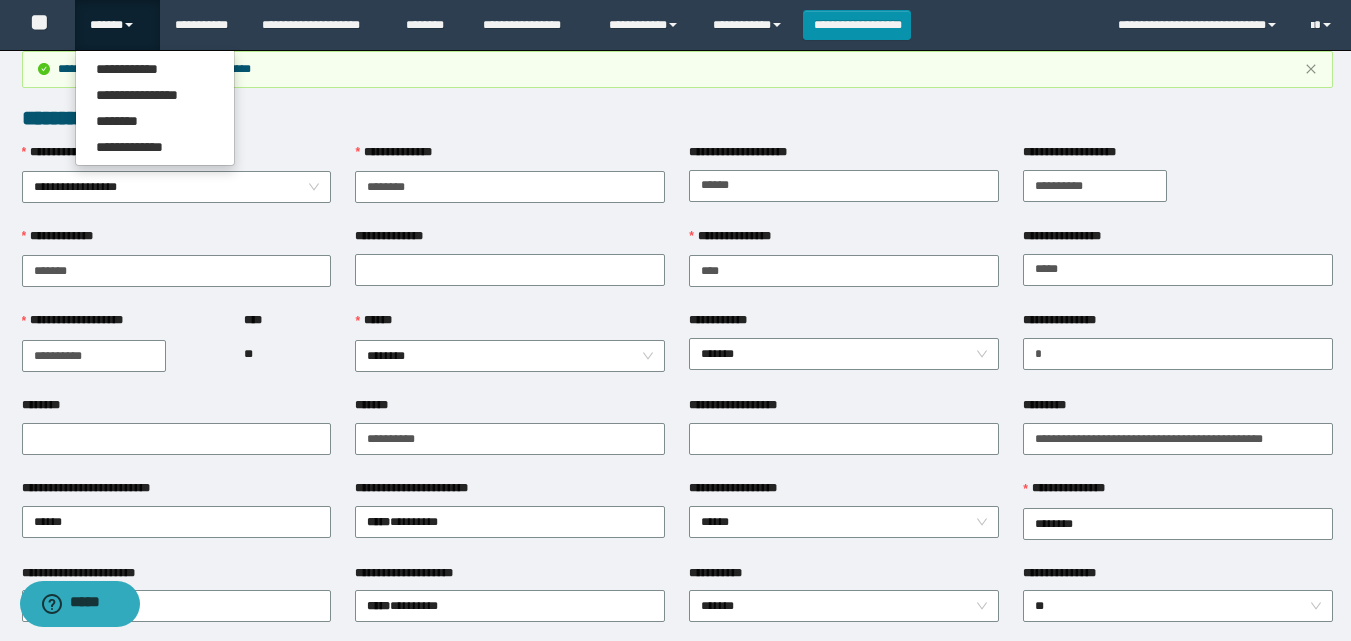 click on "**********" at bounding box center (155, 108) 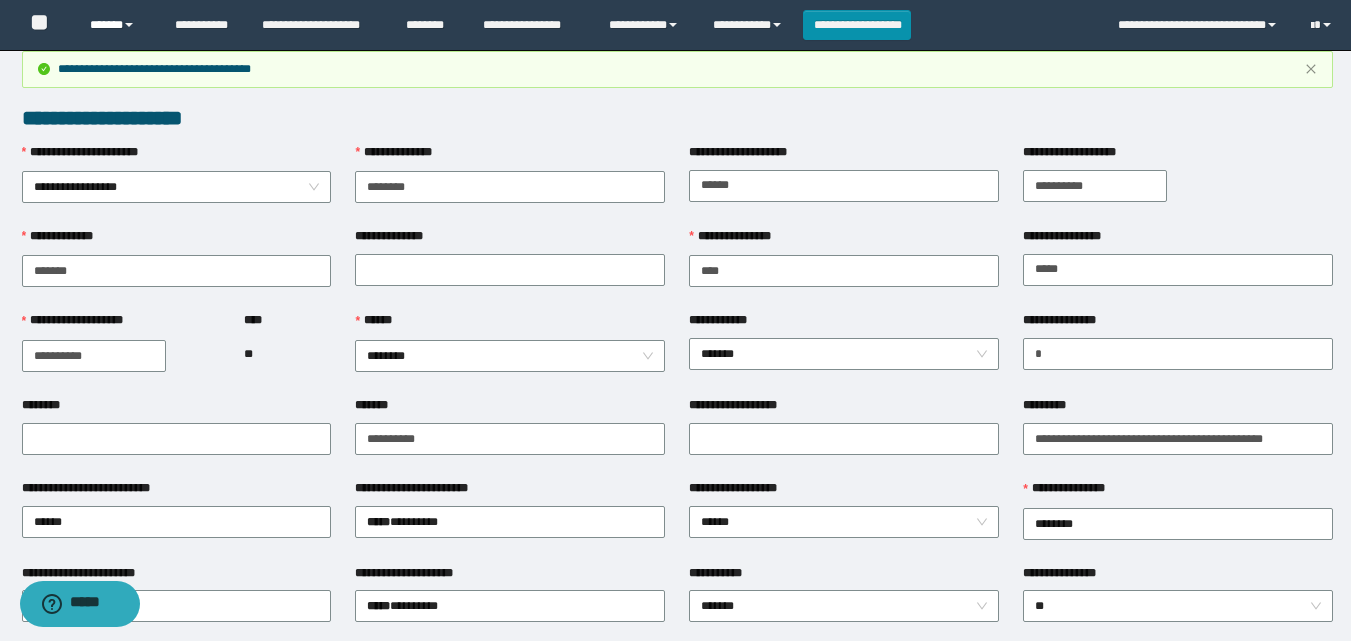 click on "******" at bounding box center [117, 25] 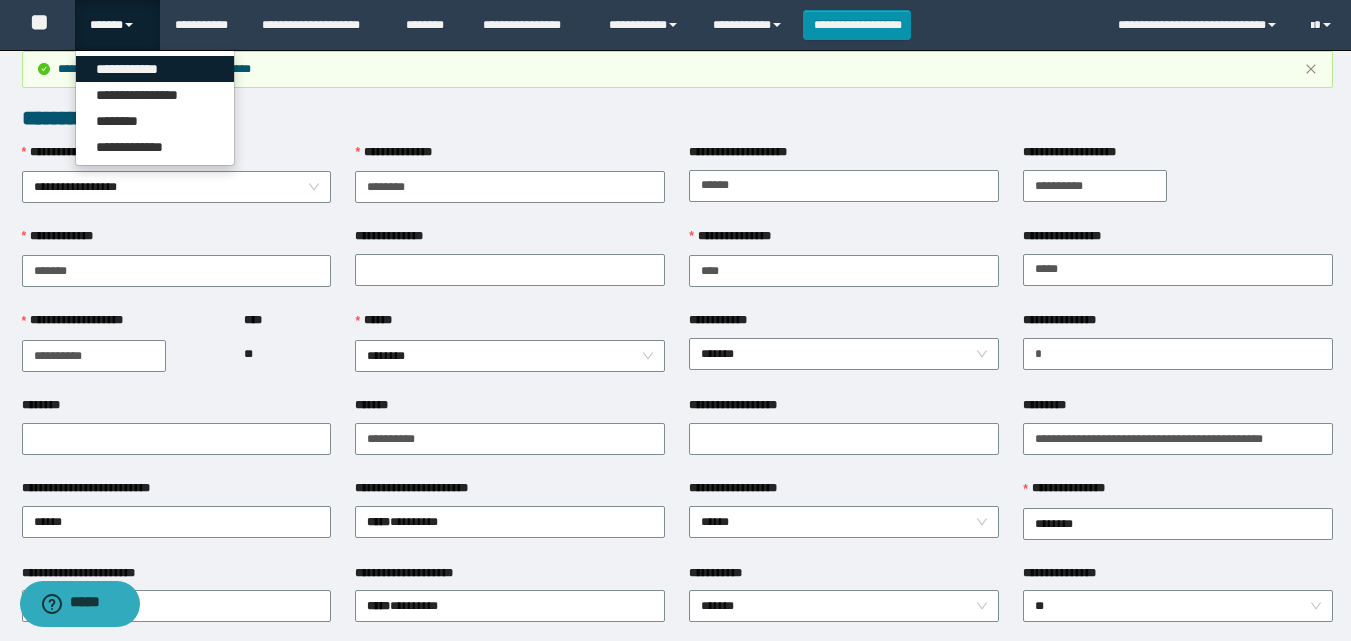 click on "**********" at bounding box center (155, 69) 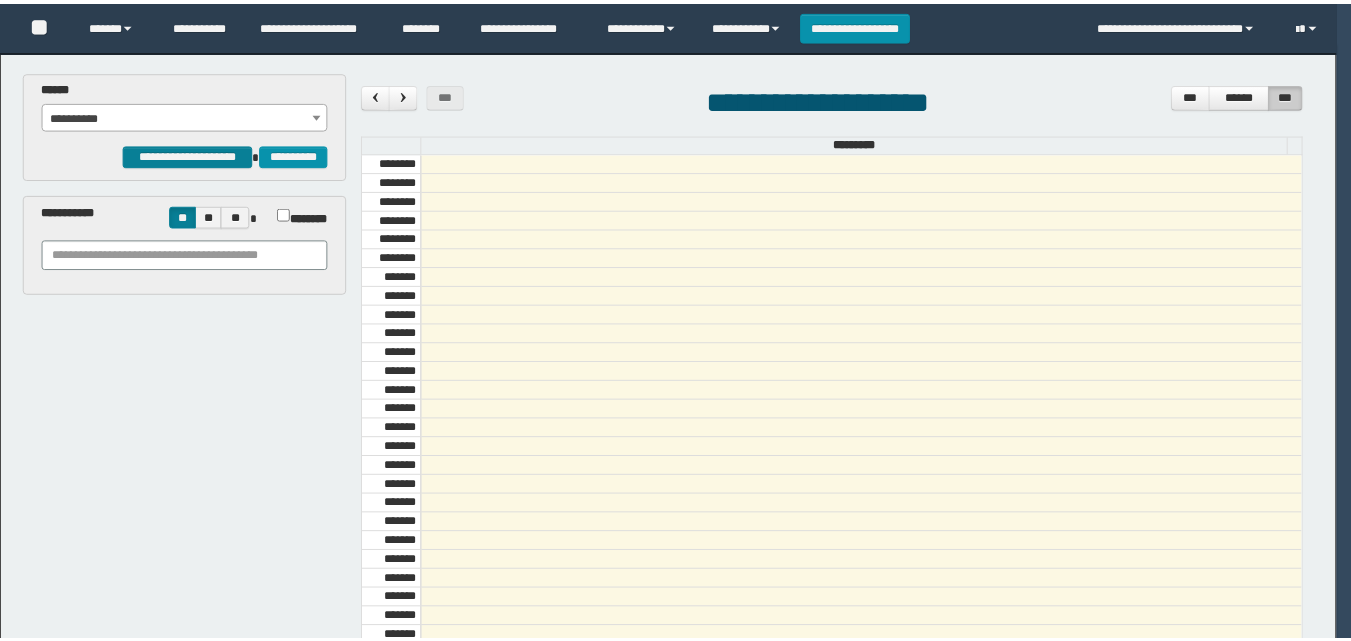 scroll, scrollTop: 0, scrollLeft: 0, axis: both 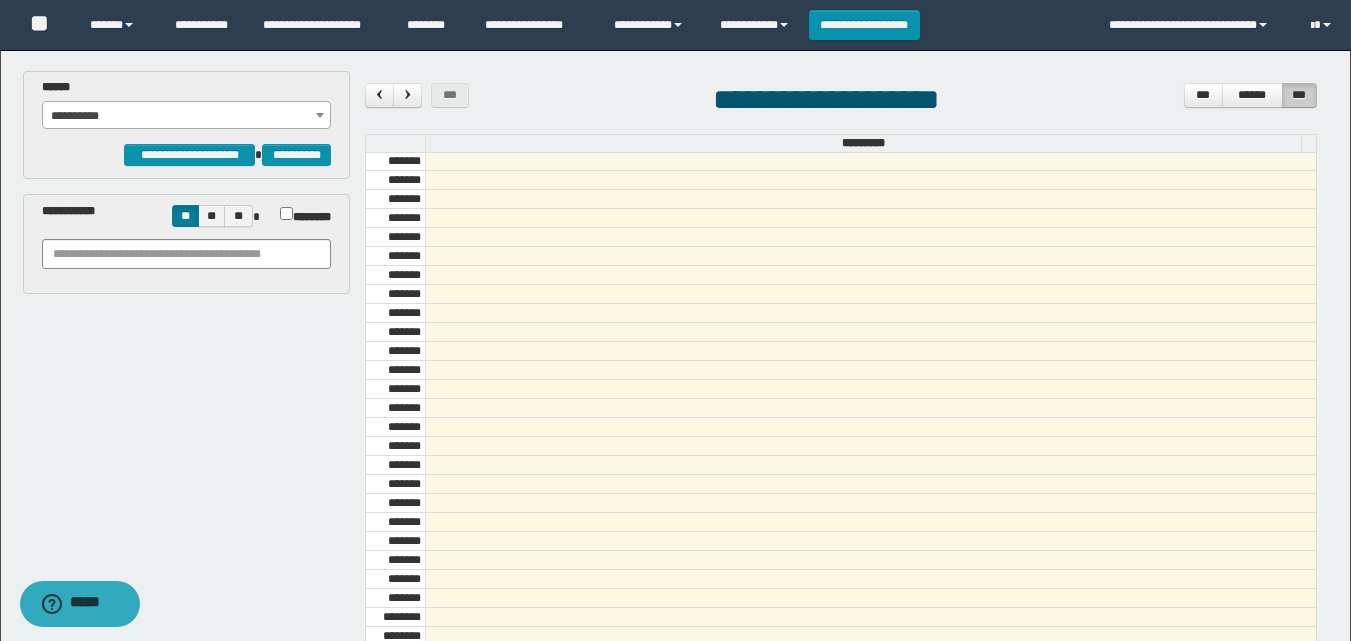 click on "**********" at bounding box center [186, 116] 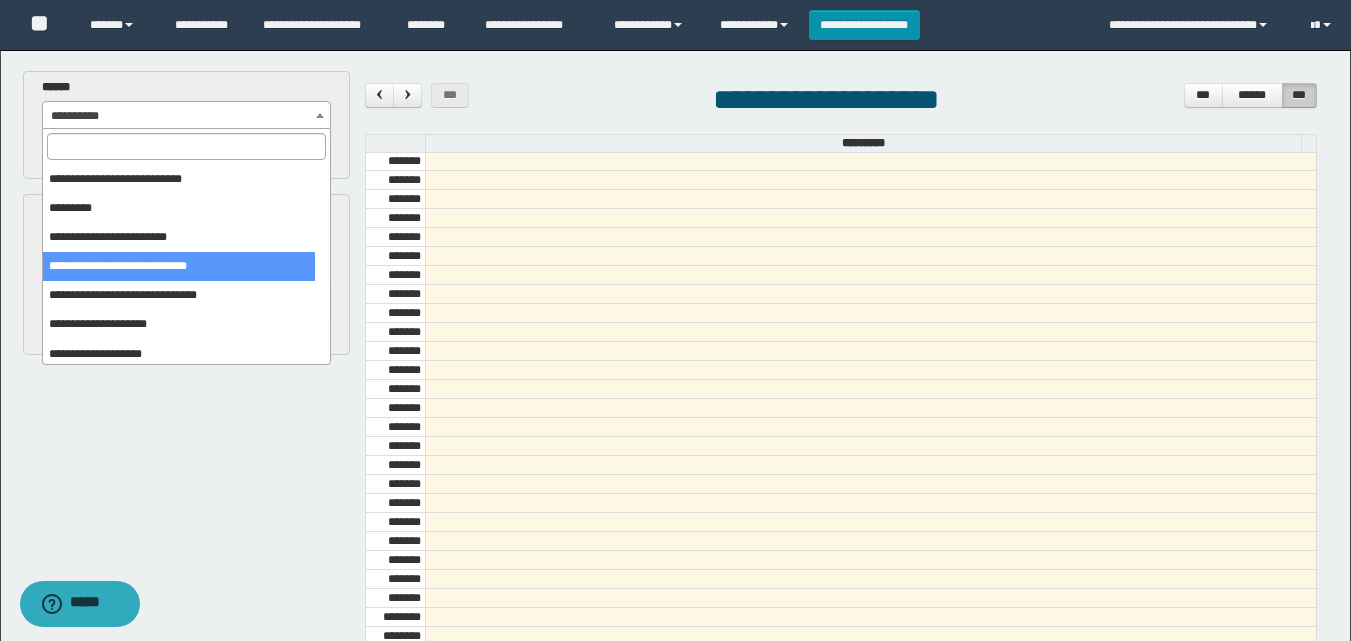 scroll, scrollTop: 325, scrollLeft: 0, axis: vertical 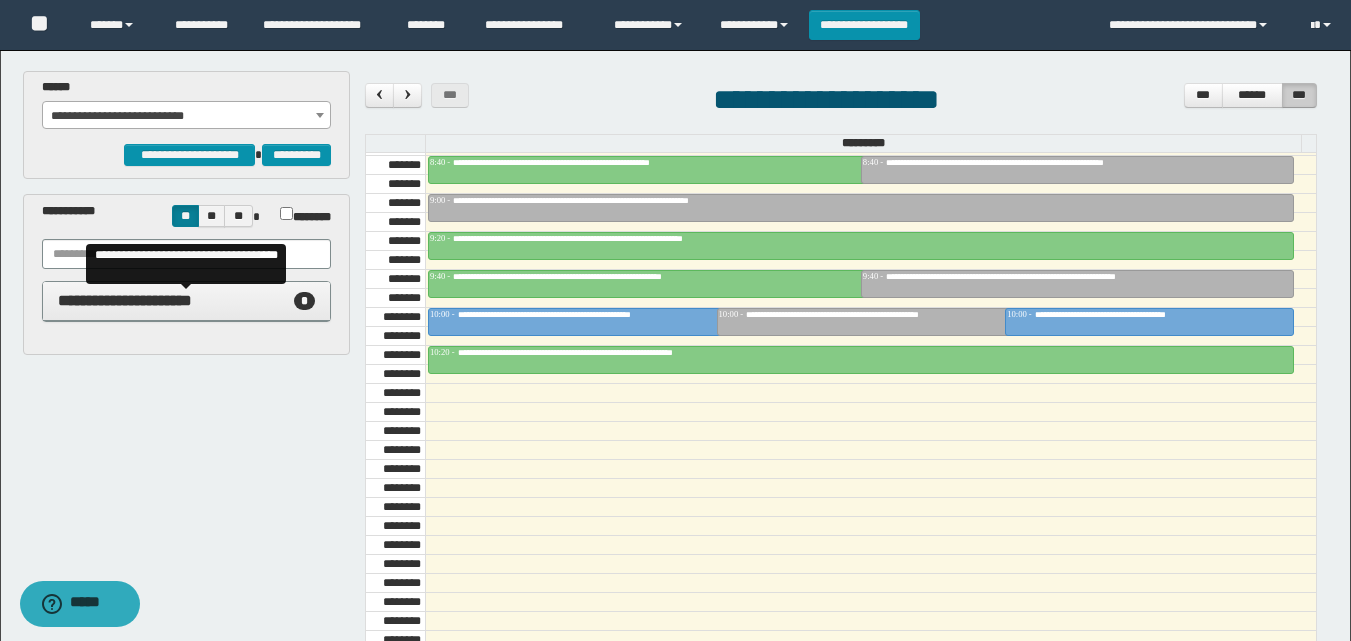 click on "**********" at bounding box center (125, 300) 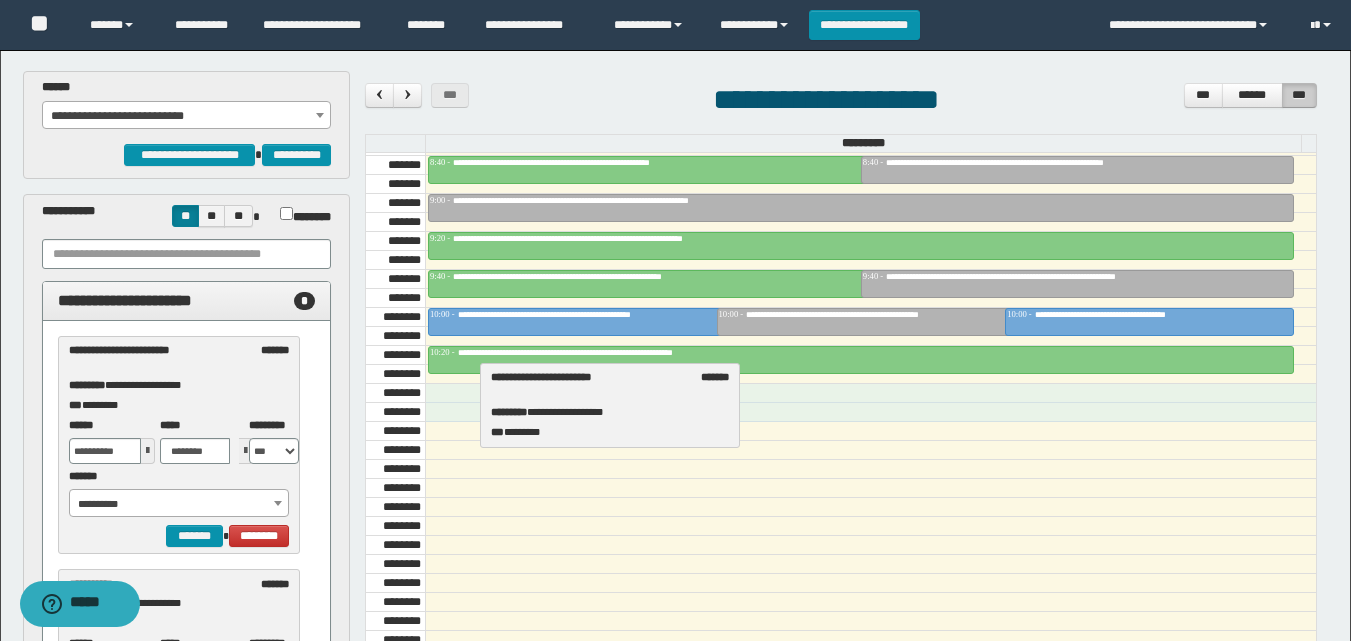 drag, startPoint x: 153, startPoint y: 374, endPoint x: 575, endPoint y: 401, distance: 422.86285 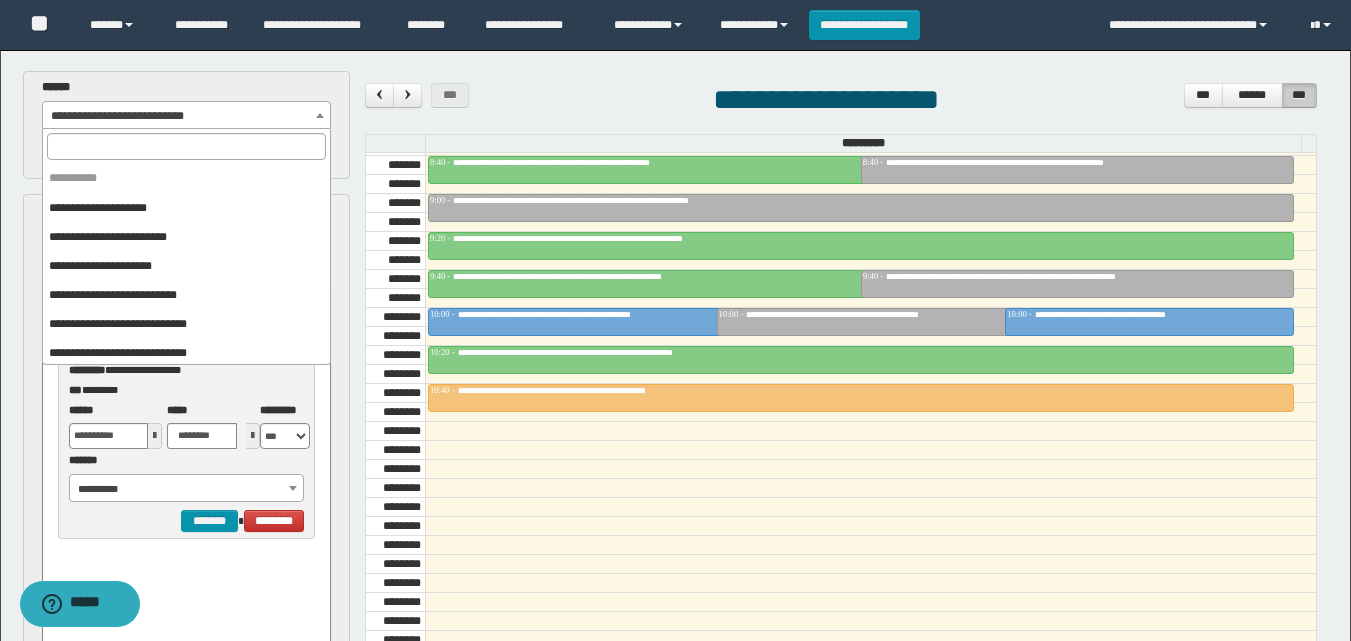 click on "**********" at bounding box center [186, 116] 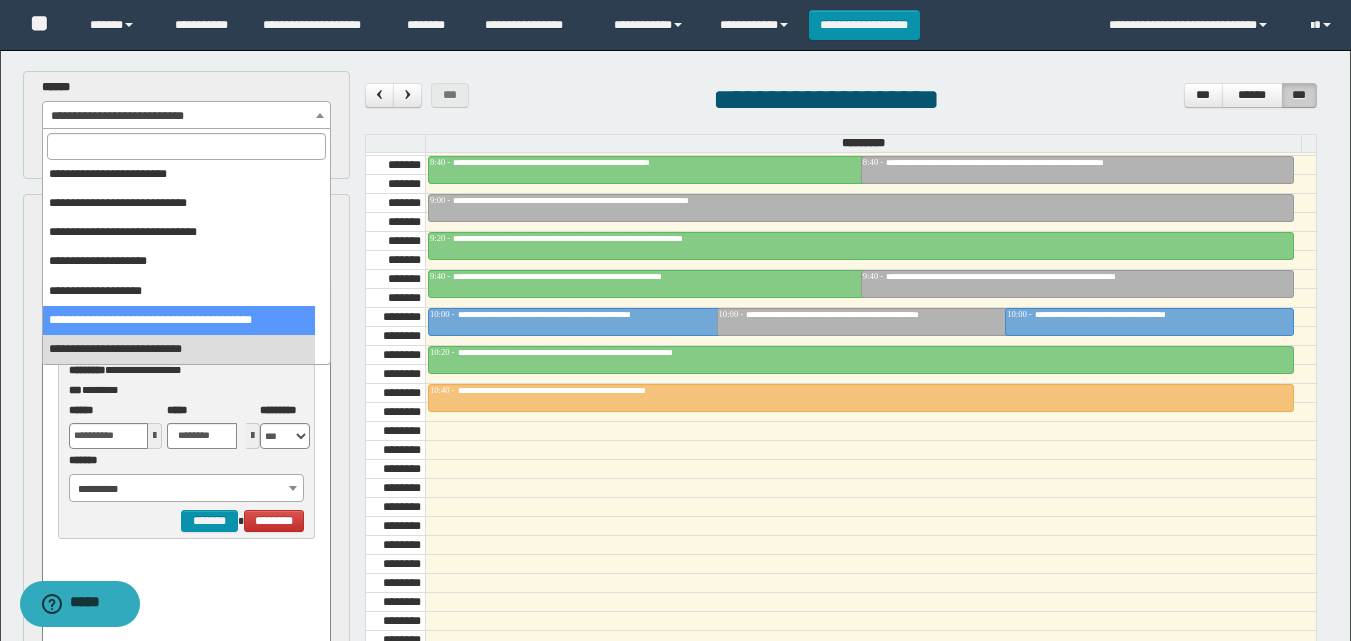 select on "******" 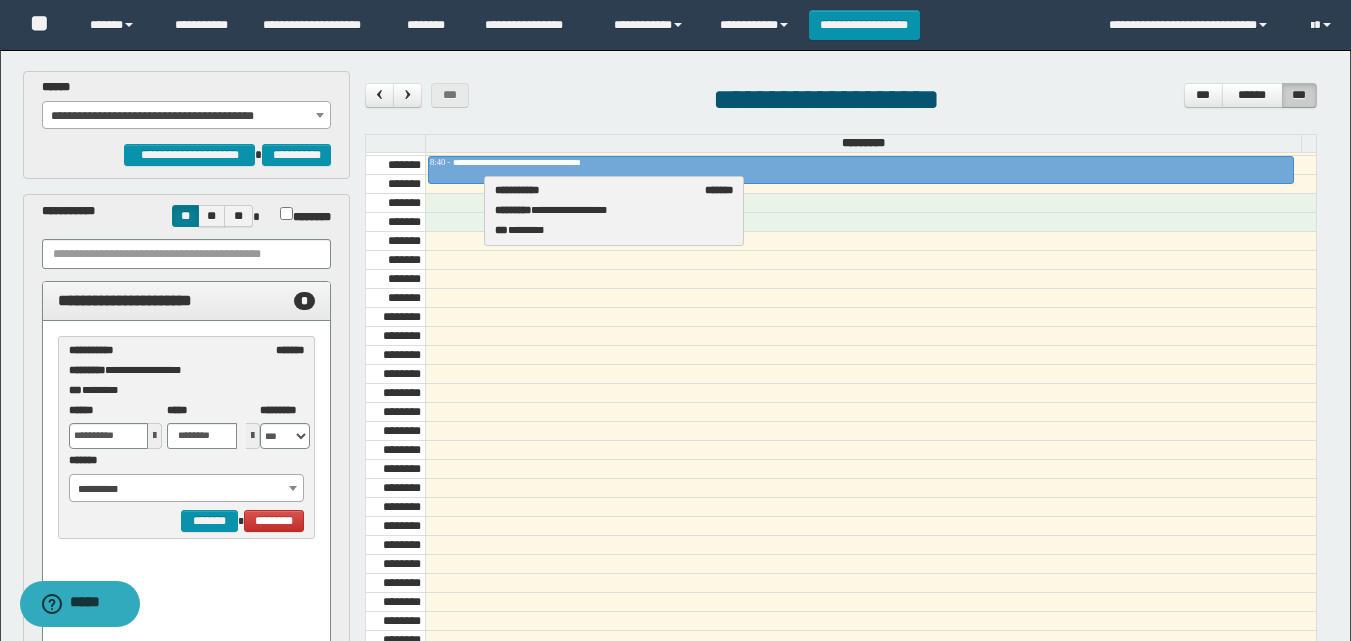 drag, startPoint x: 156, startPoint y: 354, endPoint x: 582, endPoint y: 194, distance: 455.05603 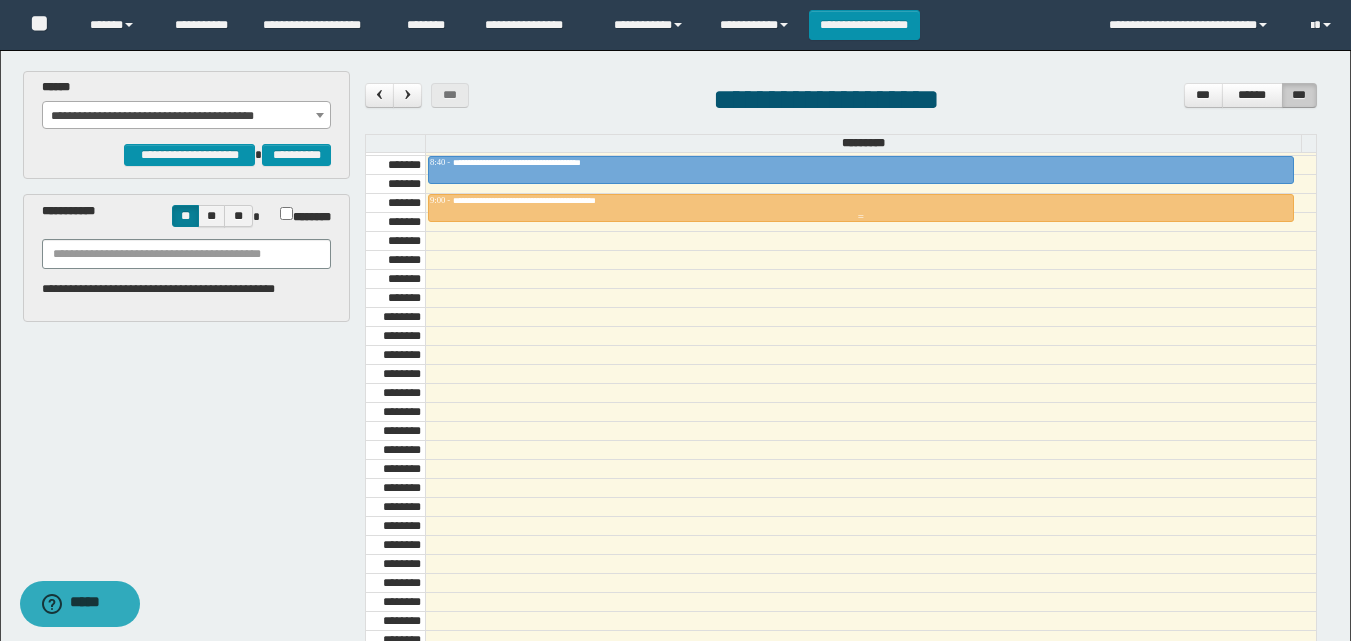 click at bounding box center (861, 217) 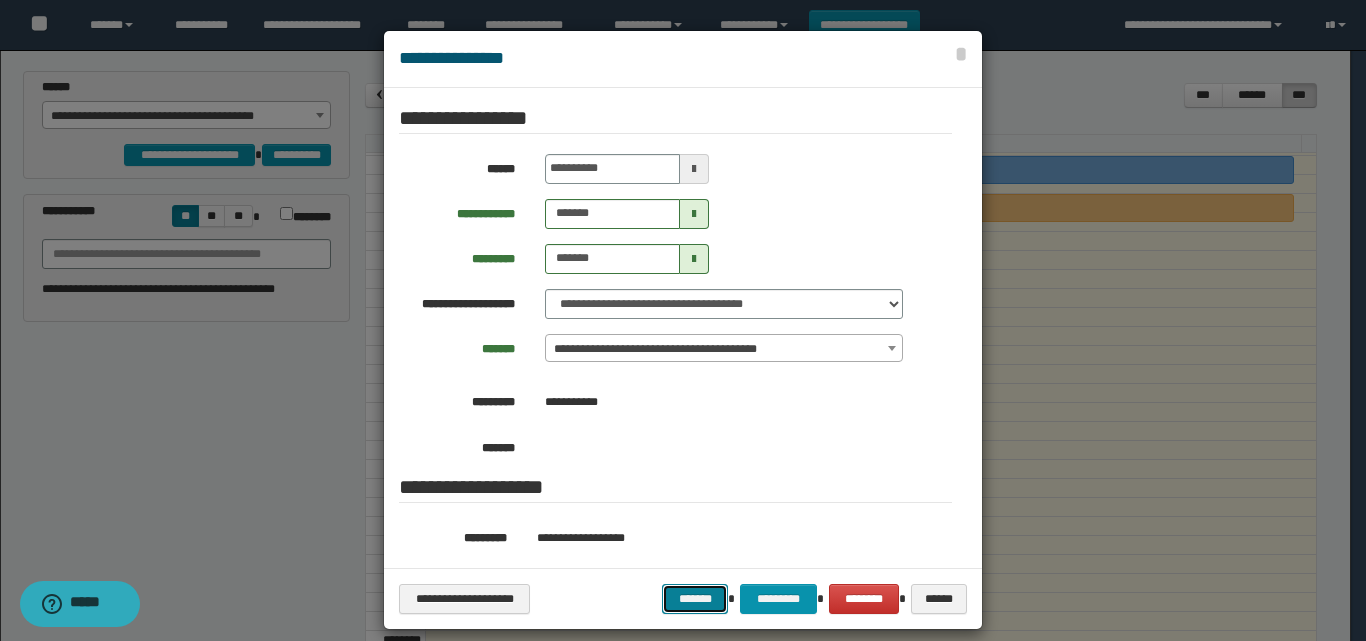 click on "*******" at bounding box center [695, 599] 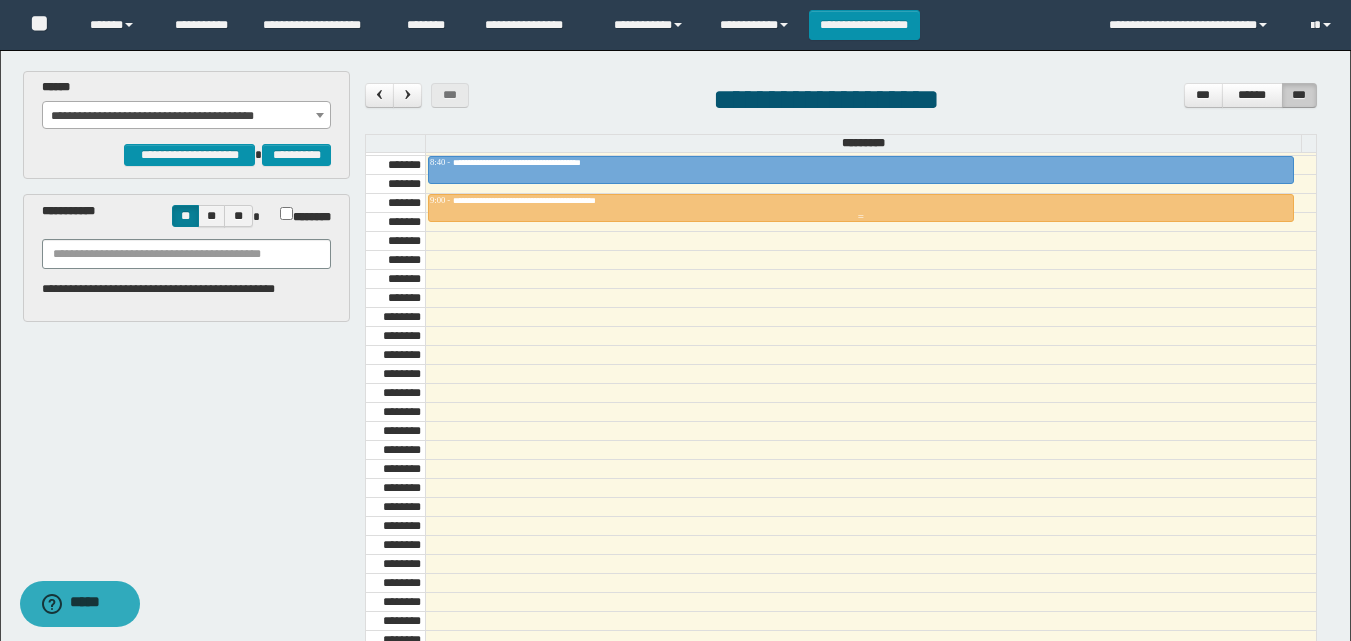 click at bounding box center [861, 217] 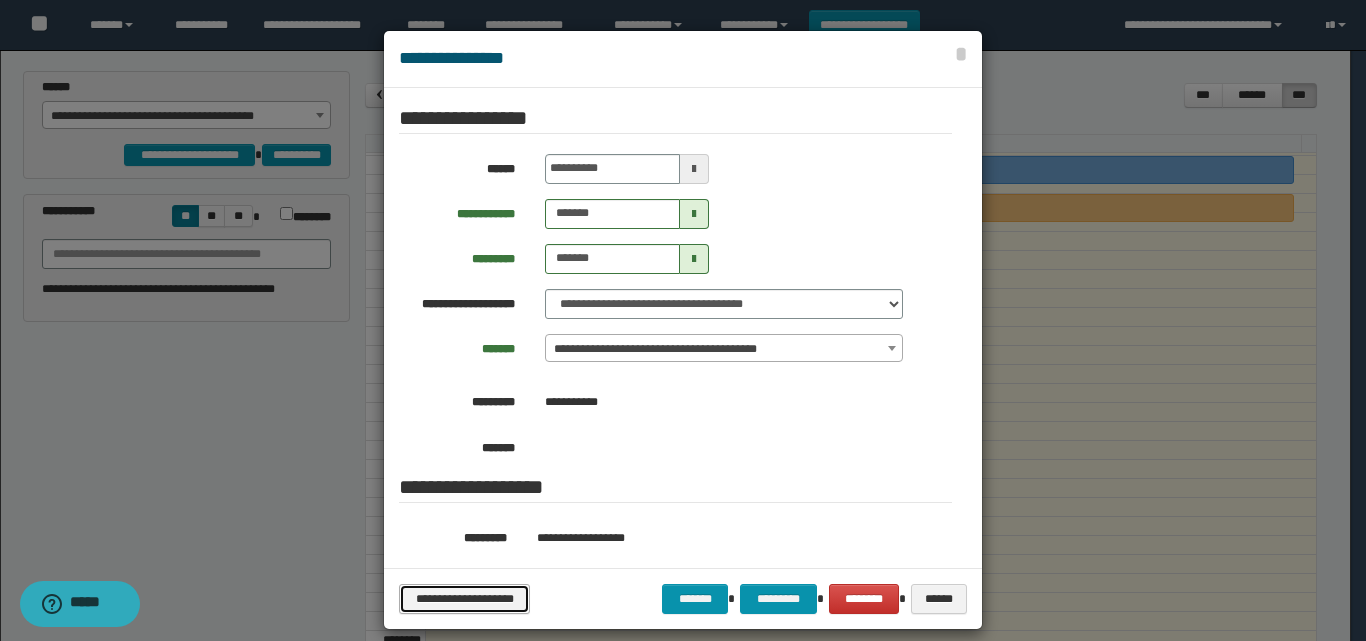 click on "**********" at bounding box center (464, 599) 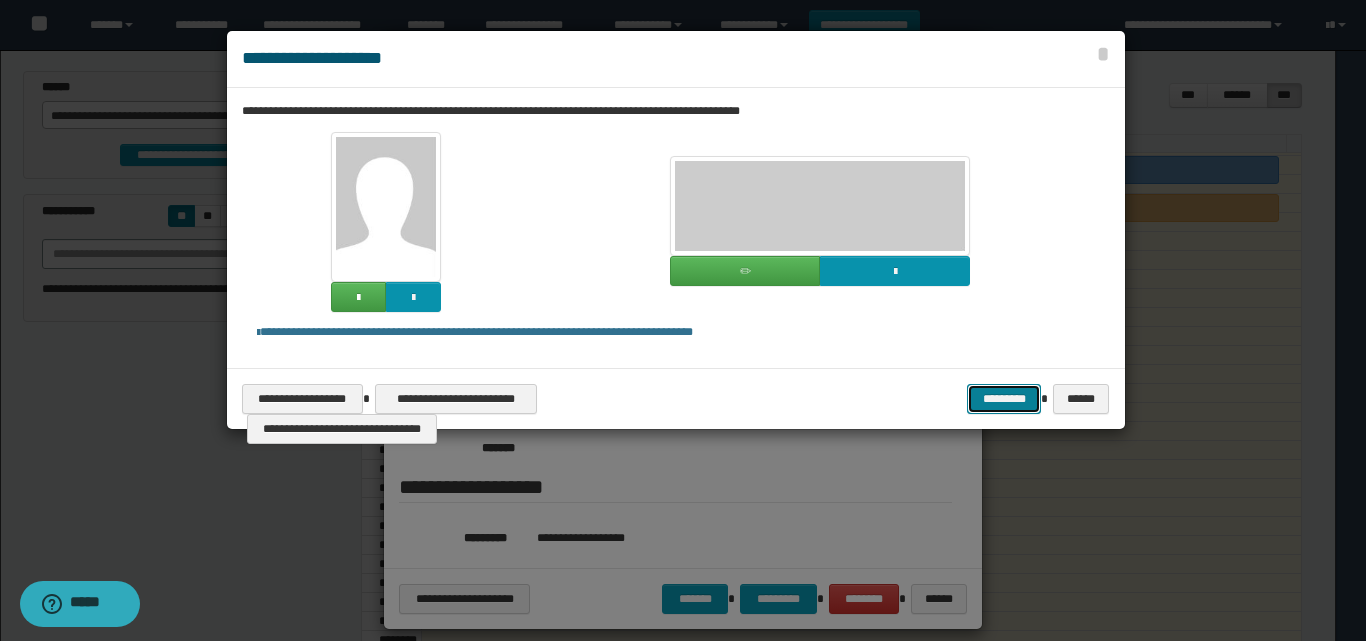 click on "*********" at bounding box center (1004, 399) 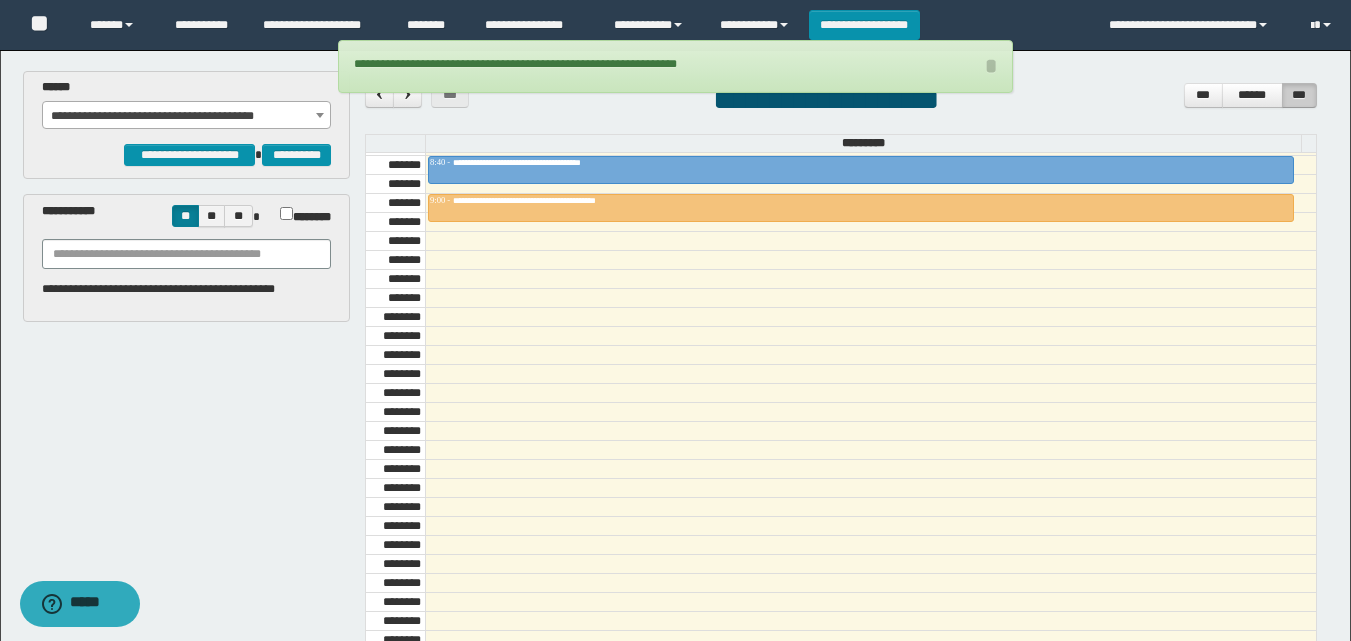 click at bounding box center [870, 317] 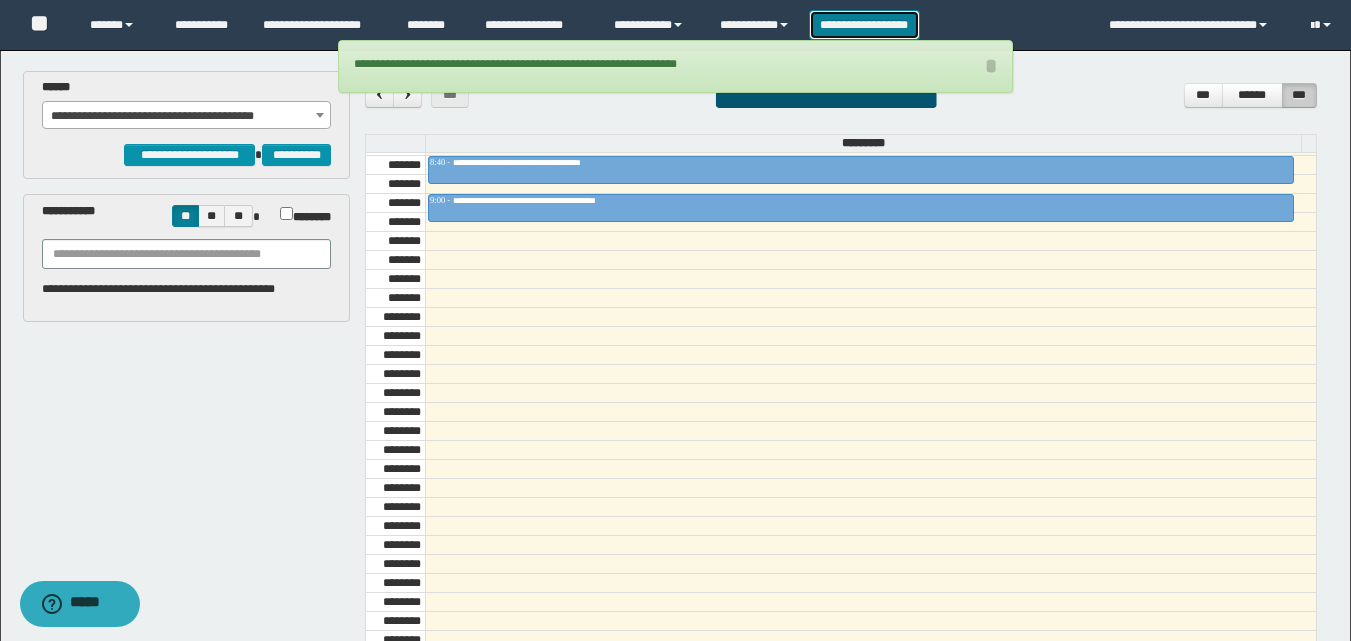 click on "**********" at bounding box center [864, 25] 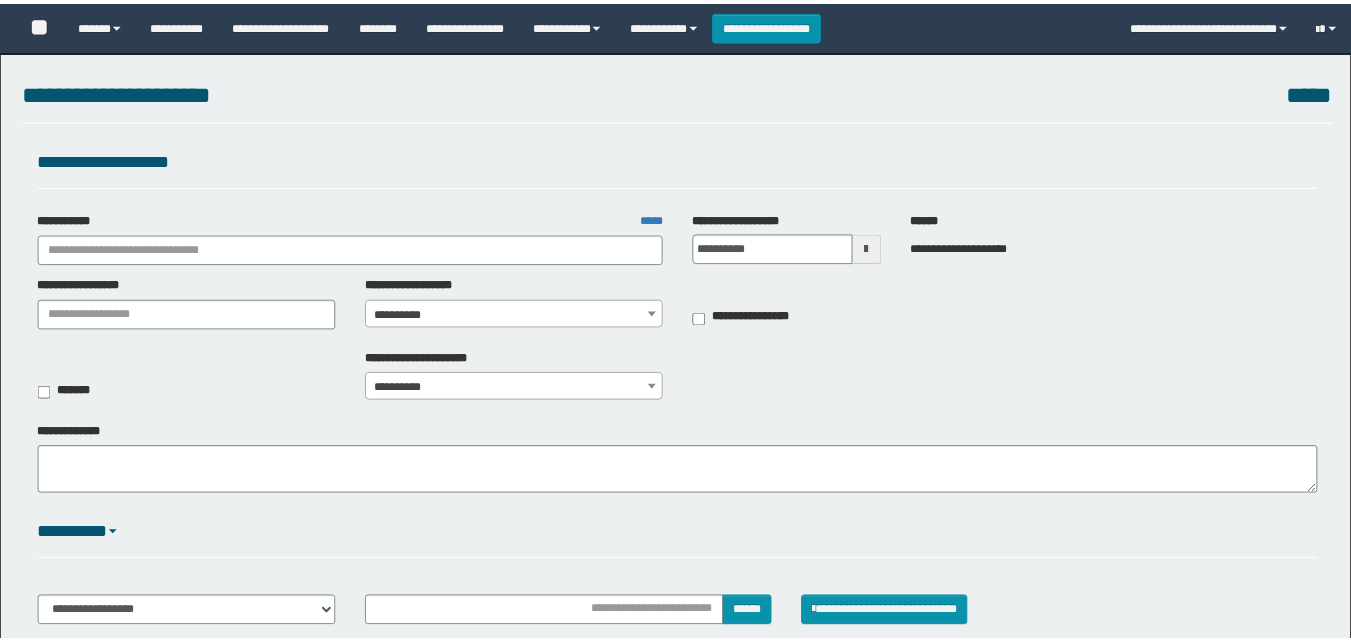 scroll, scrollTop: 0, scrollLeft: 0, axis: both 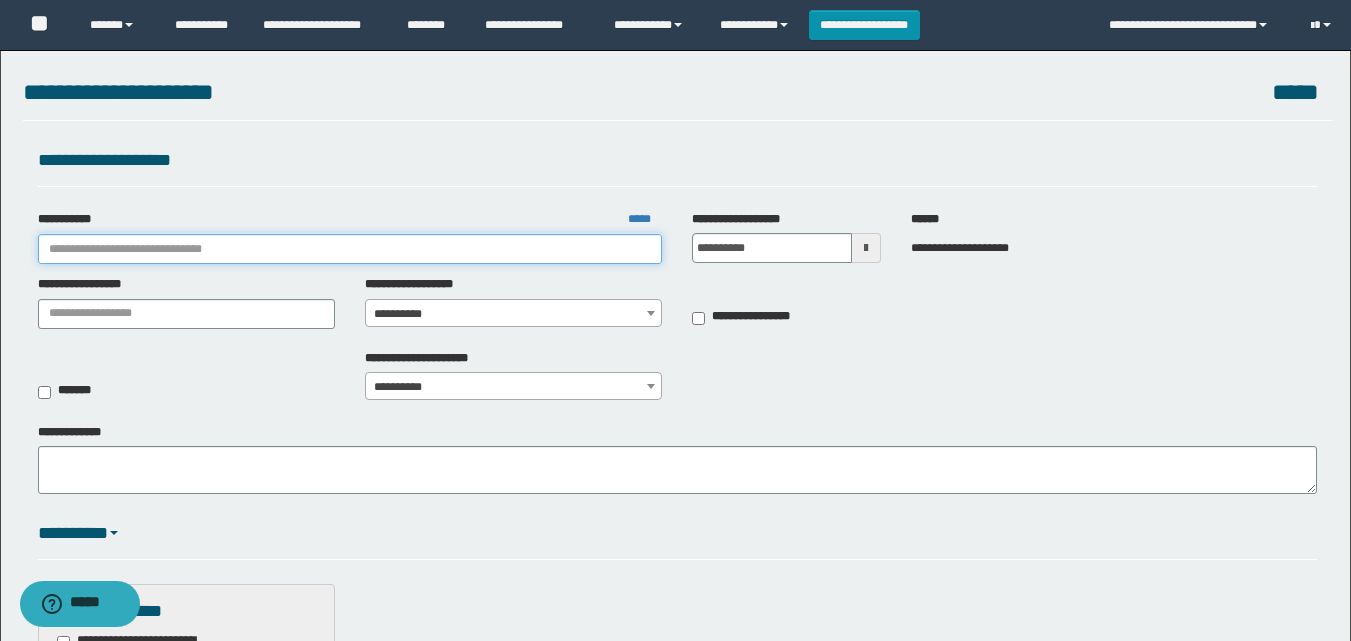 click on "**********" at bounding box center [350, 249] 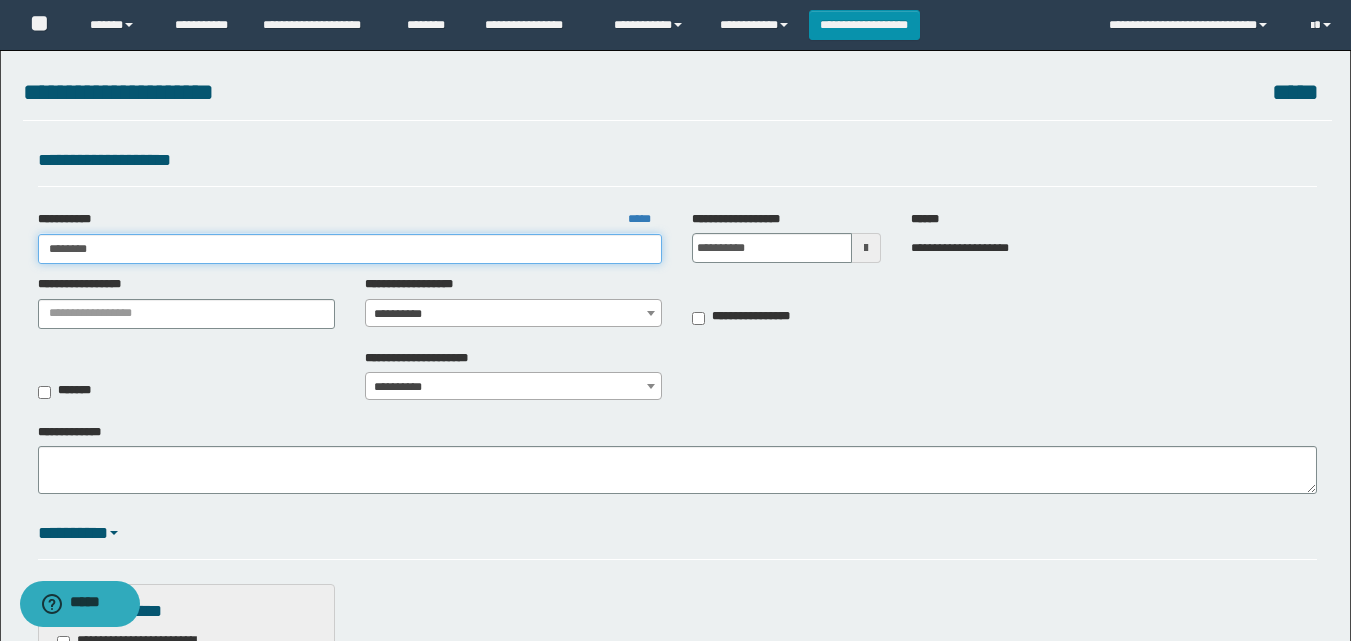 type on "*********" 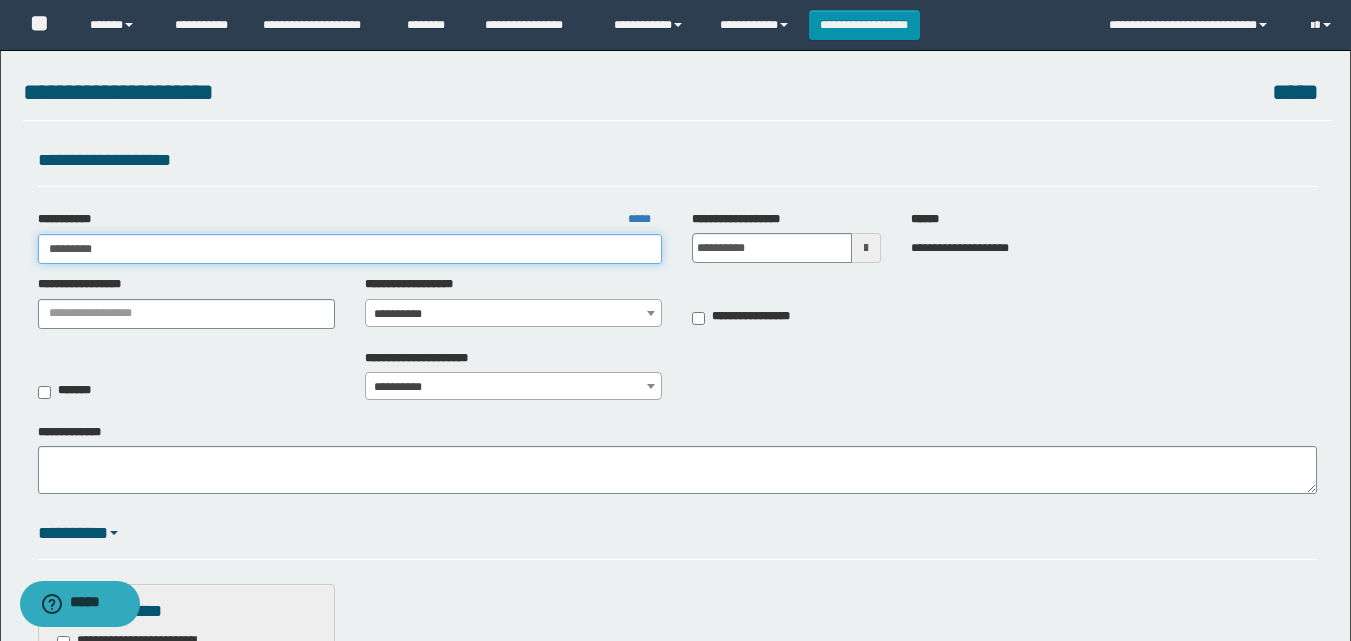 type on "*********" 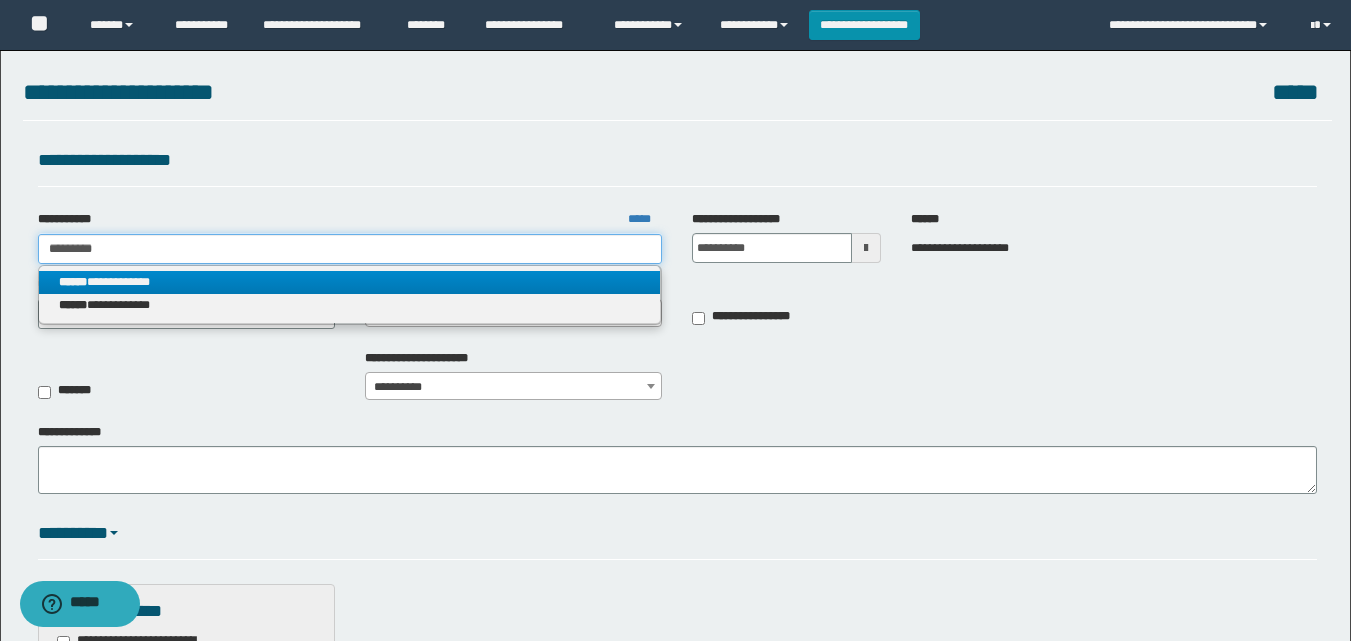 type on "*********" 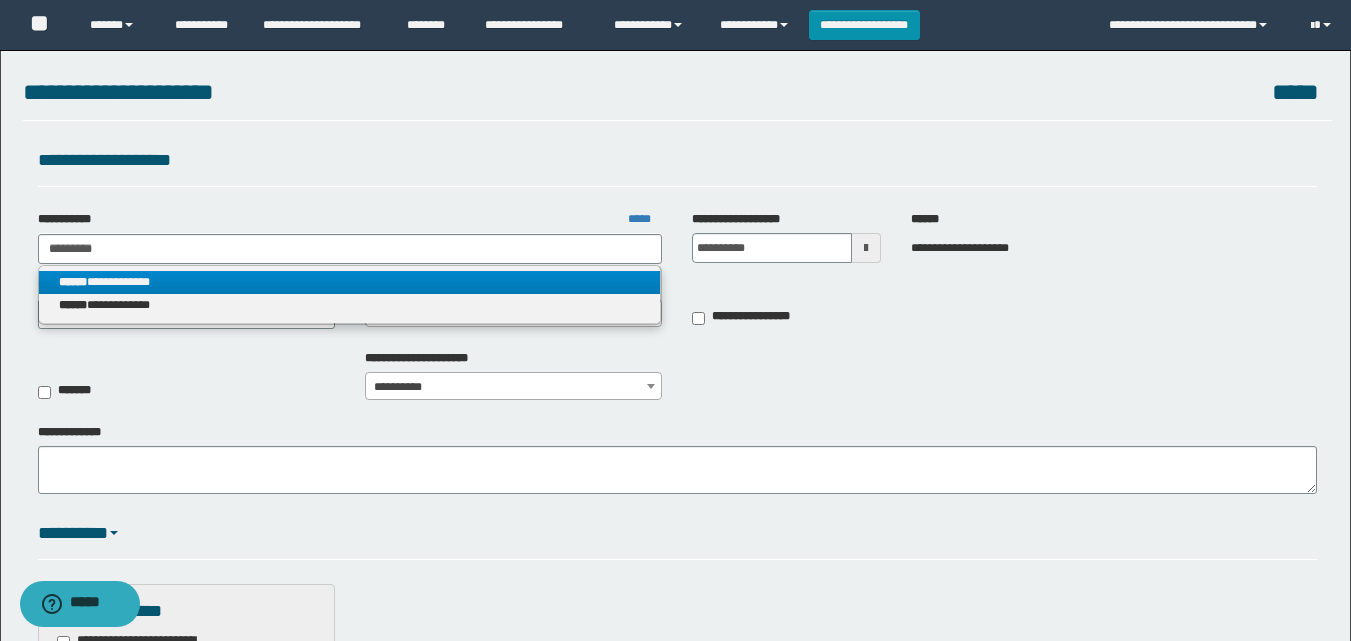 click on "**********" at bounding box center [350, 282] 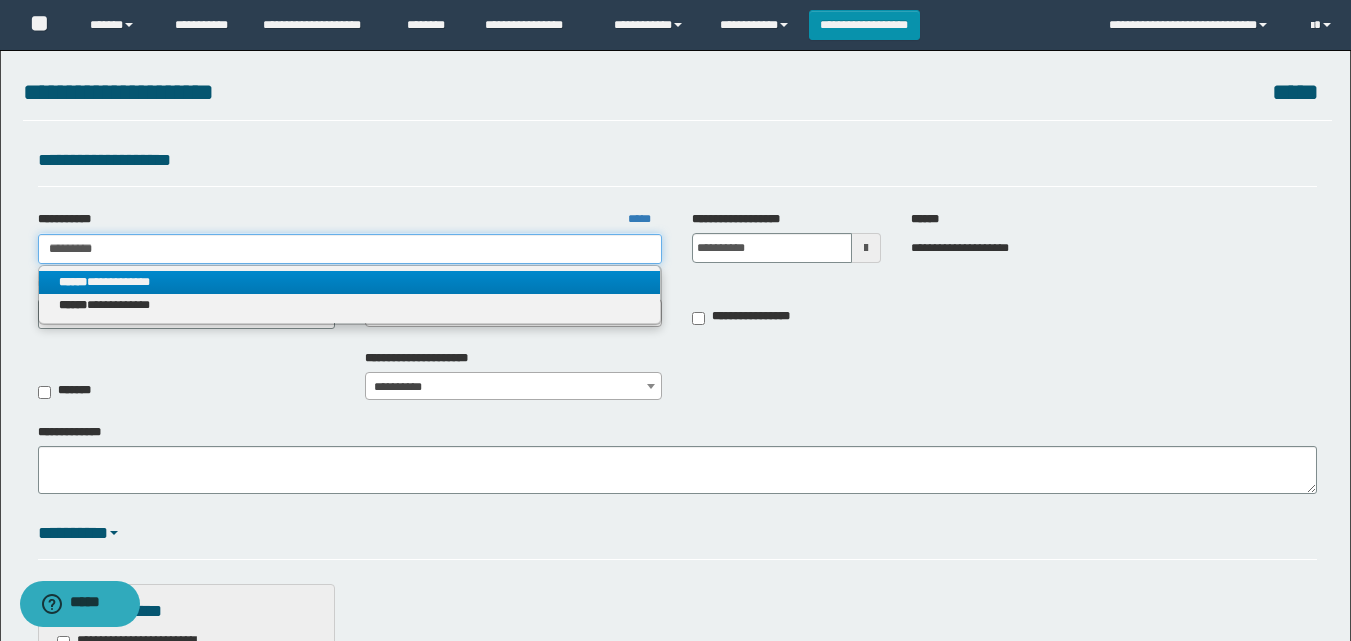 type 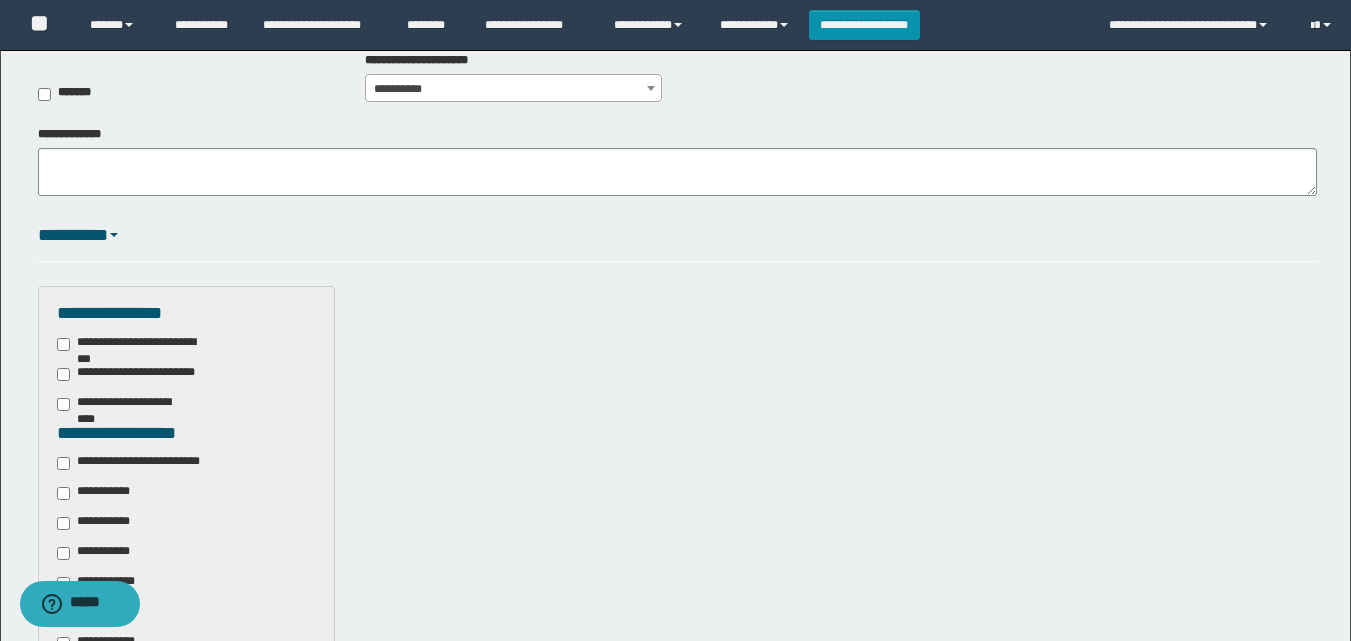 scroll, scrollTop: 100, scrollLeft: 0, axis: vertical 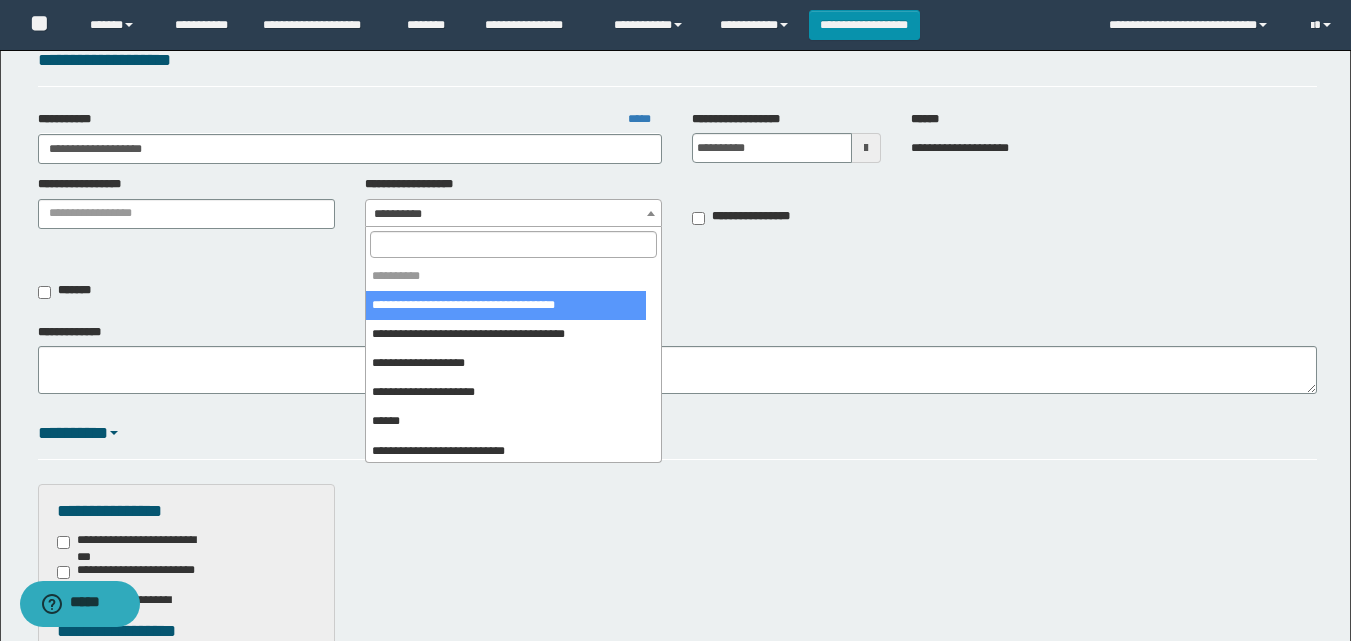 click on "**********" at bounding box center [513, 214] 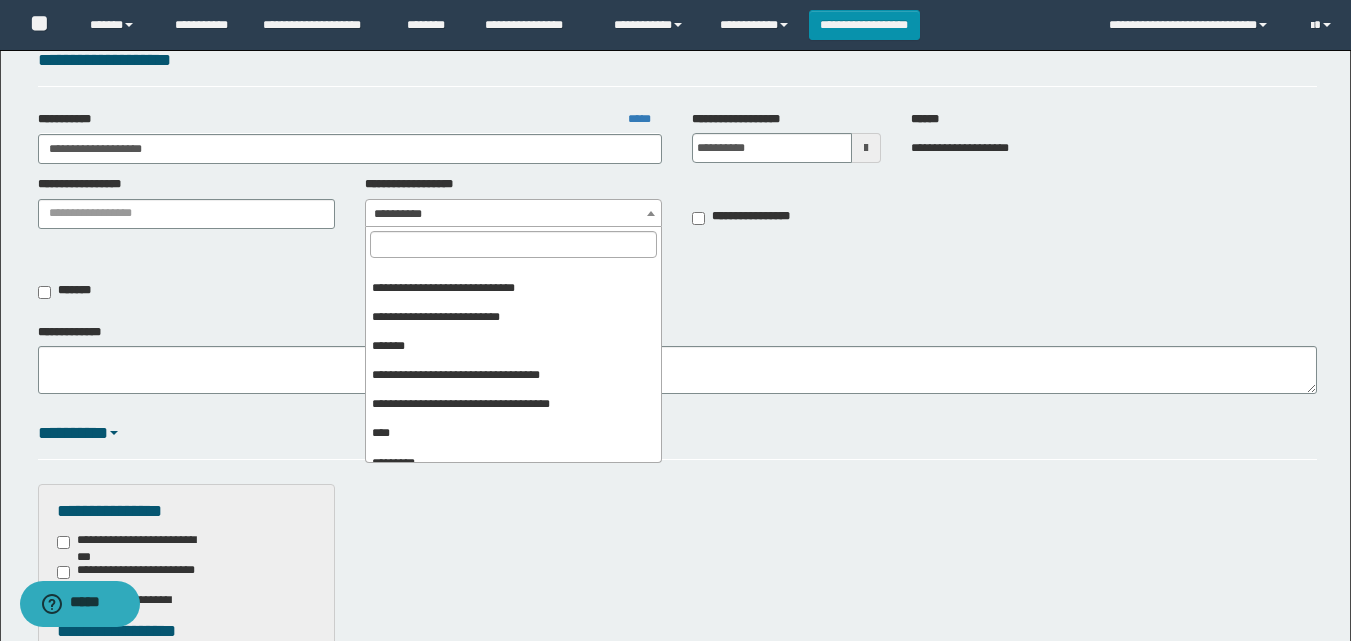 scroll, scrollTop: 200, scrollLeft: 0, axis: vertical 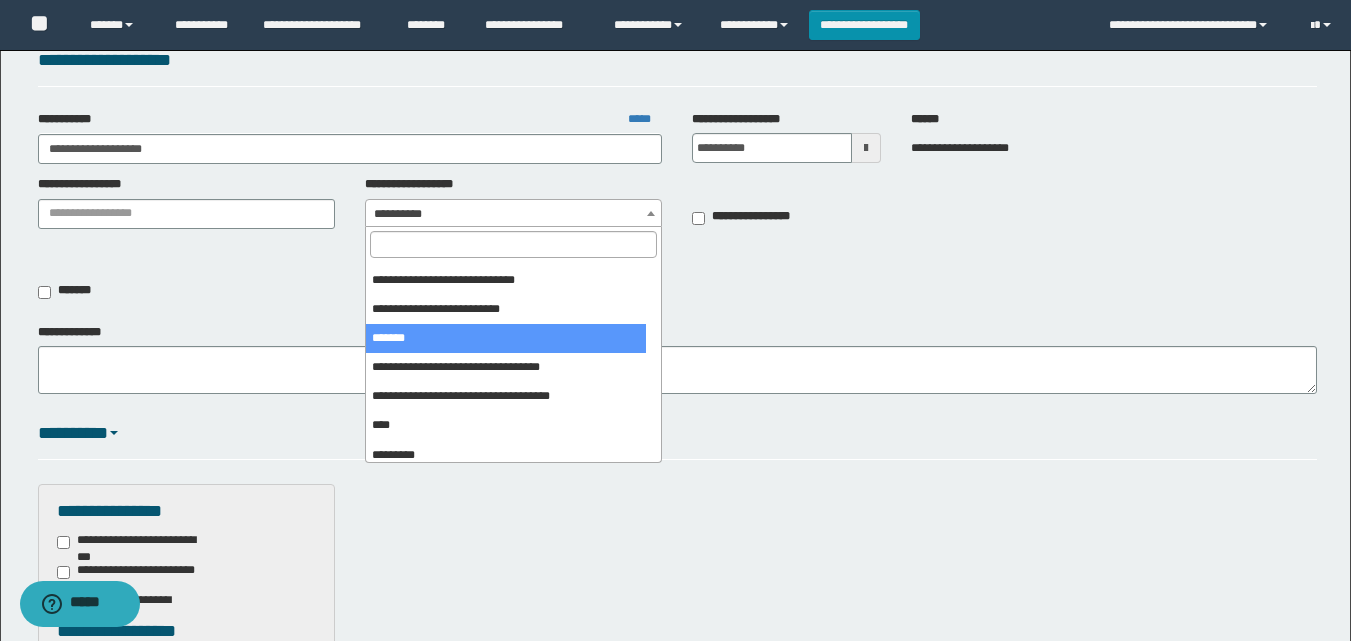 select on "***" 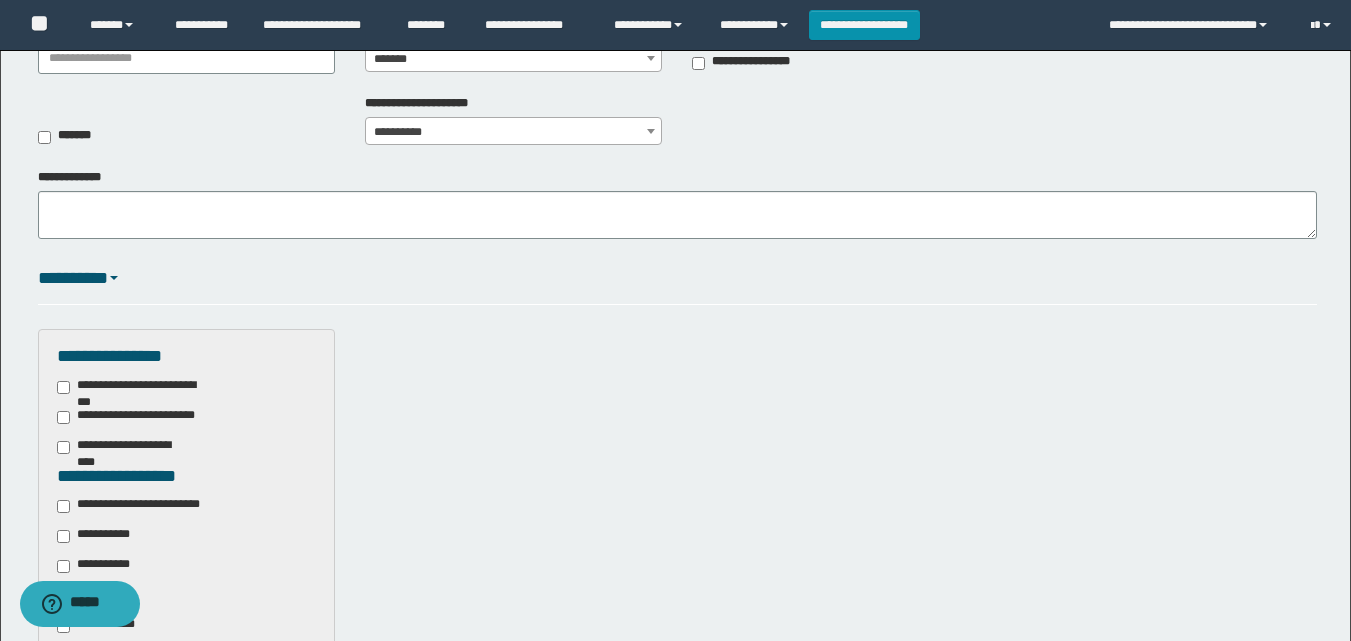 scroll, scrollTop: 400, scrollLeft: 0, axis: vertical 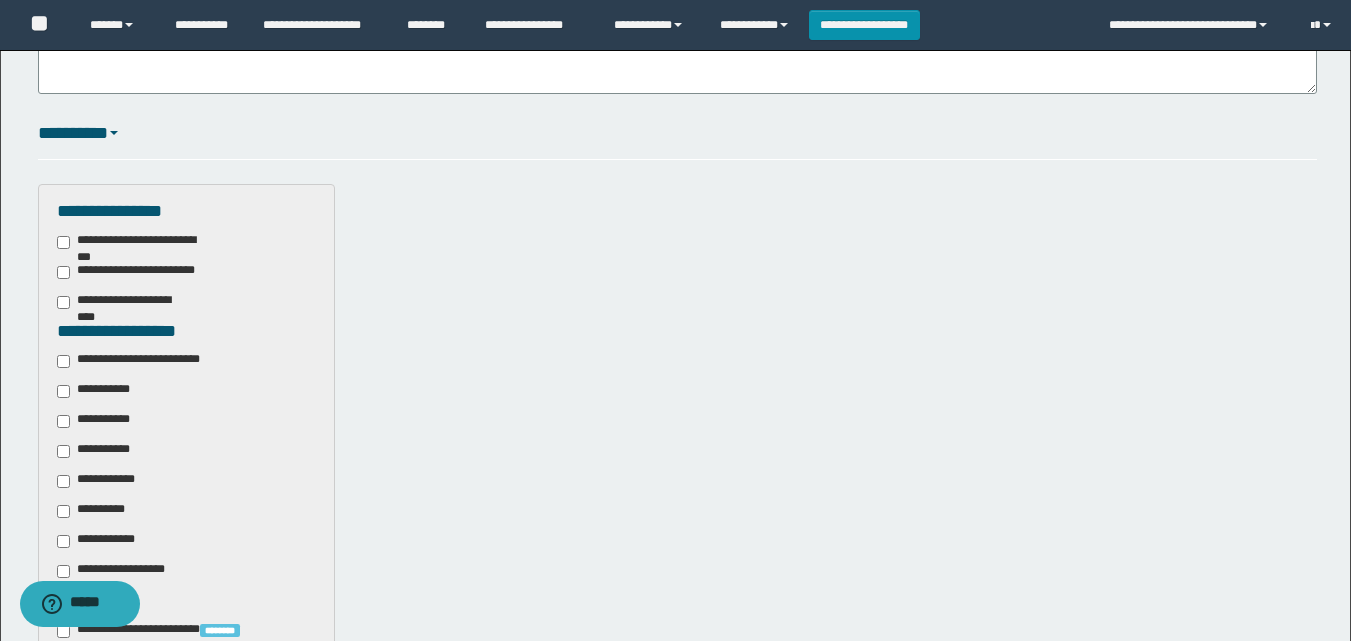 click on "**********" at bounding box center (143, 361) 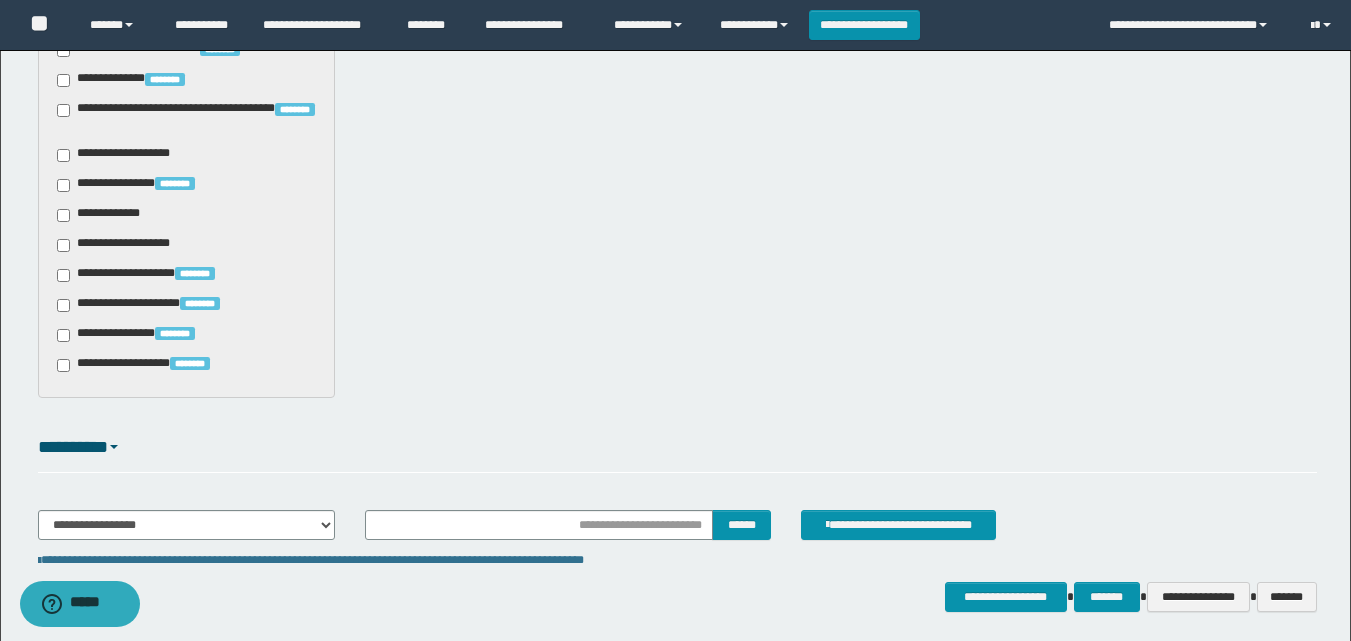 scroll, scrollTop: 1057, scrollLeft: 0, axis: vertical 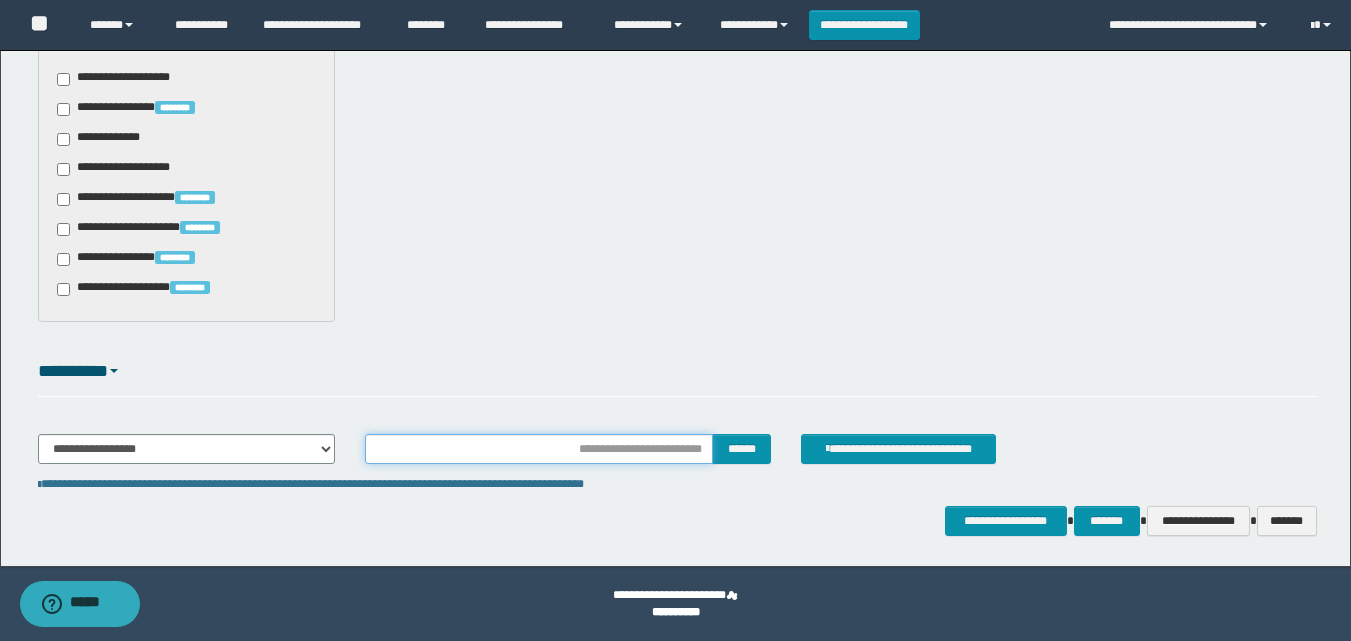 click at bounding box center (539, 449) 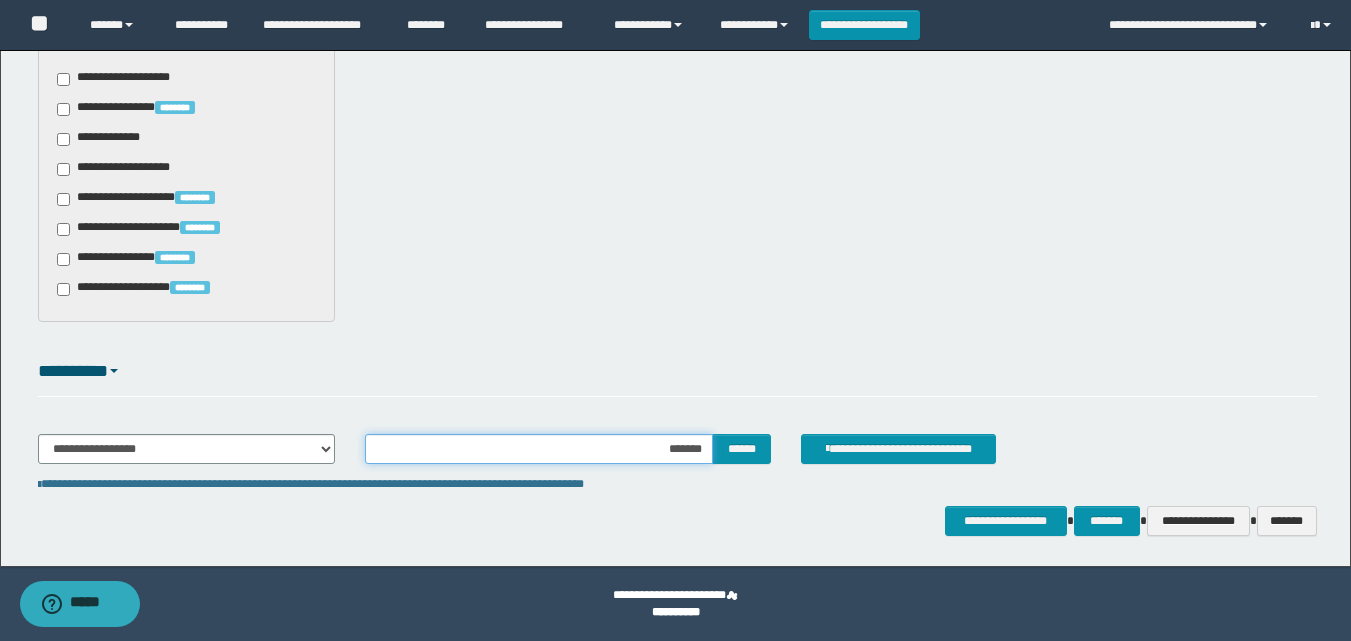 type on "********" 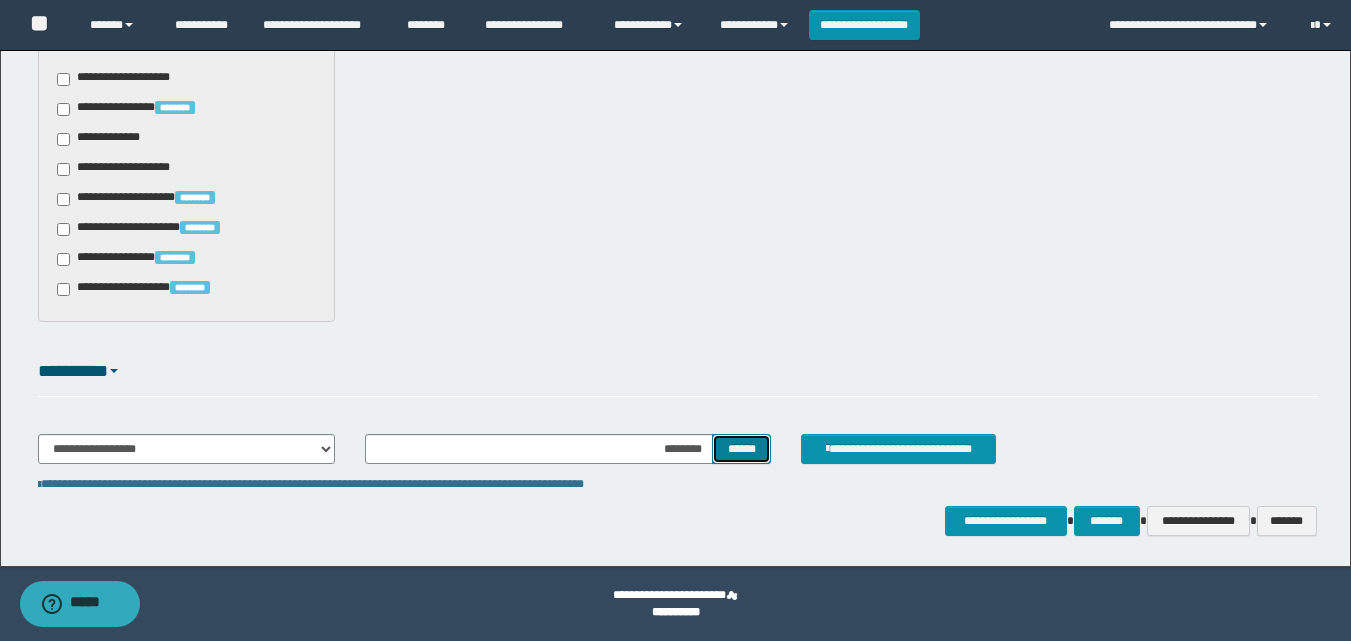 click on "******" at bounding box center (741, 449) 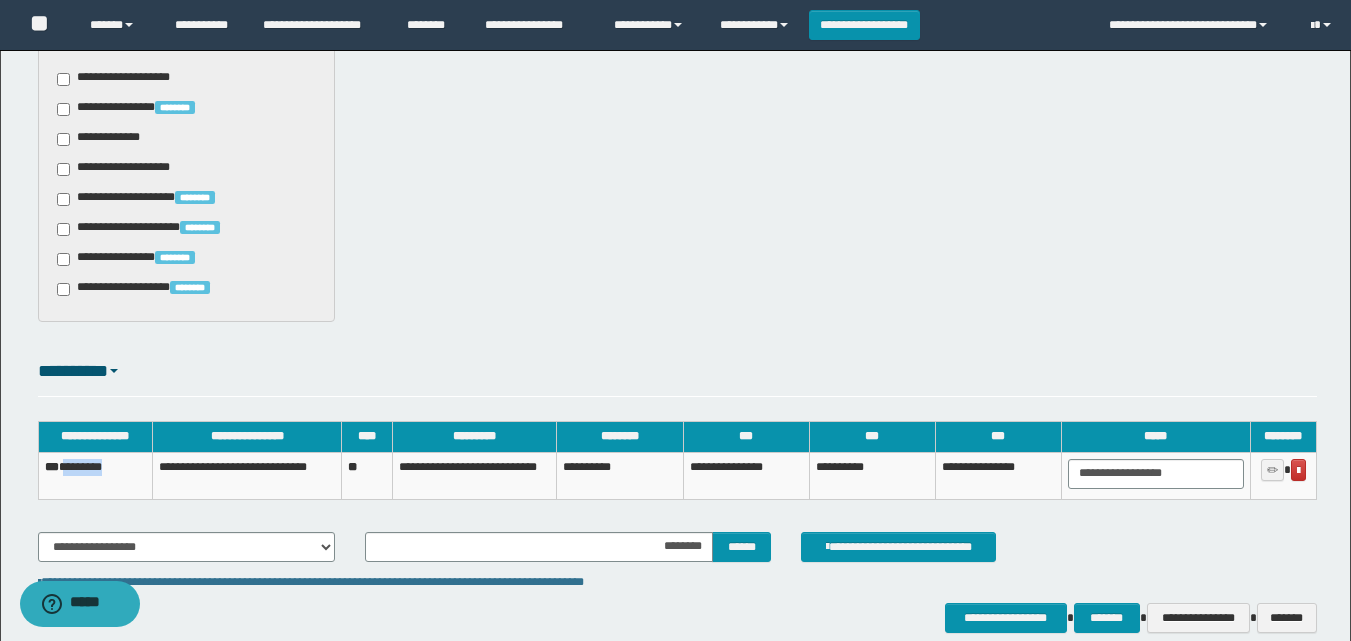drag, startPoint x: 129, startPoint y: 470, endPoint x: 72, endPoint y: 463, distance: 57.428215 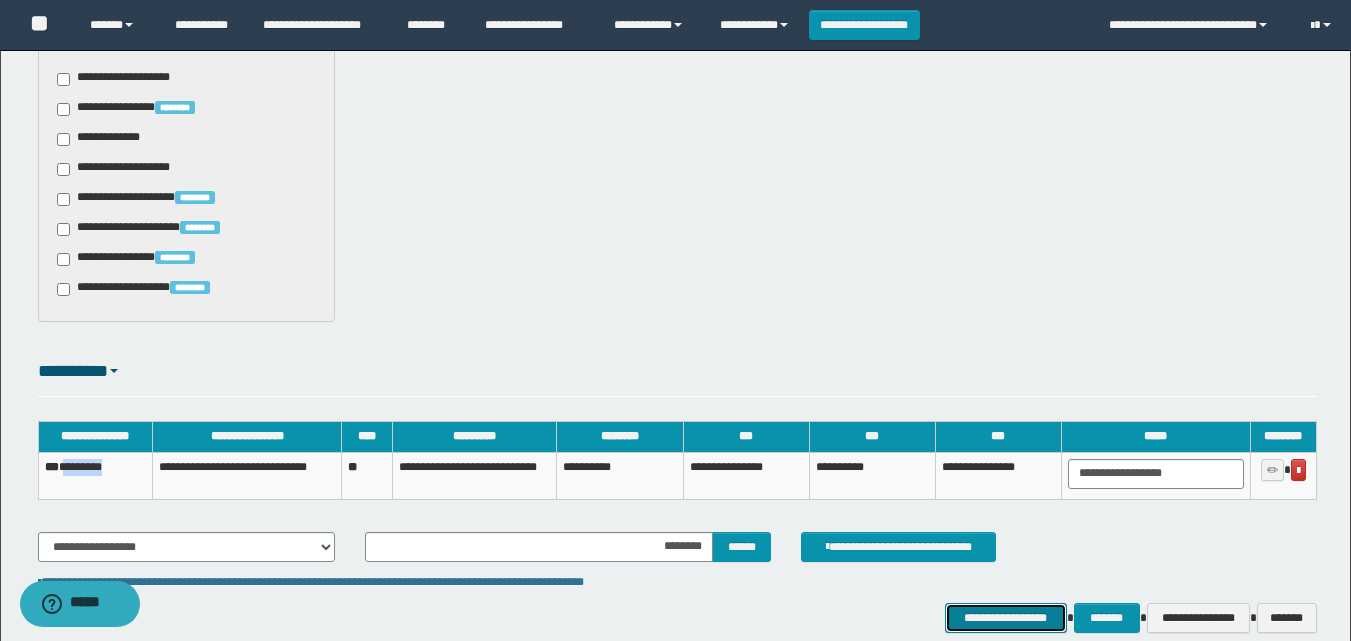 click on "**********" at bounding box center [1006, 618] 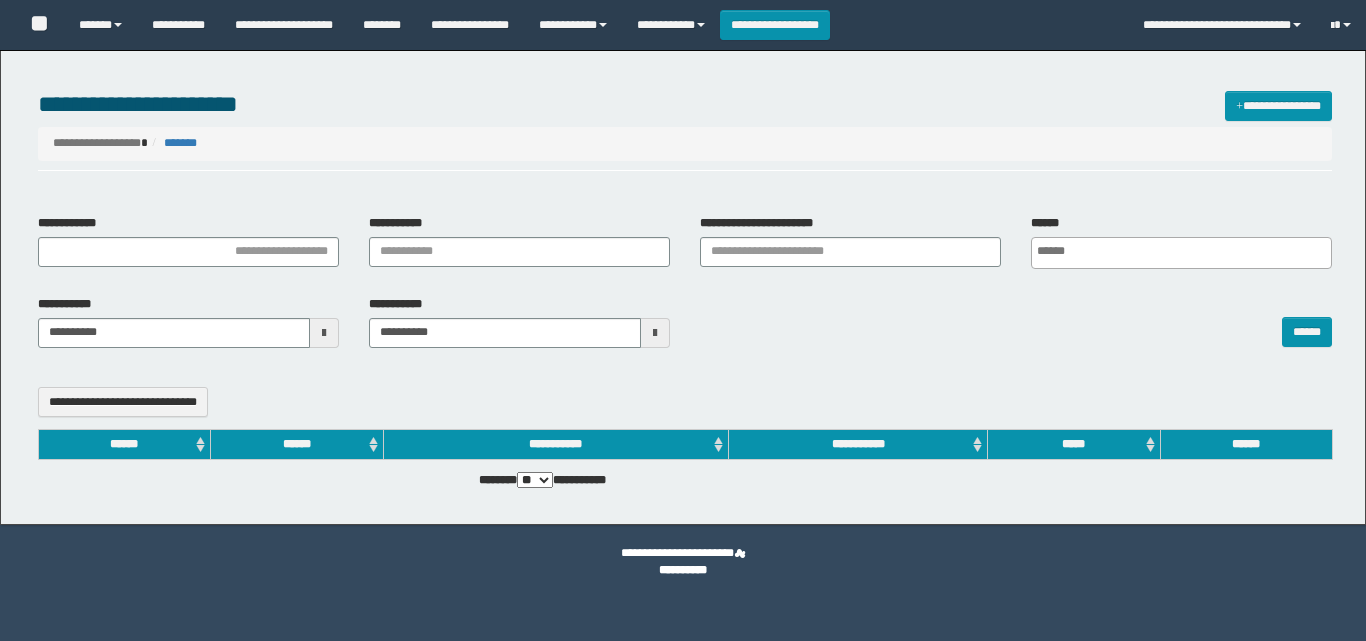 select 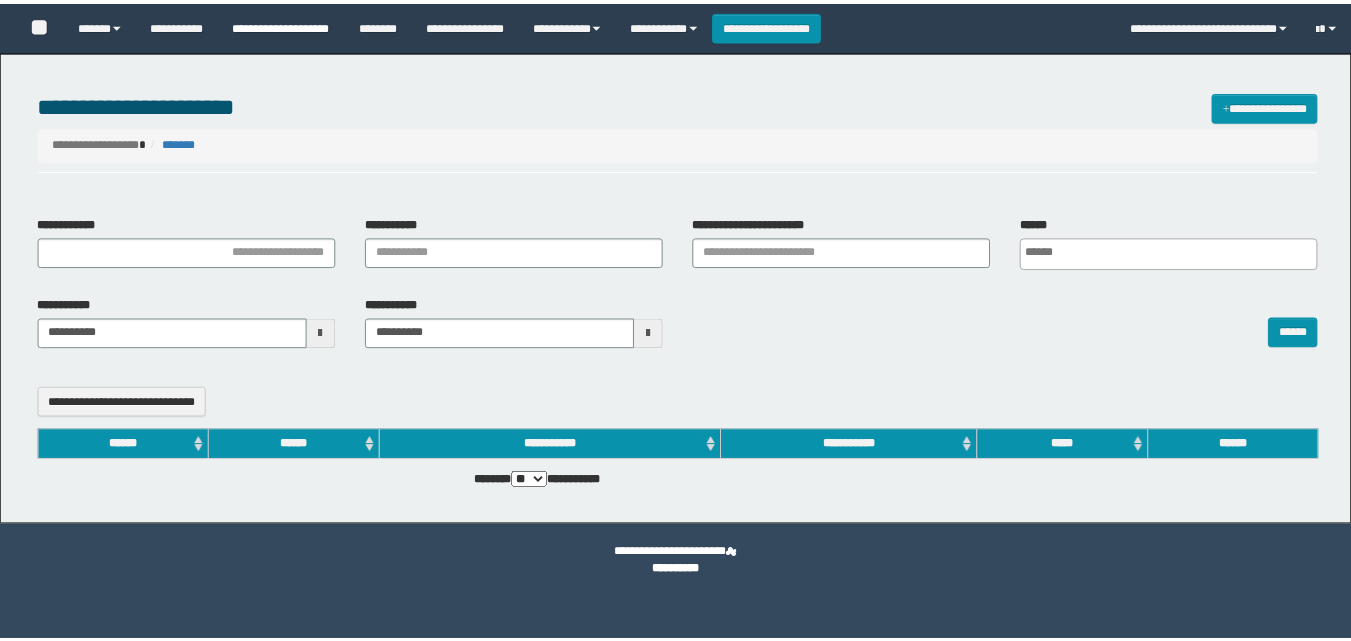 scroll, scrollTop: 0, scrollLeft: 0, axis: both 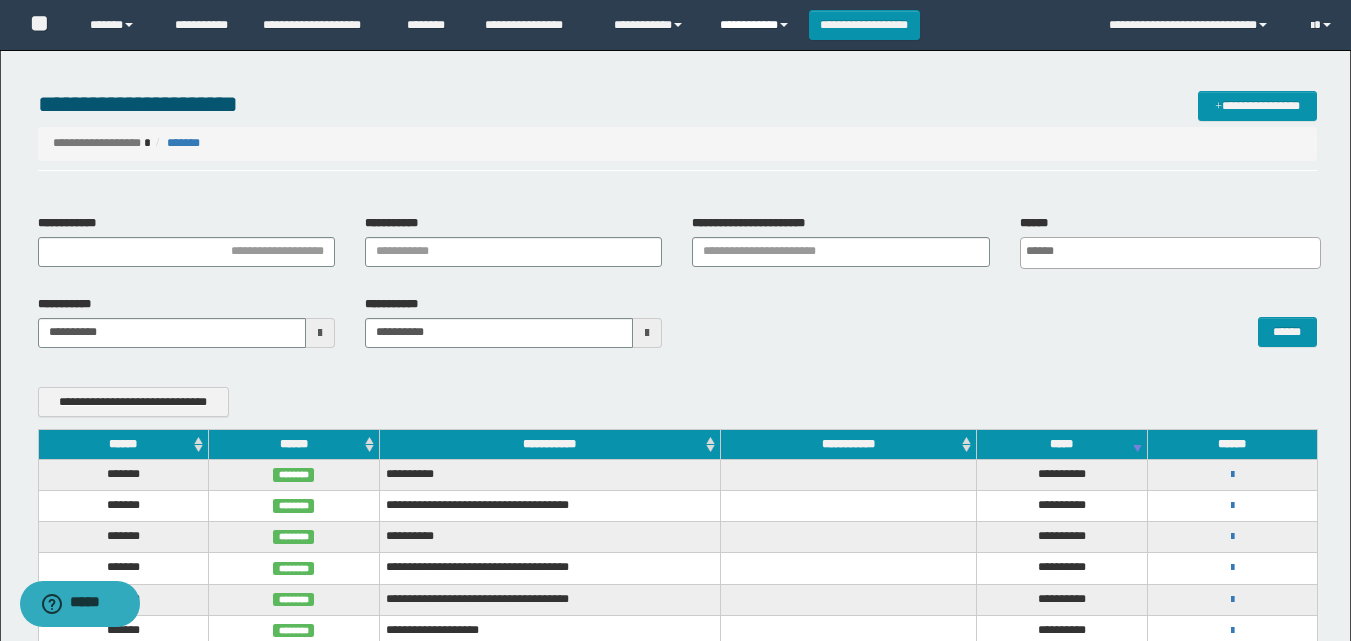 click on "**********" at bounding box center [757, 25] 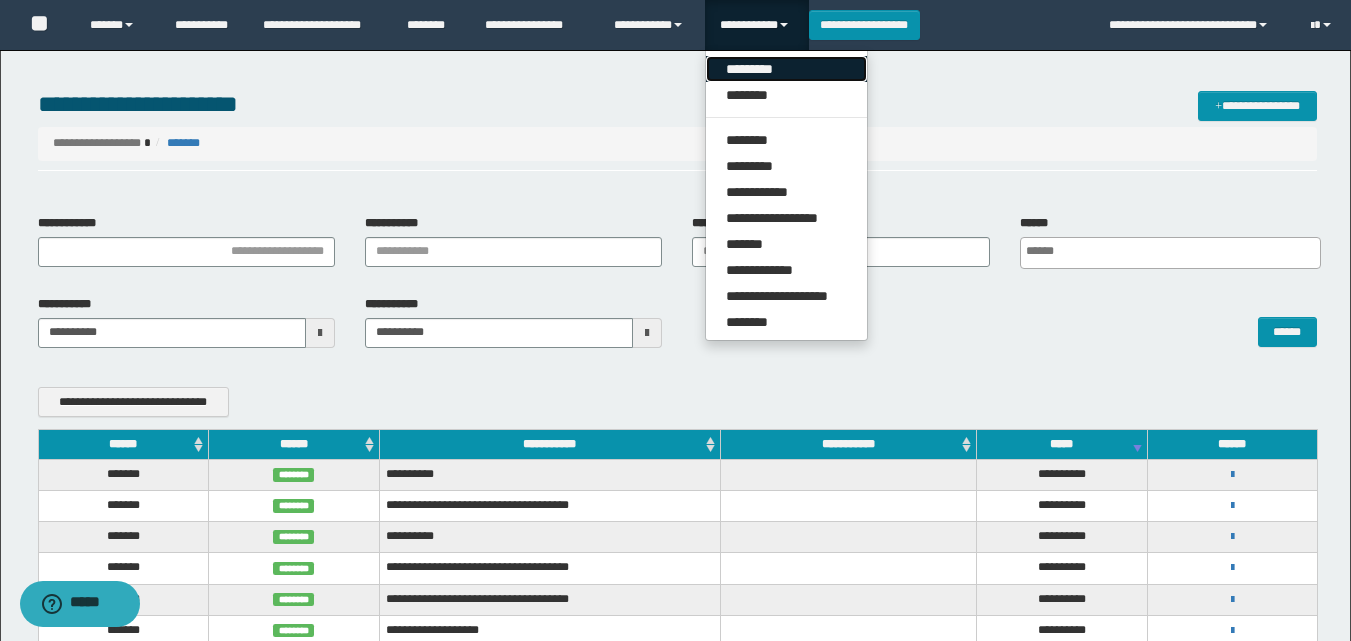 click on "*********" at bounding box center [786, 69] 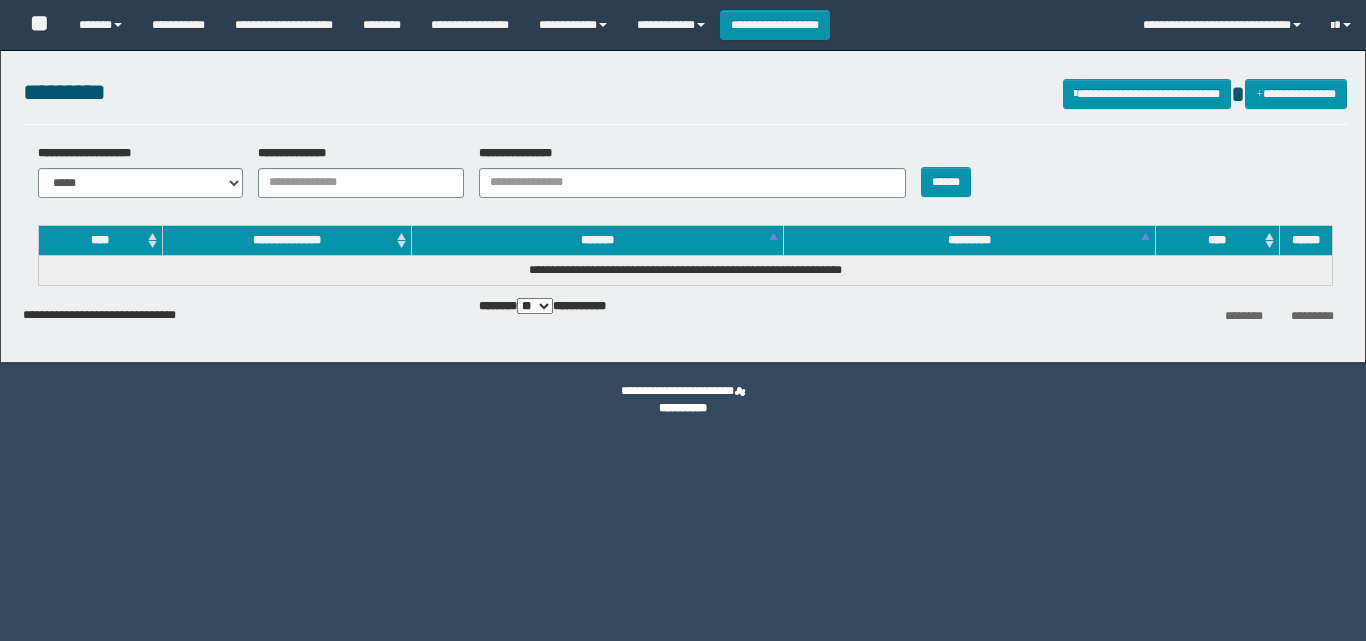 scroll, scrollTop: 0, scrollLeft: 0, axis: both 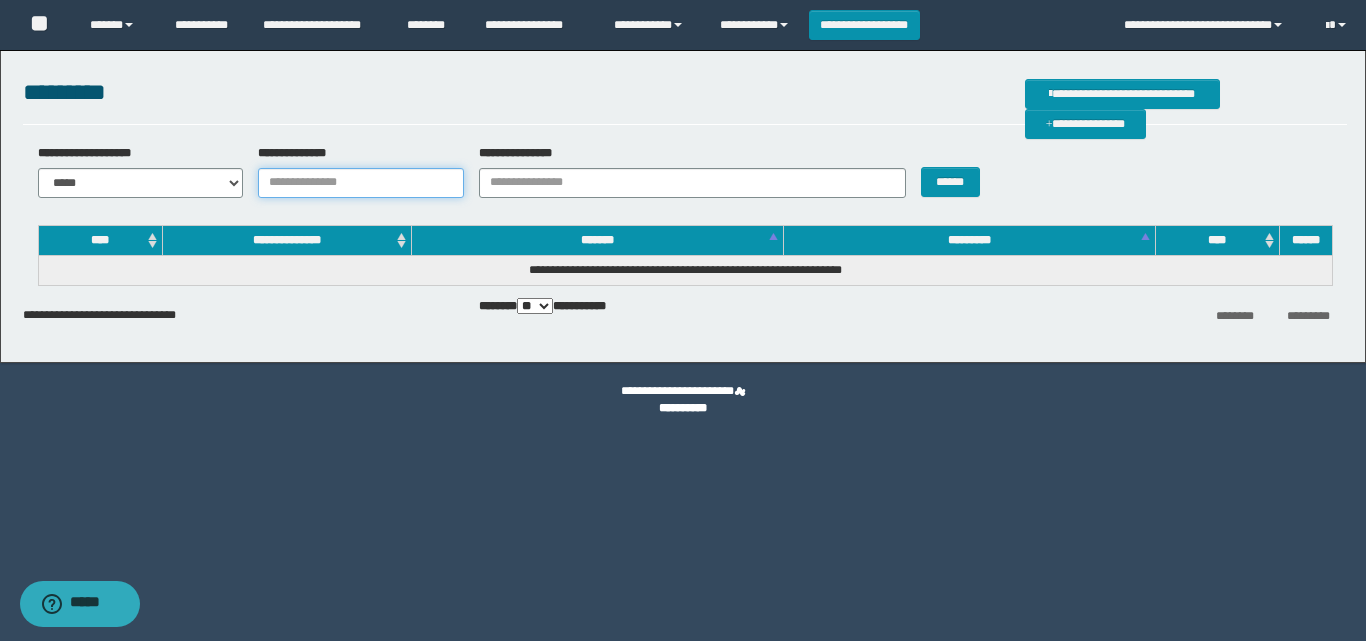 click on "**********" at bounding box center [361, 183] 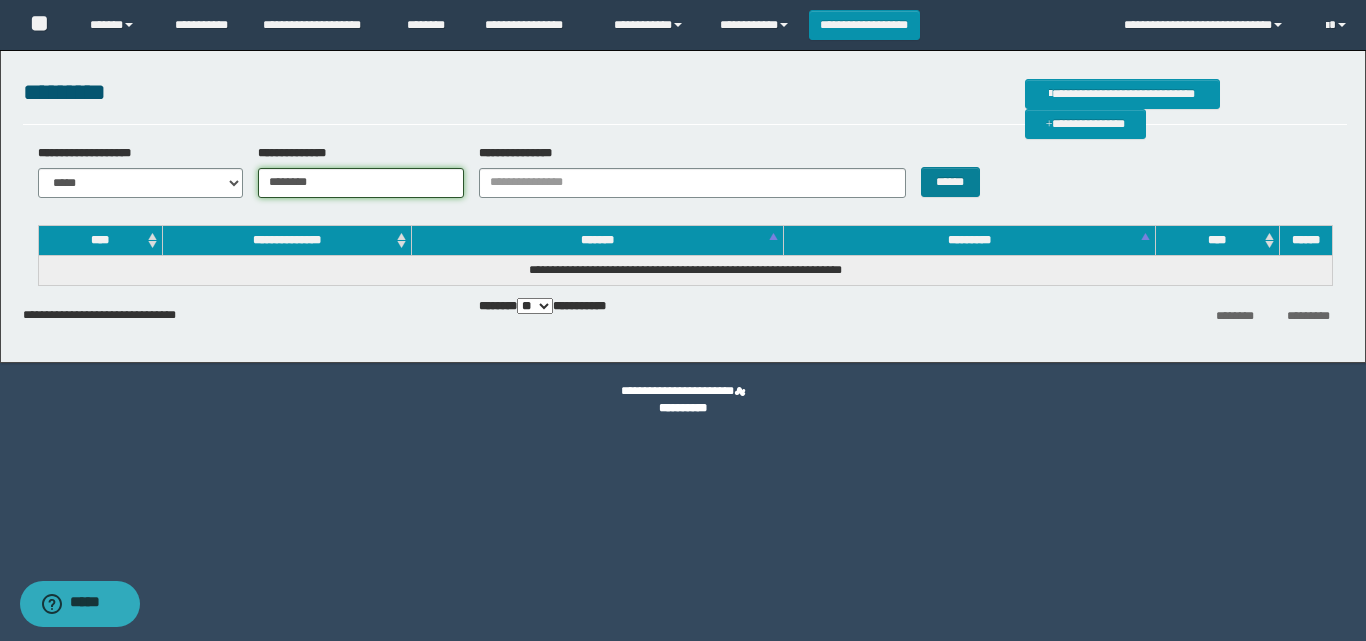 type on "********" 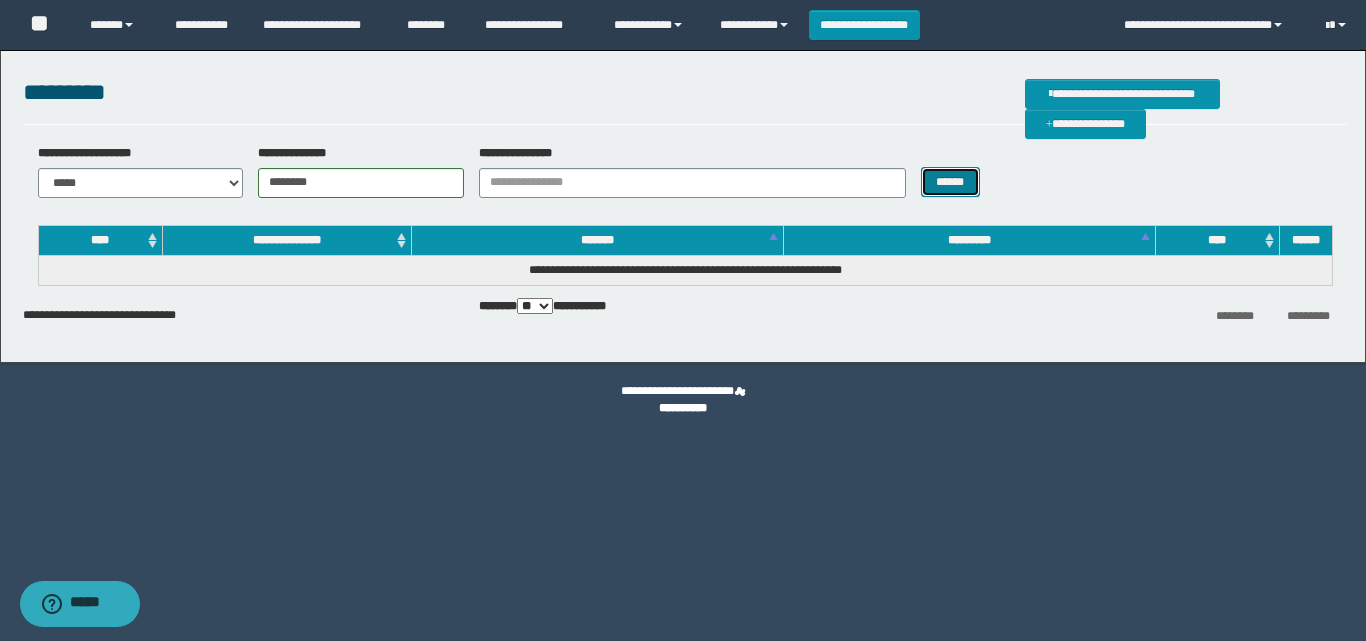 click on "******" at bounding box center (950, 182) 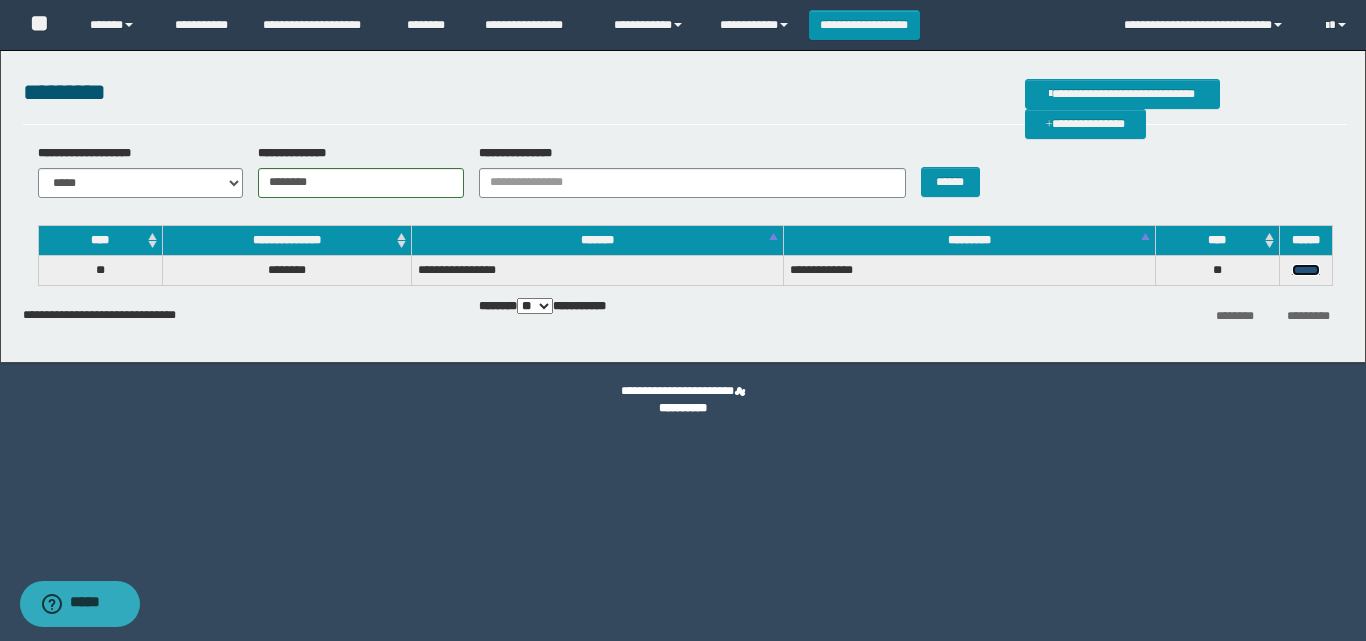 click on "******" at bounding box center (1306, 270) 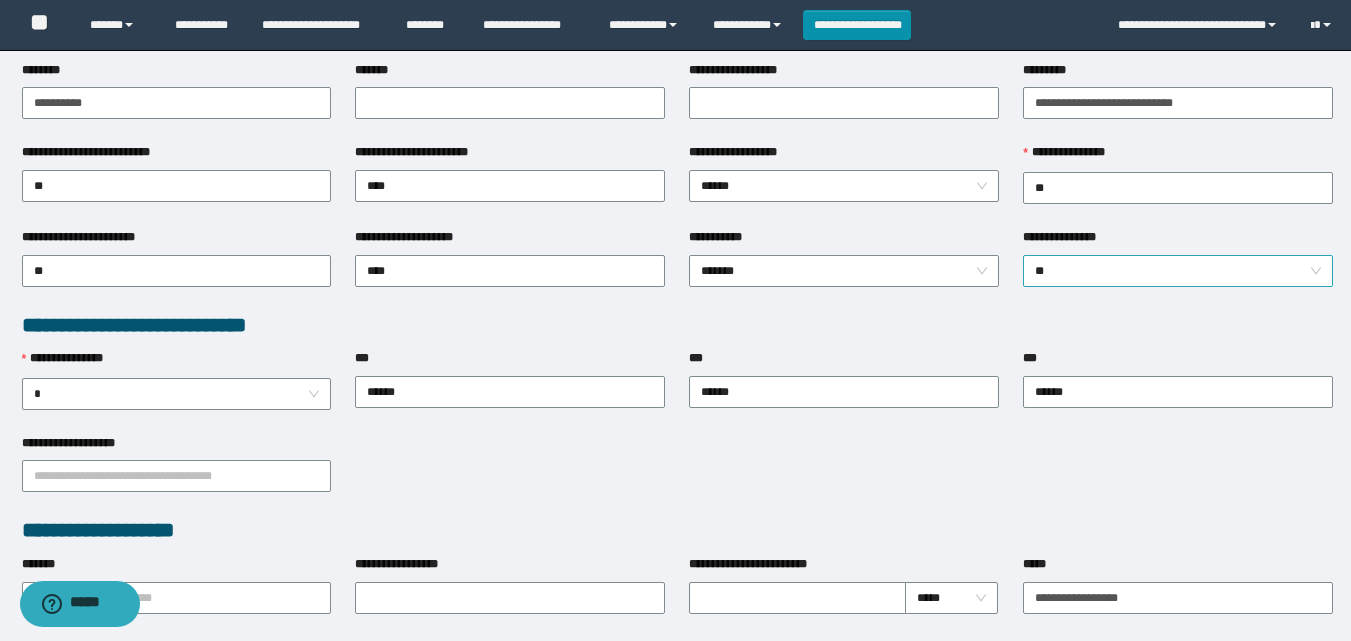 scroll, scrollTop: 0, scrollLeft: 0, axis: both 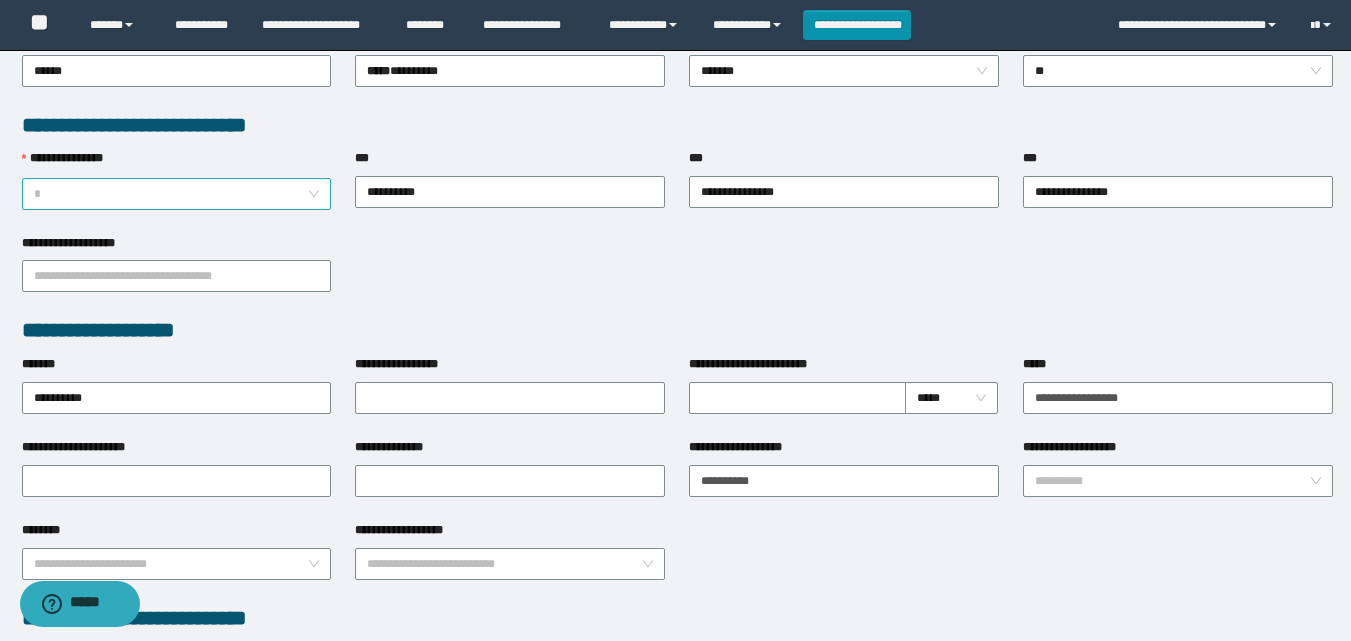 click on "*" at bounding box center (177, 194) 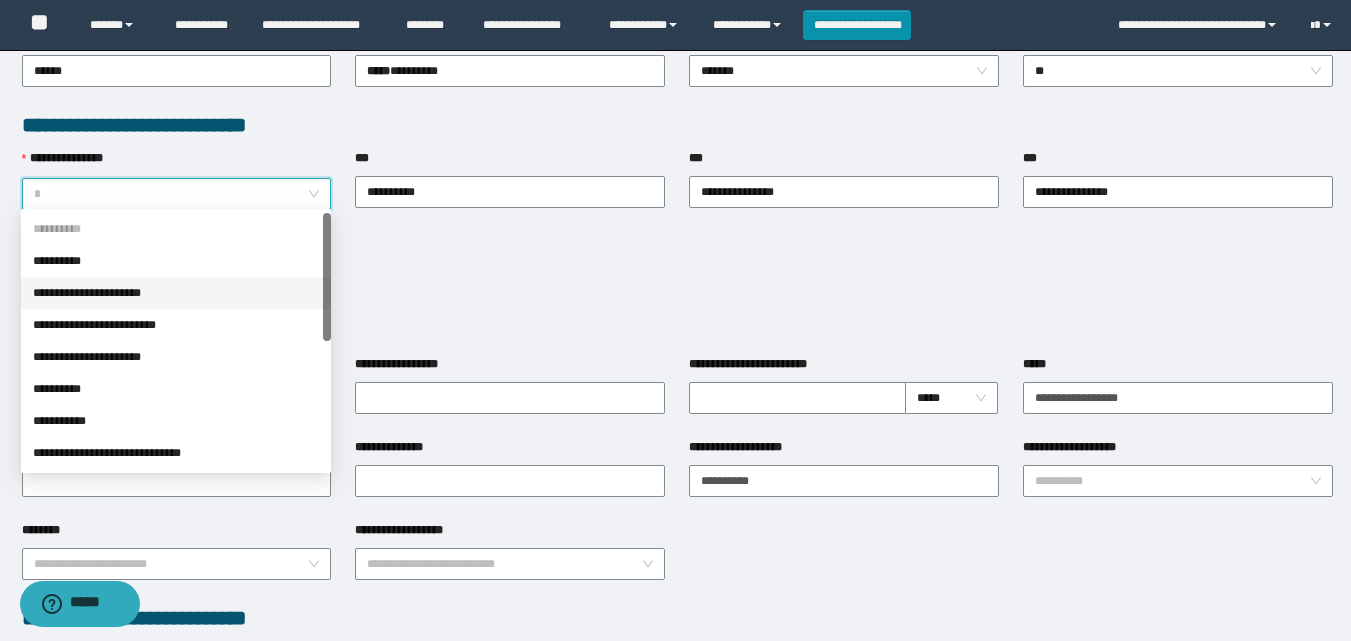 click on "**********" at bounding box center [176, 293] 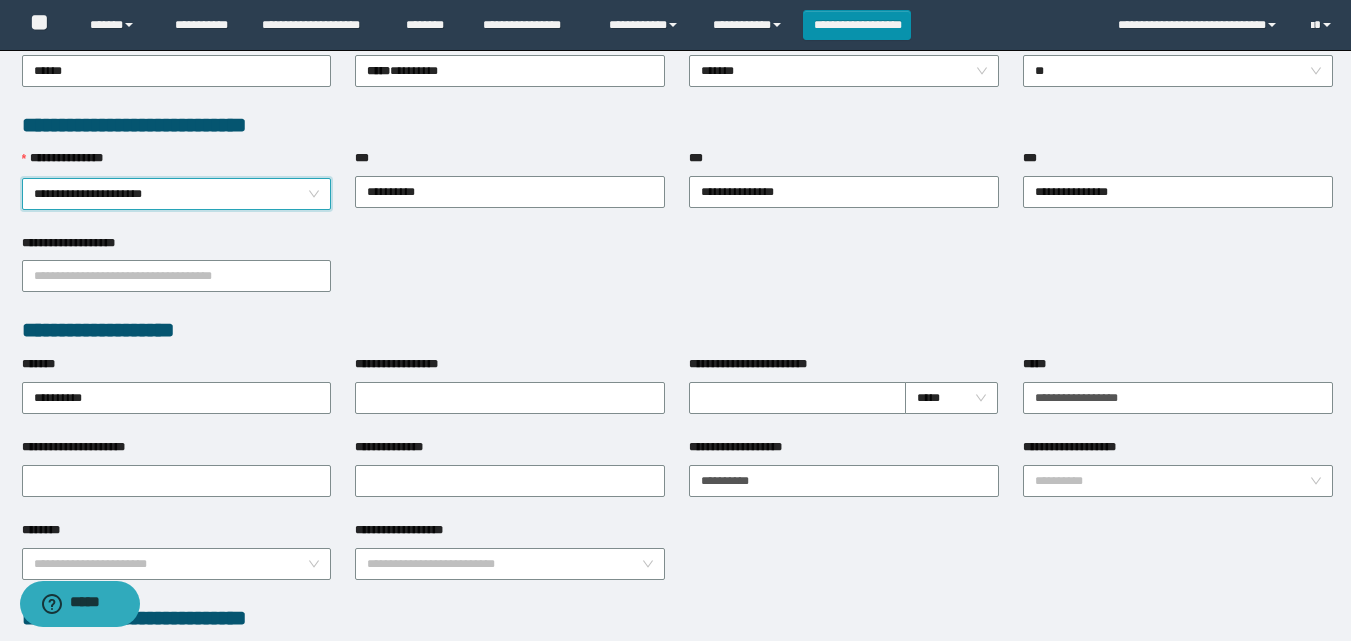 click on "**********" at bounding box center [677, 275] 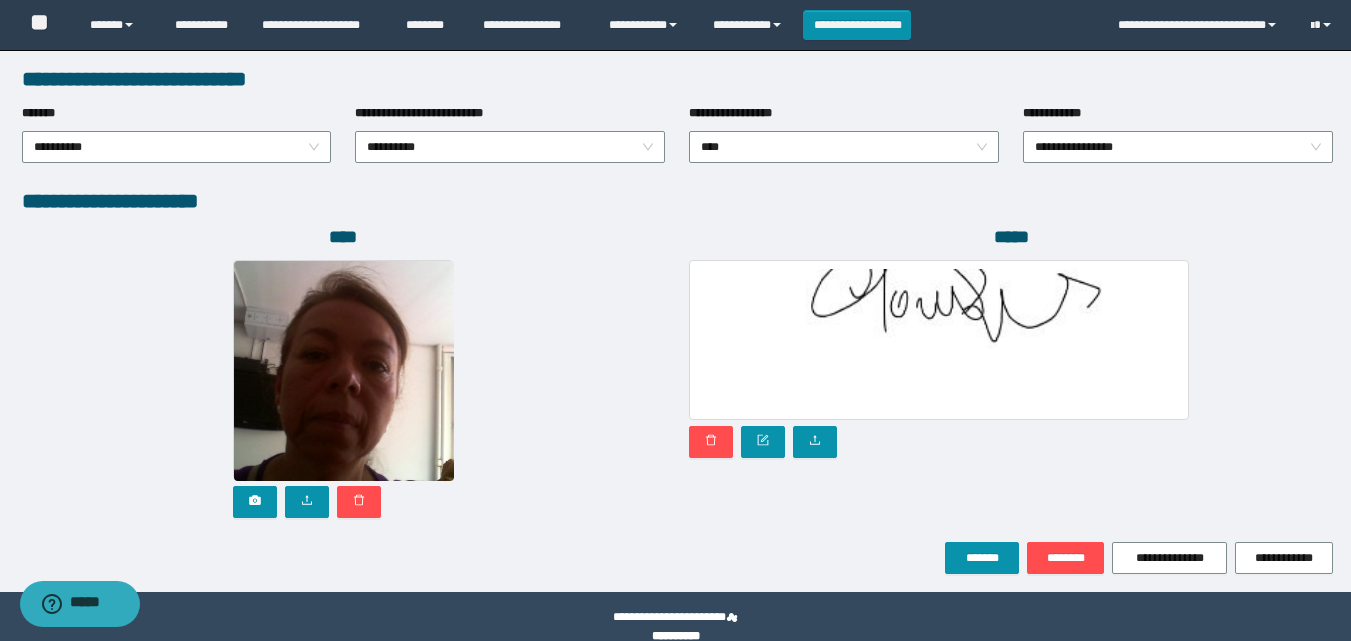 scroll, scrollTop: 1064, scrollLeft: 0, axis: vertical 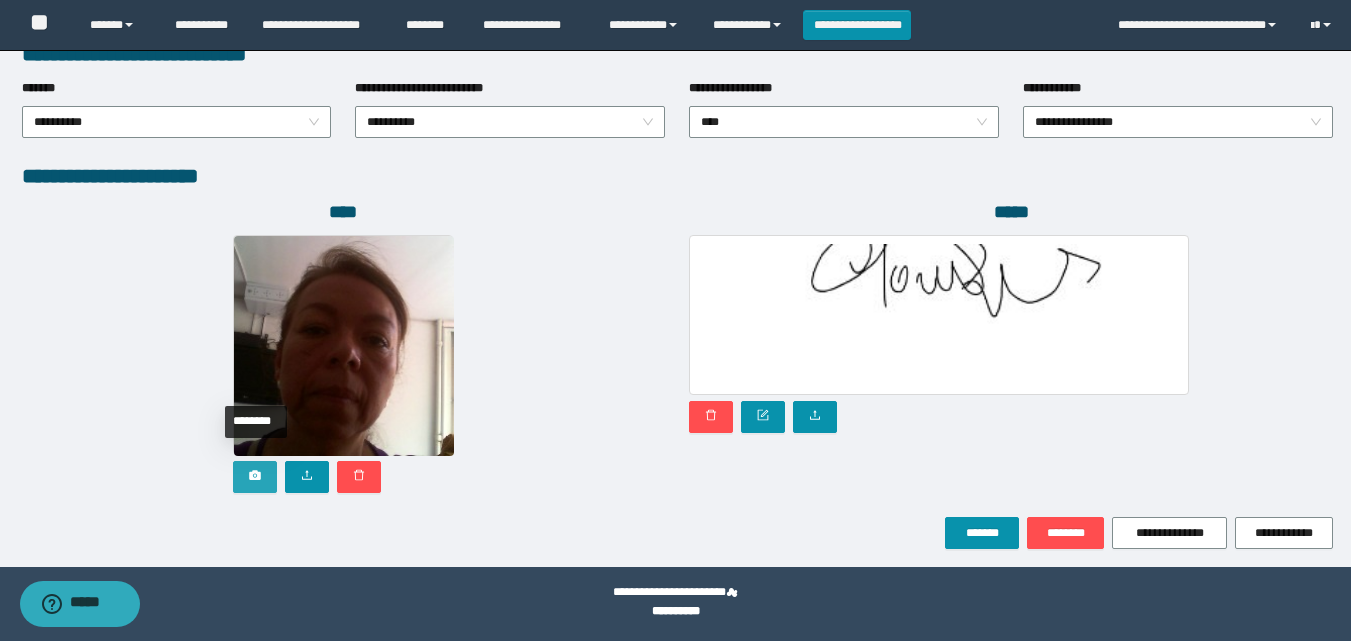 click 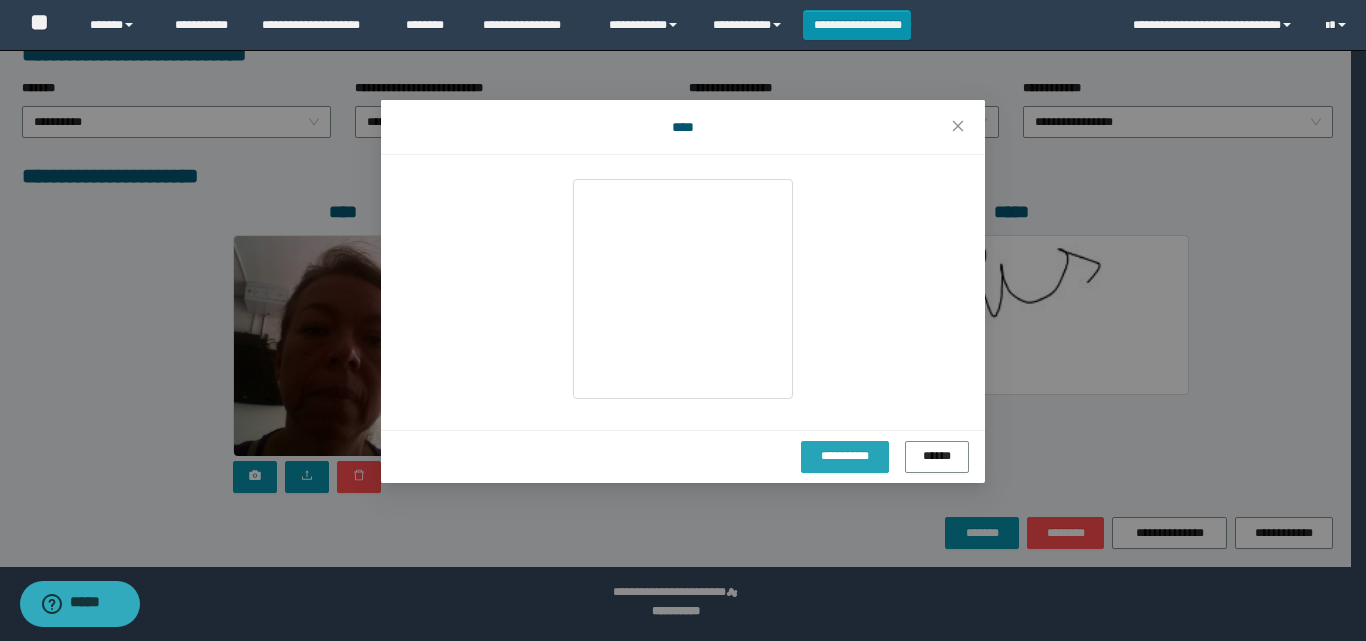 click on "**********" at bounding box center (845, 456) 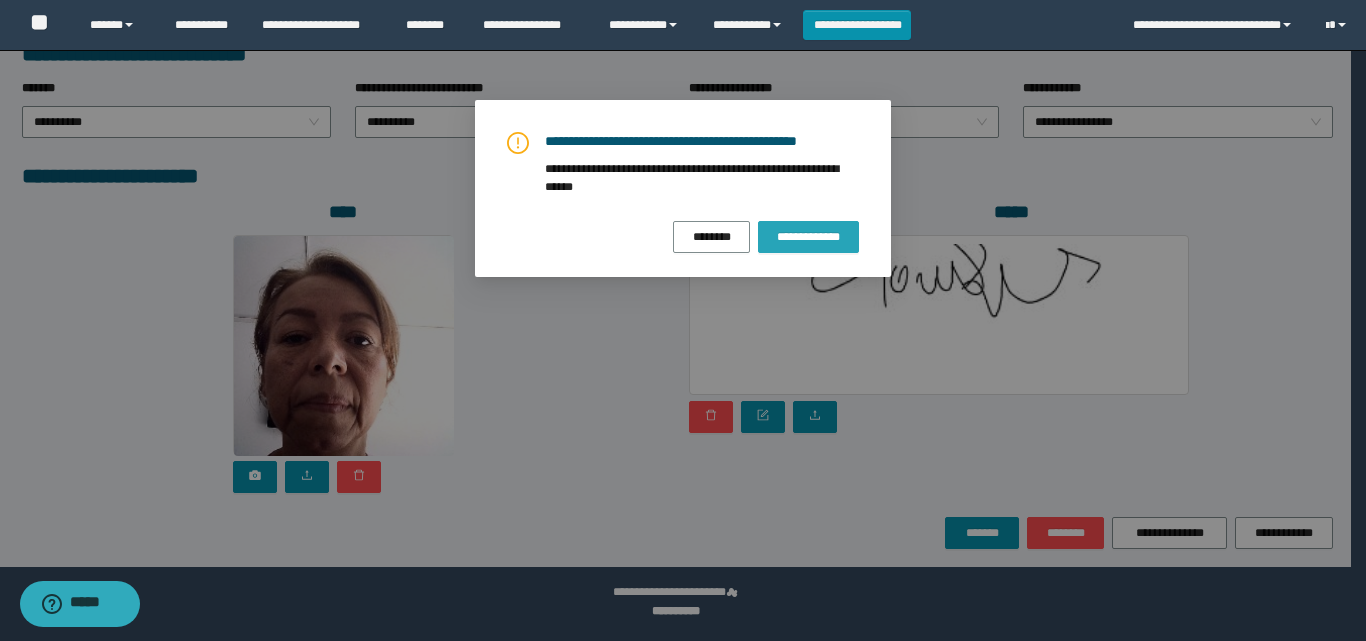 click on "**********" at bounding box center (808, 237) 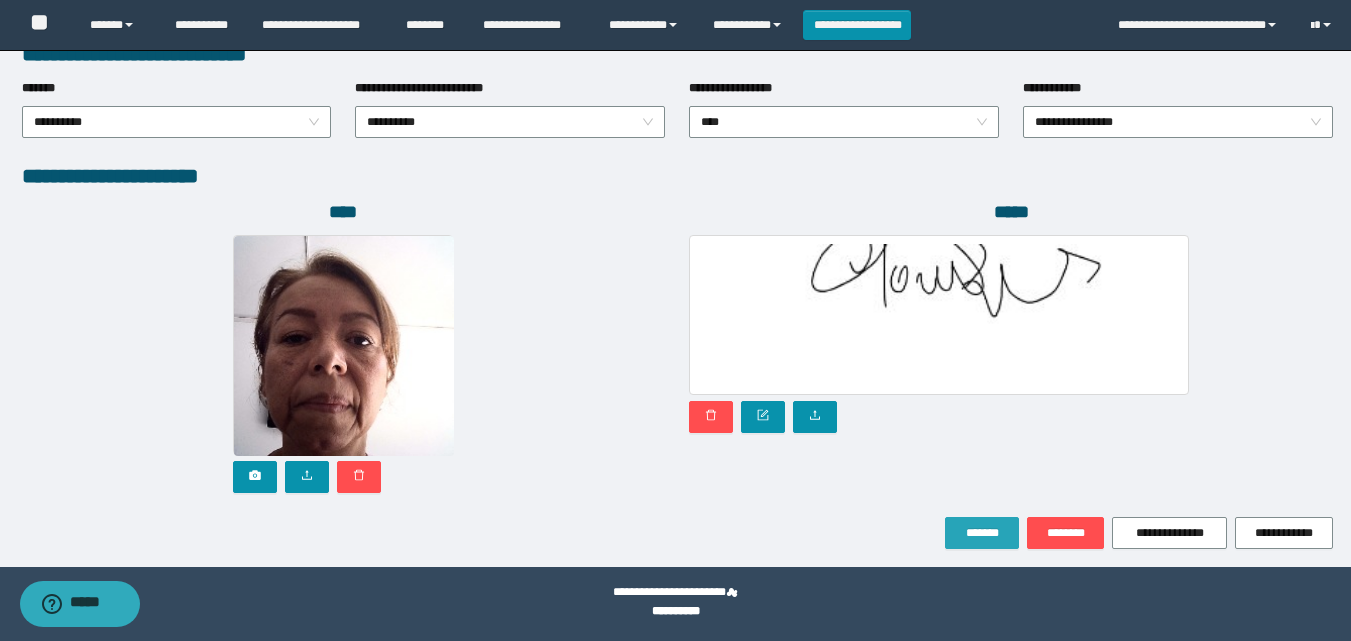 click on "*******" at bounding box center (982, 533) 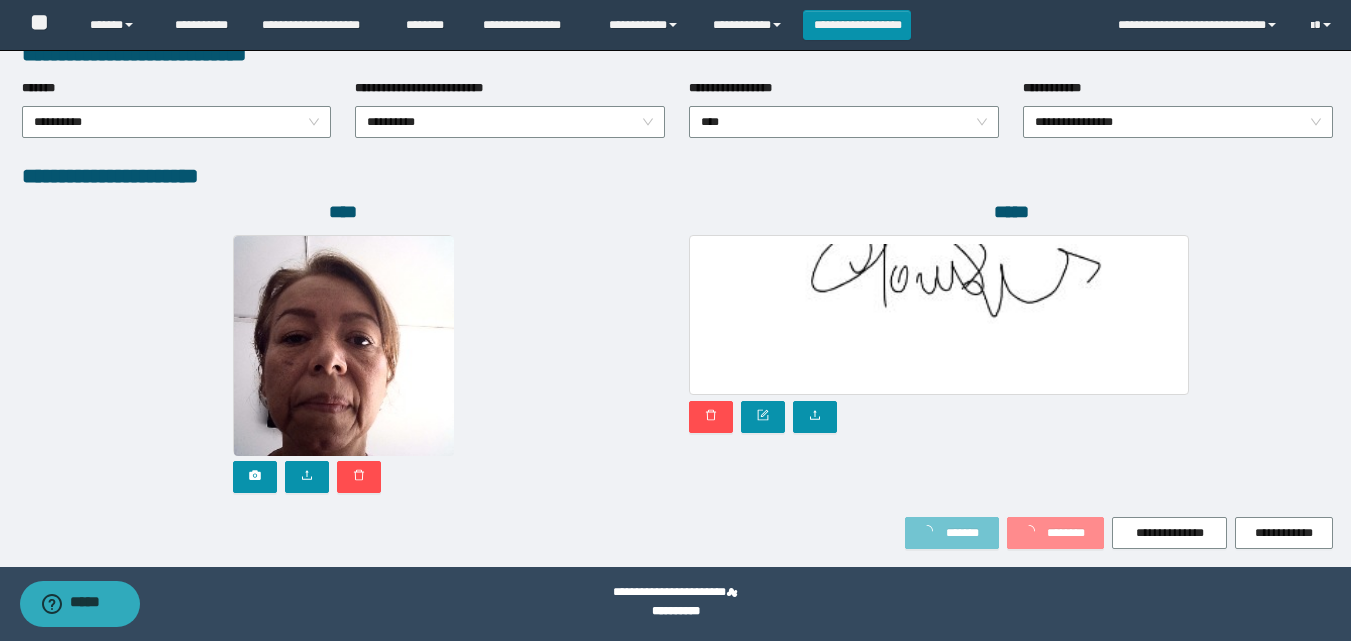 click on "*******" at bounding box center [952, 533] 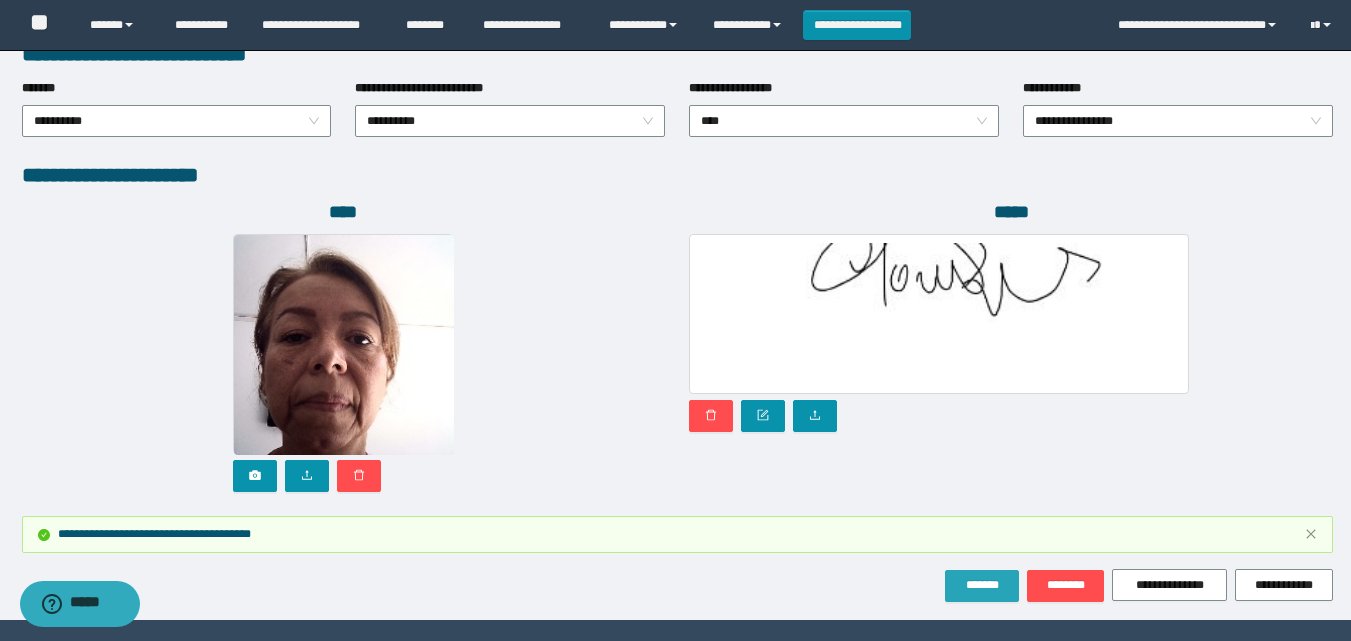 click on "*******" at bounding box center [982, 585] 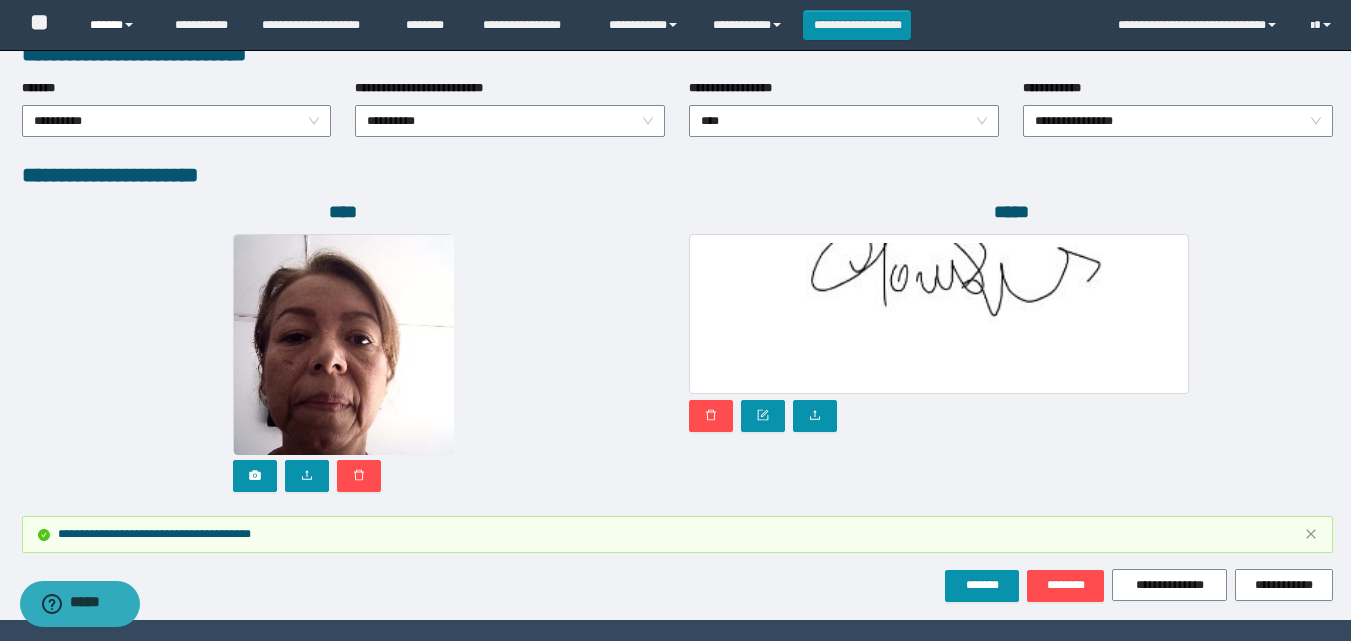click on "******" at bounding box center (117, 25) 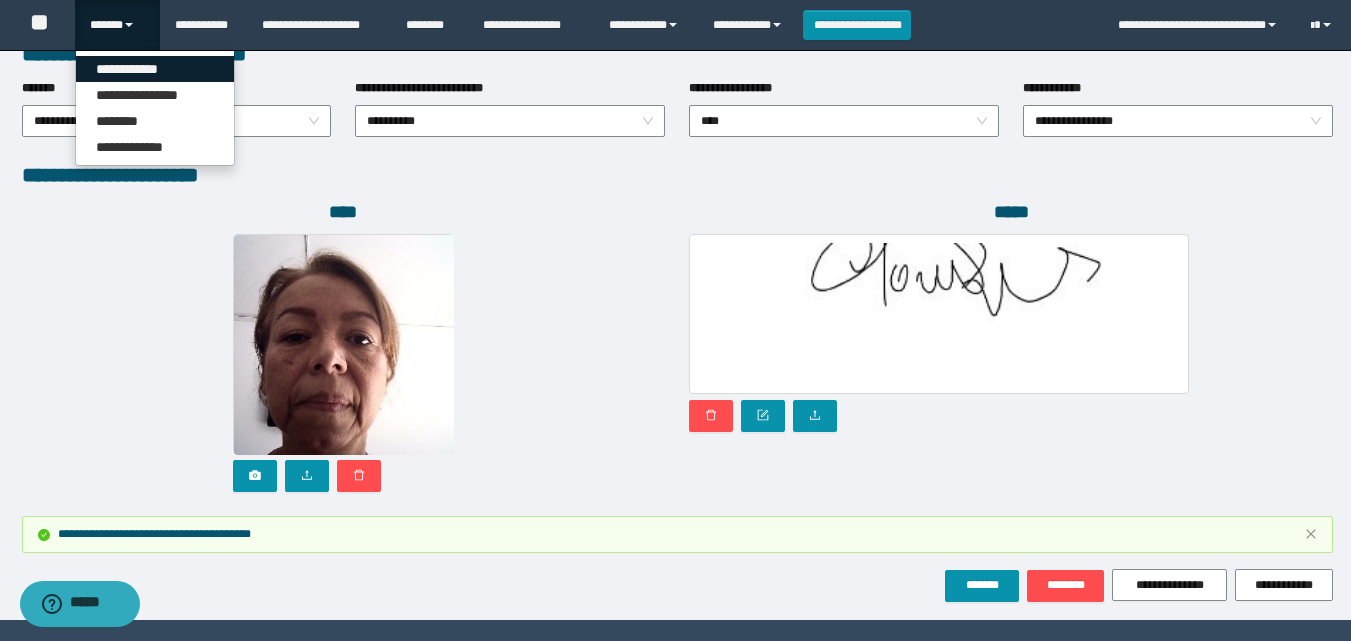 click on "**********" at bounding box center [155, 69] 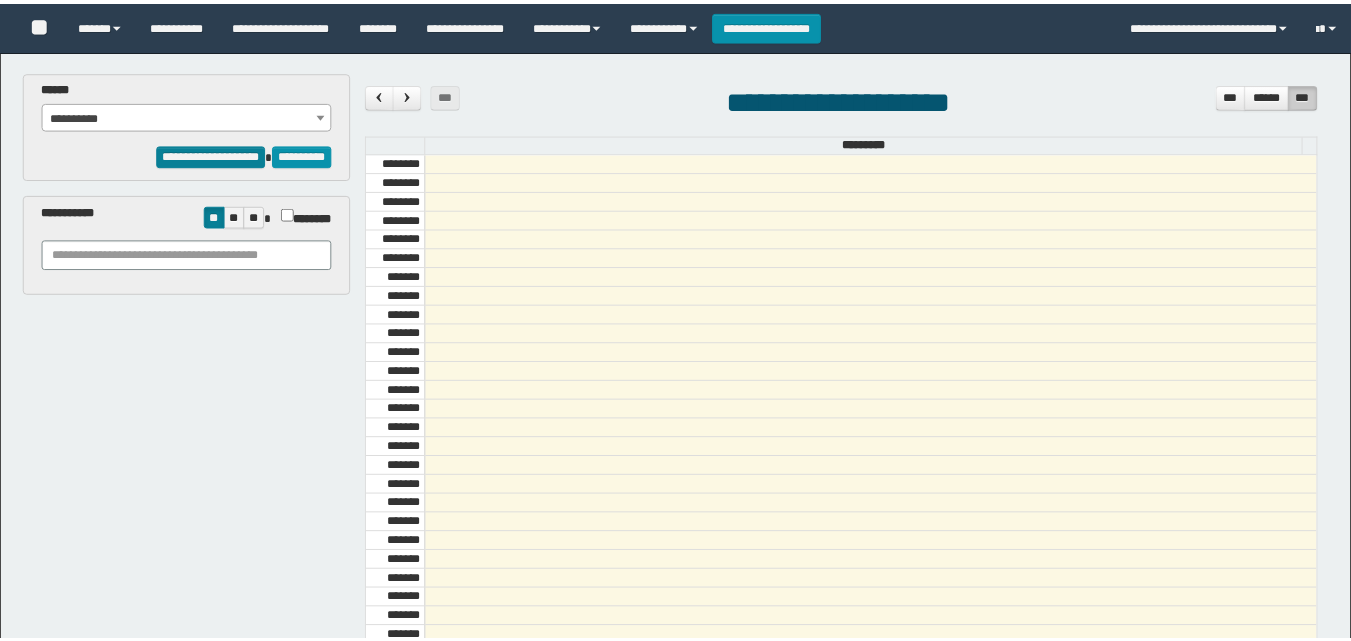 scroll, scrollTop: 0, scrollLeft: 0, axis: both 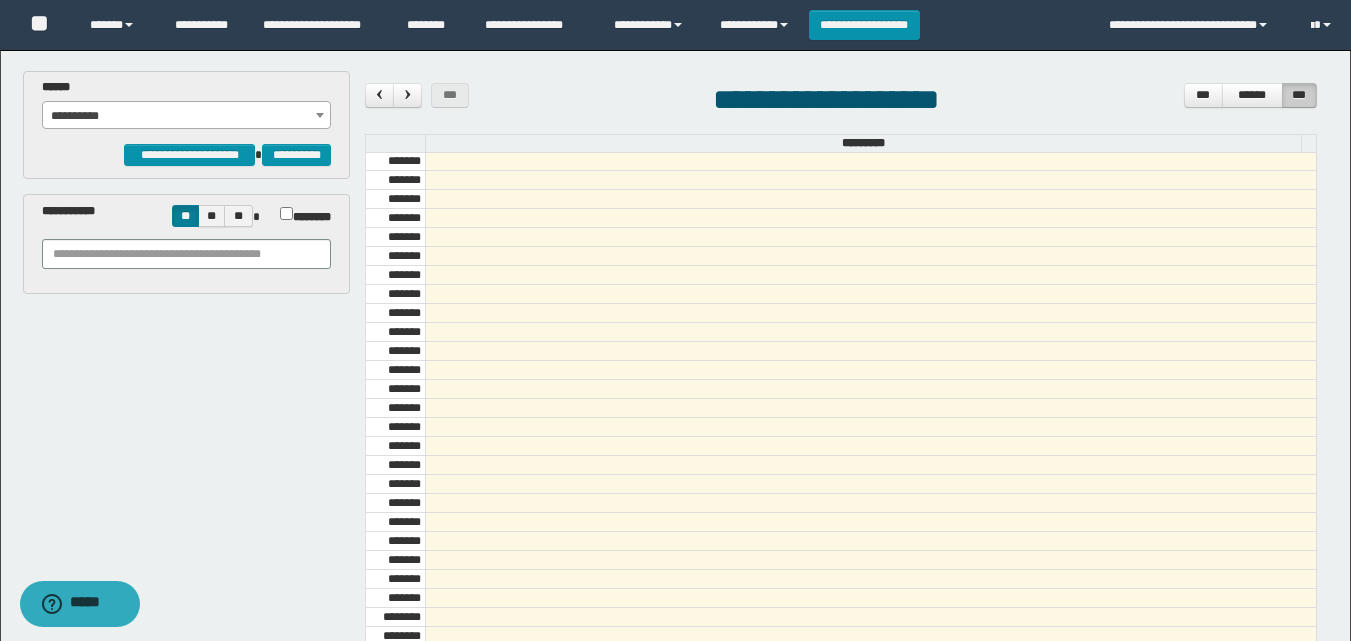 click on "**********" at bounding box center (186, 116) 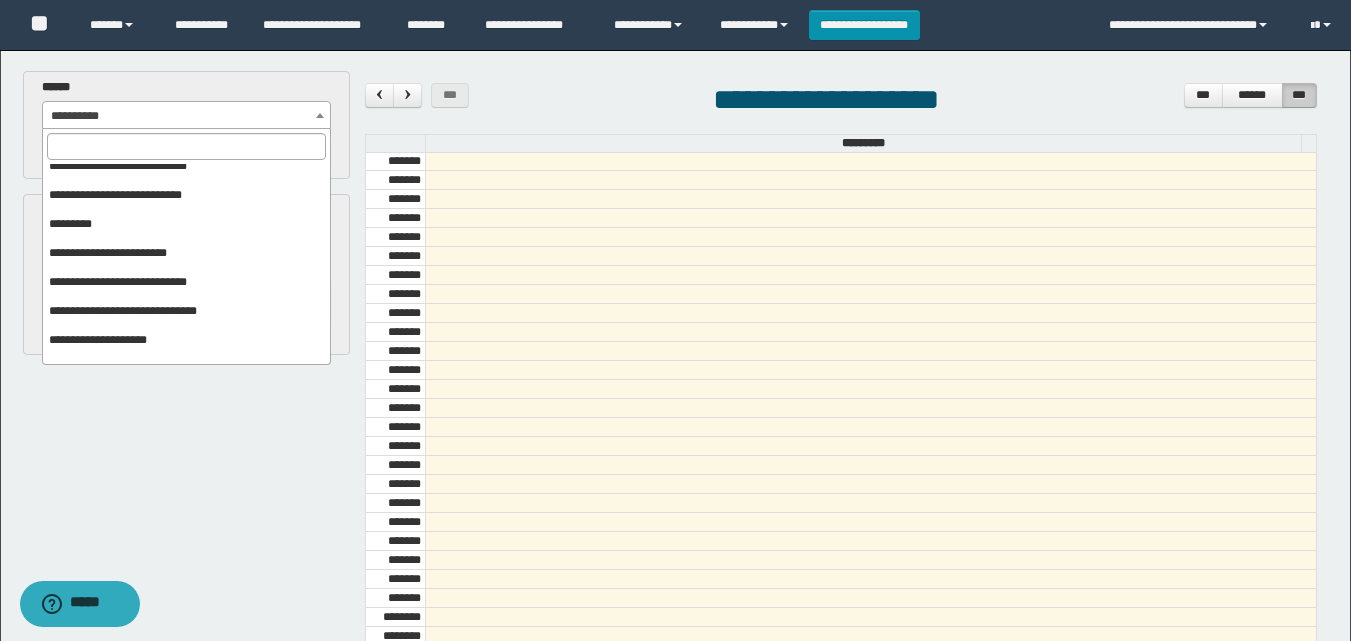 scroll, scrollTop: 325, scrollLeft: 0, axis: vertical 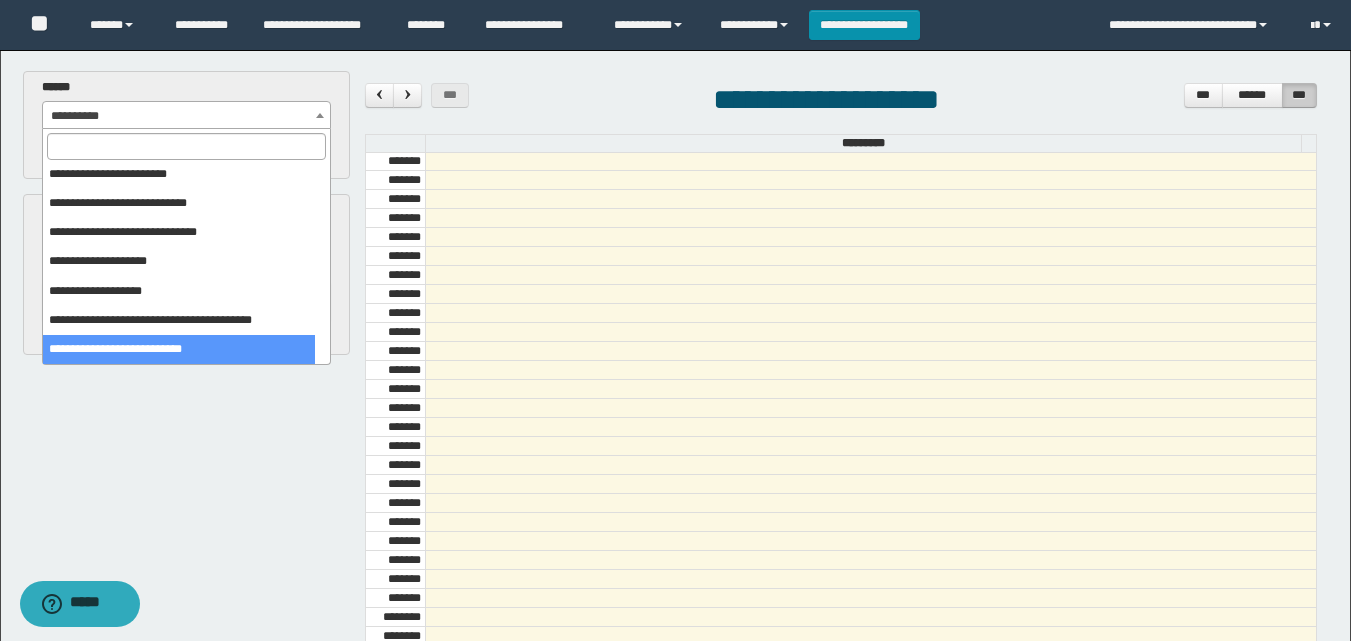 select on "******" 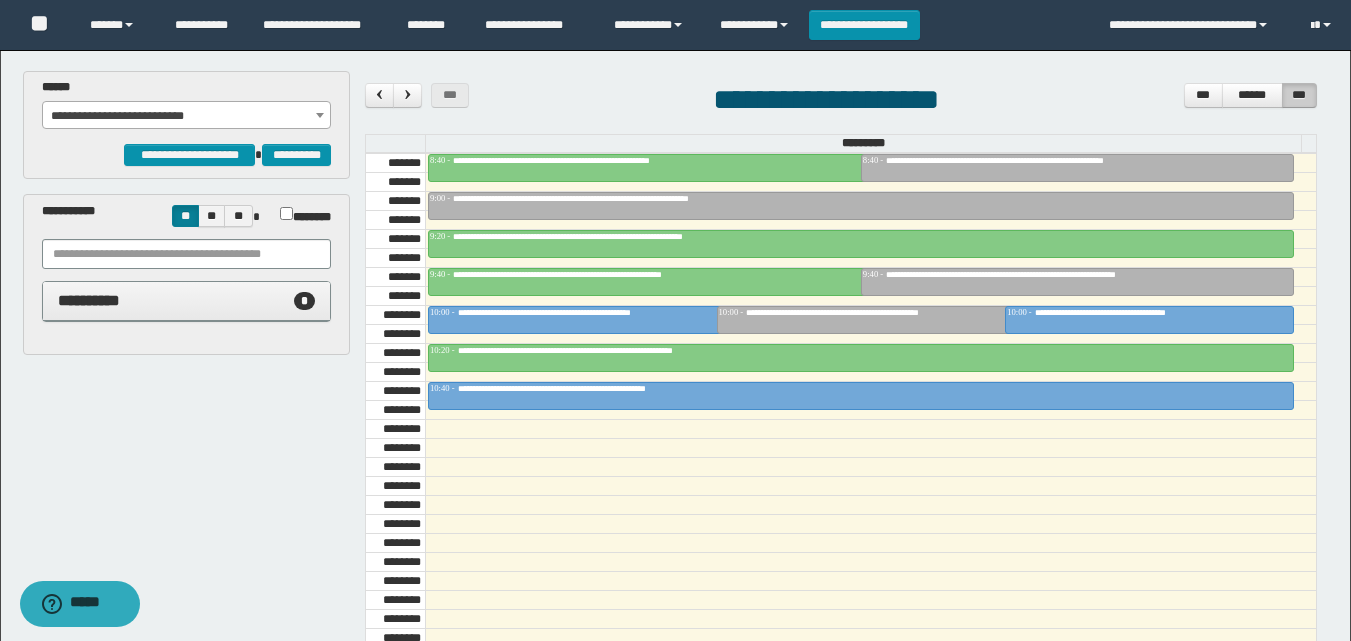 scroll, scrollTop: 985, scrollLeft: 0, axis: vertical 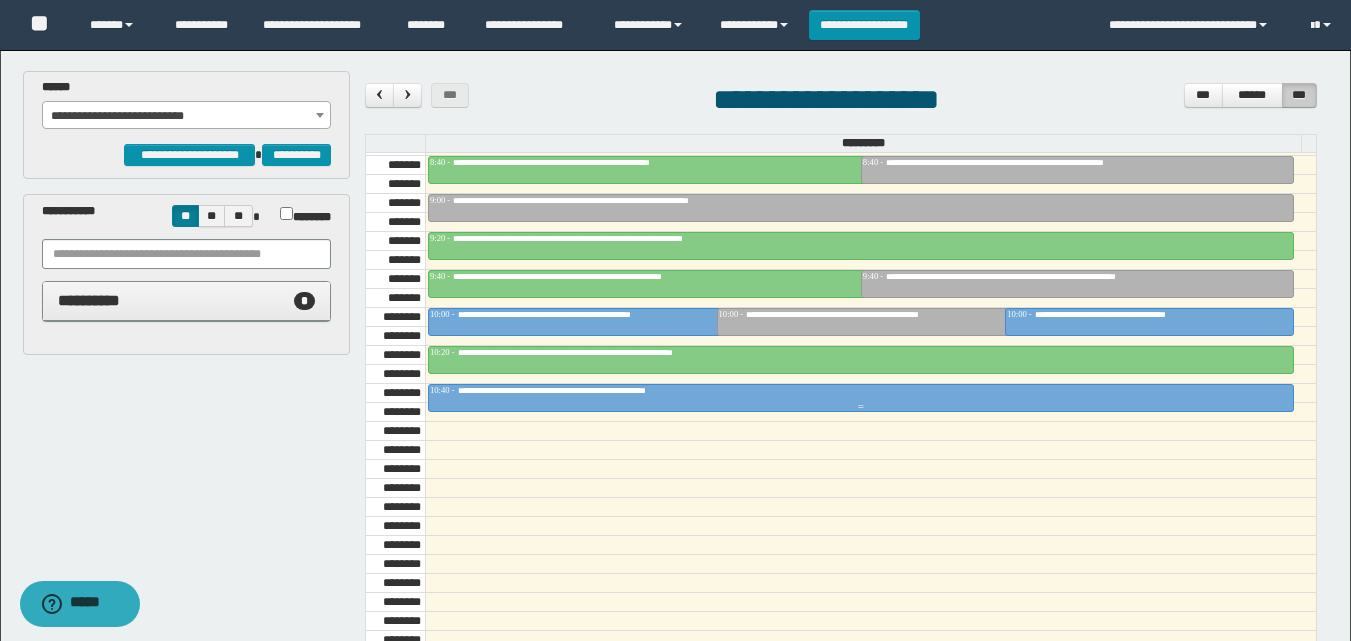 click at bounding box center [861, 398] 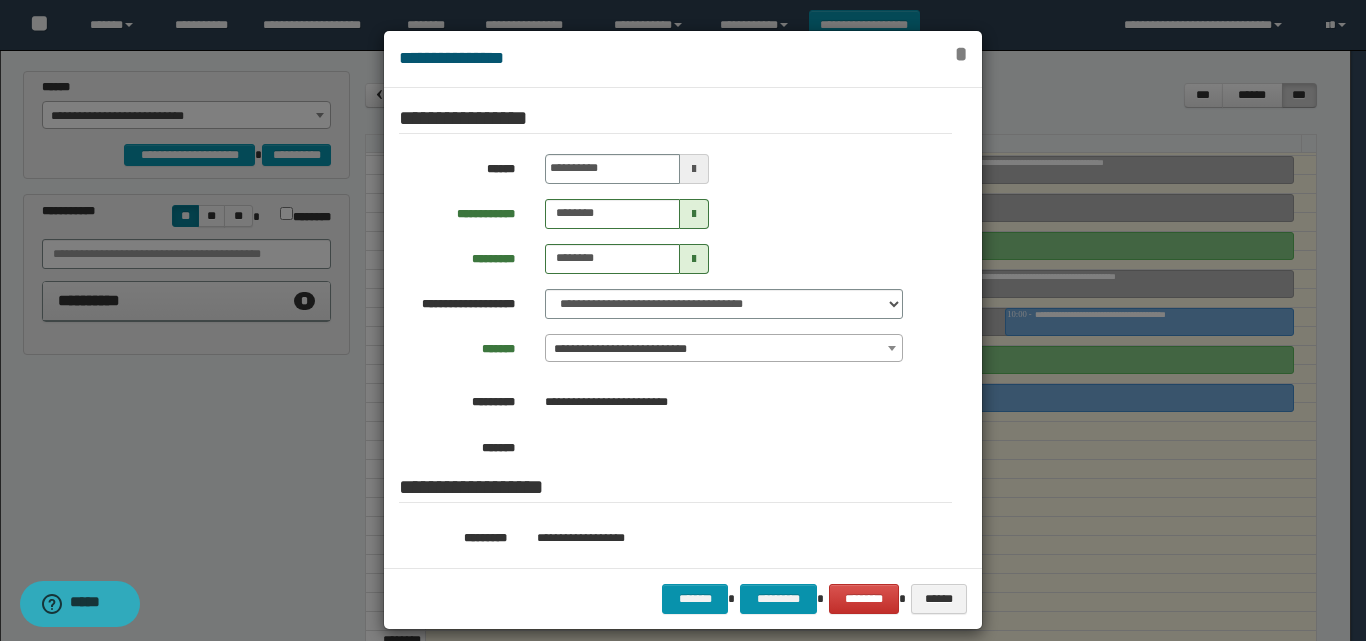 click on "*" at bounding box center (961, 54) 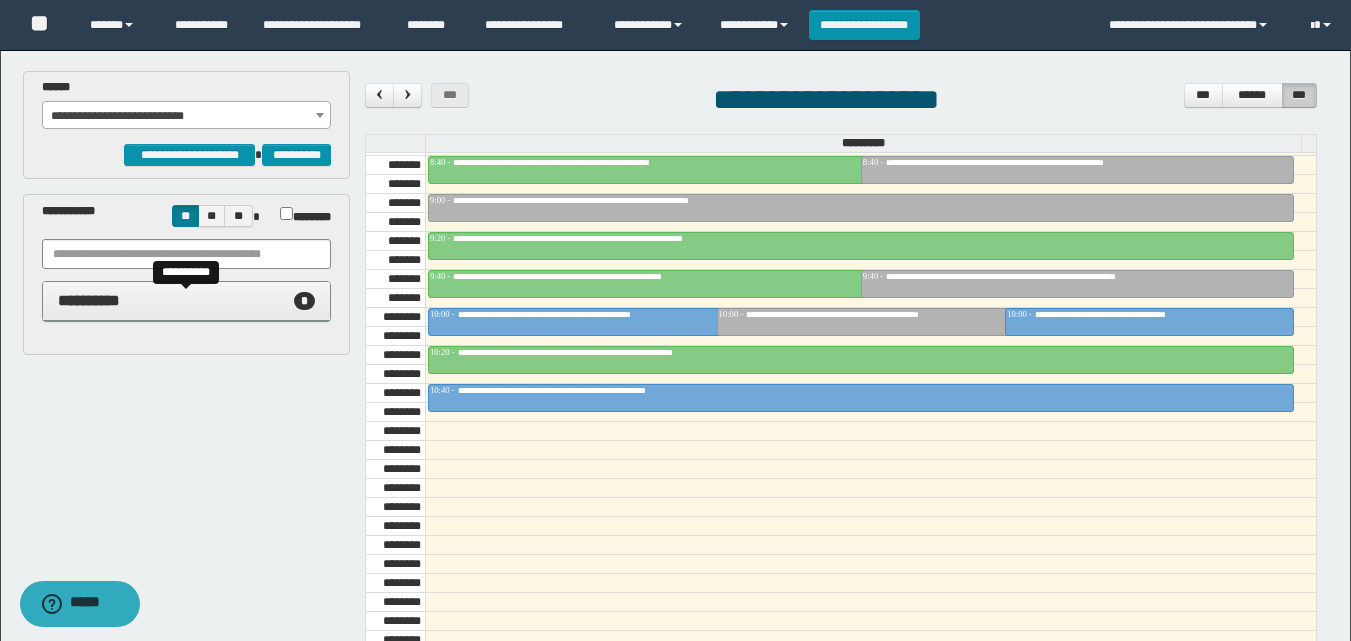 click on "**********" at bounding box center [89, 300] 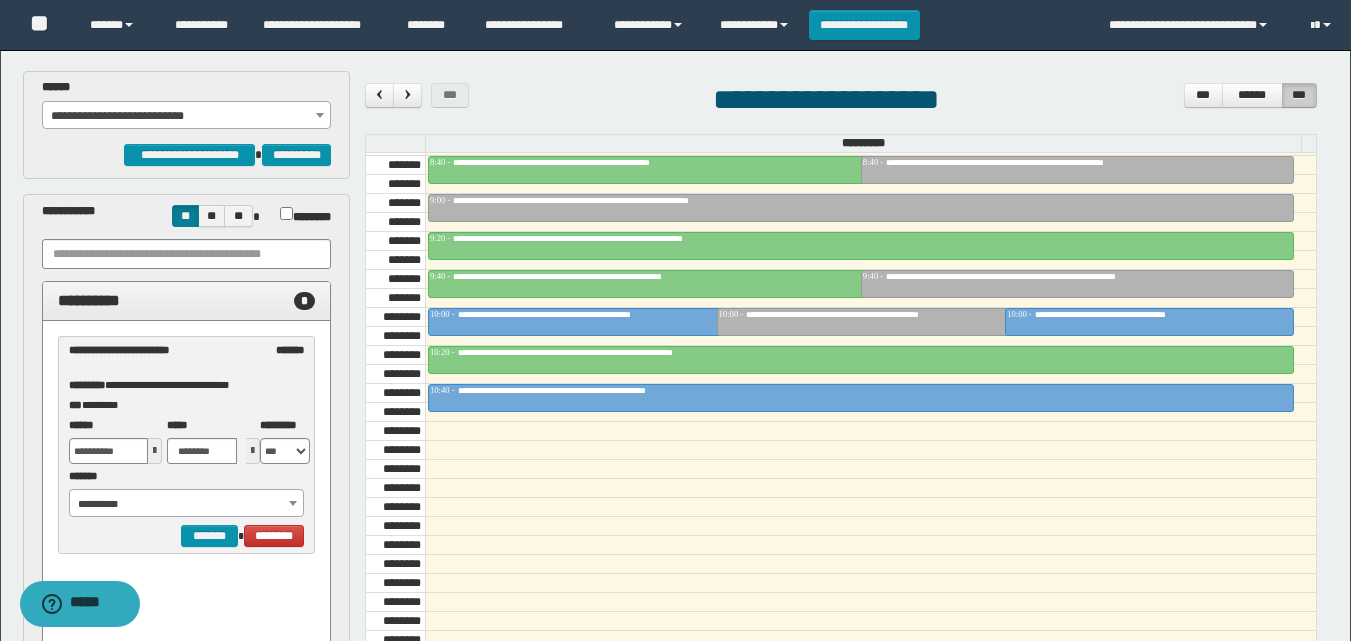click on "**********" at bounding box center (147, 358) 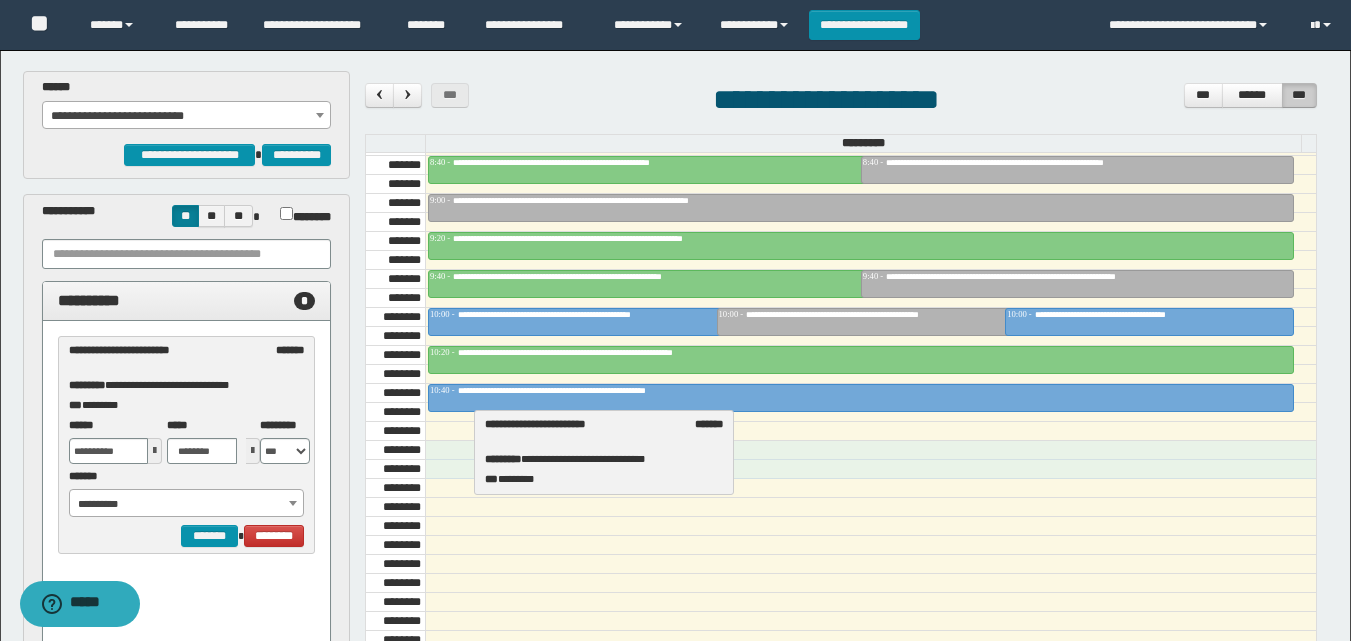 drag, startPoint x: 134, startPoint y: 372, endPoint x: 550, endPoint y: 446, distance: 422.5305 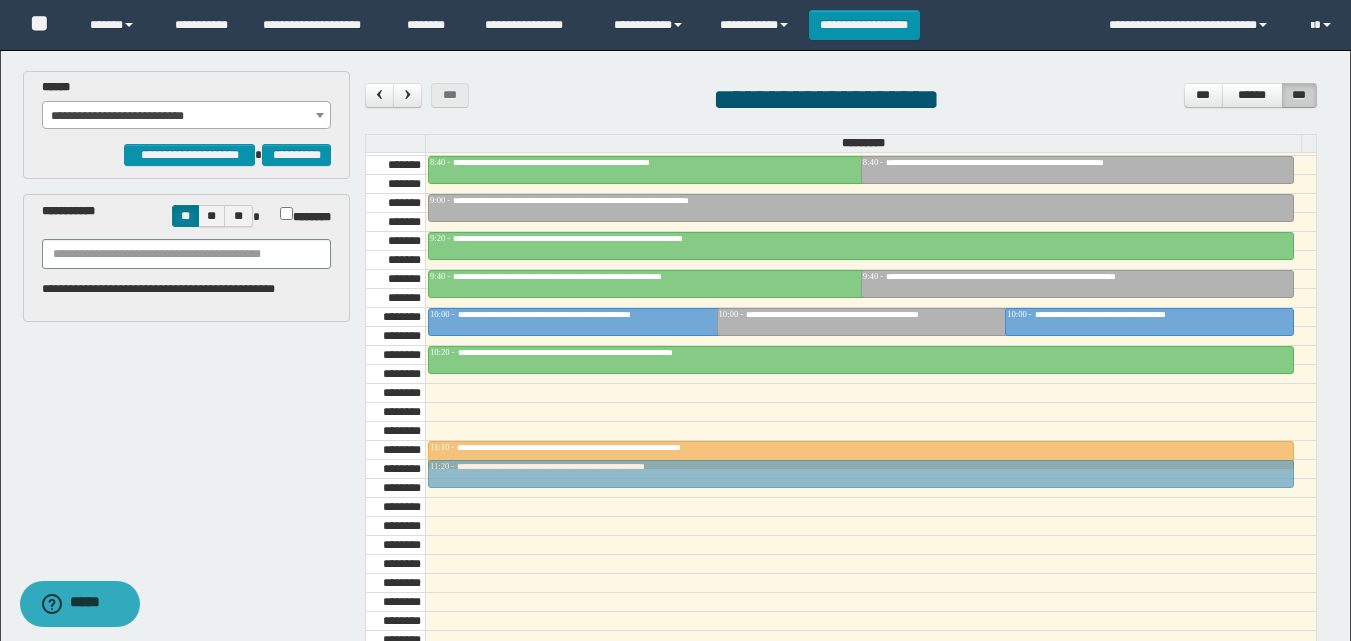 drag, startPoint x: 536, startPoint y: 389, endPoint x: 532, endPoint y: 476, distance: 87.0919 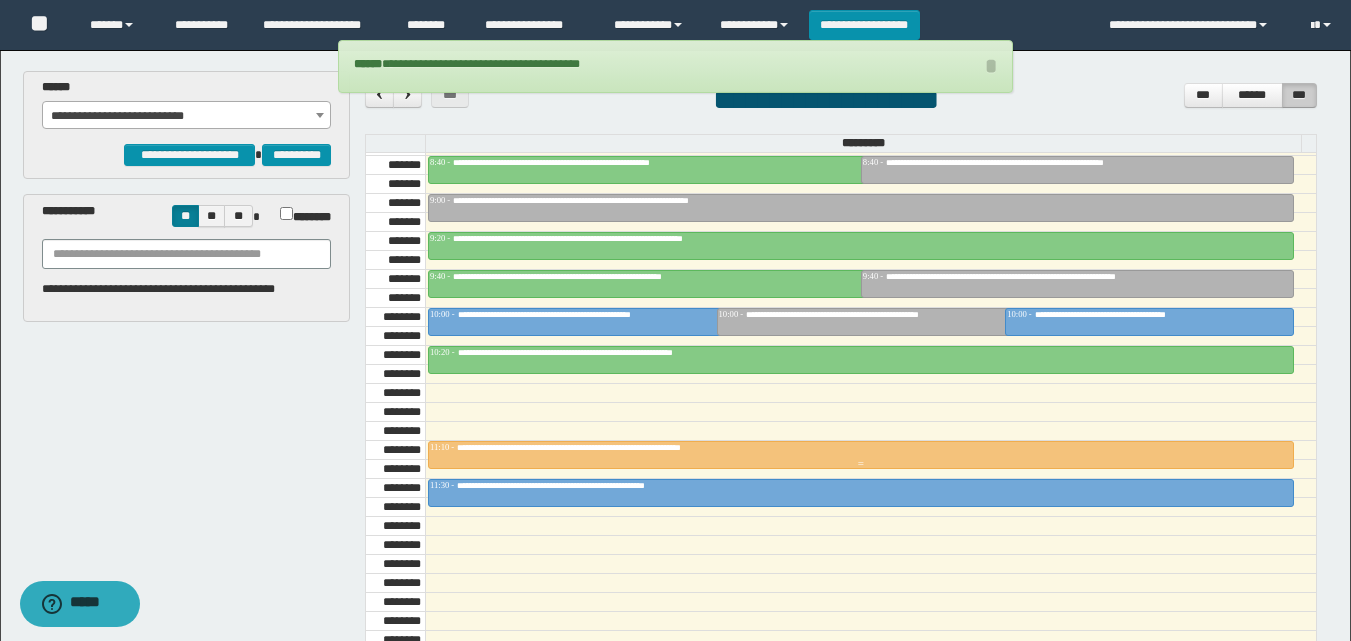 drag, startPoint x: 532, startPoint y: 476, endPoint x: 532, endPoint y: 446, distance: 30 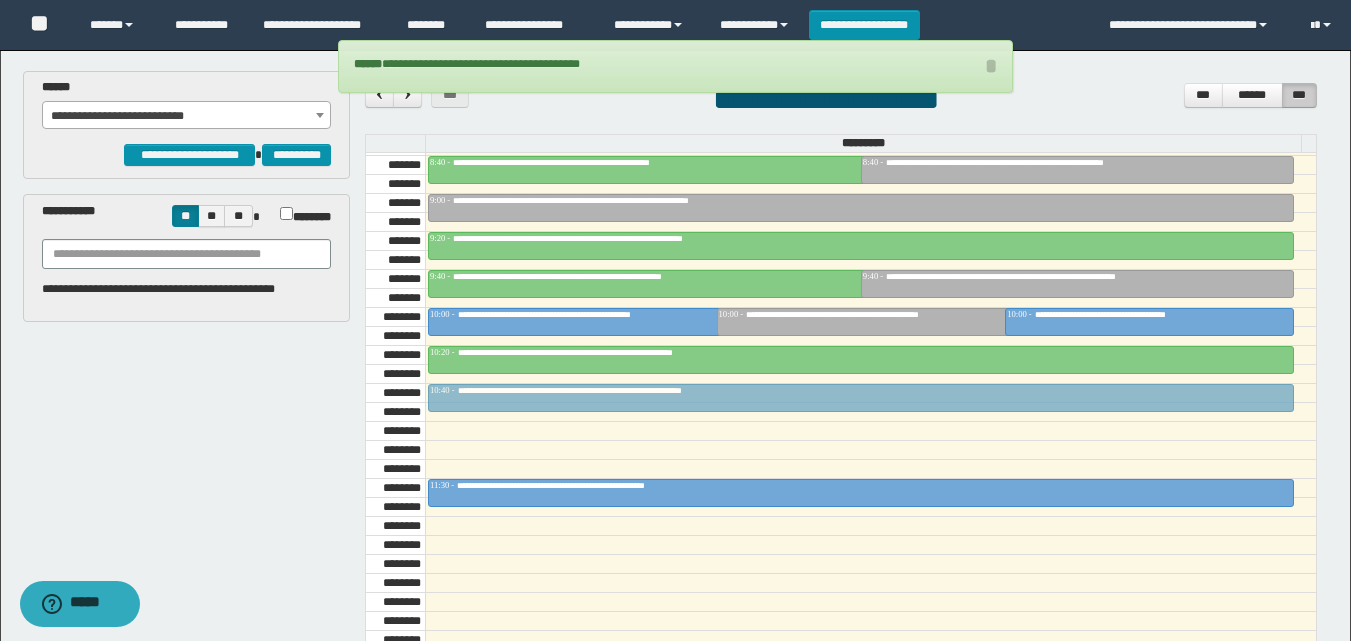 drag, startPoint x: 532, startPoint y: 449, endPoint x: 524, endPoint y: 393, distance: 56.568542 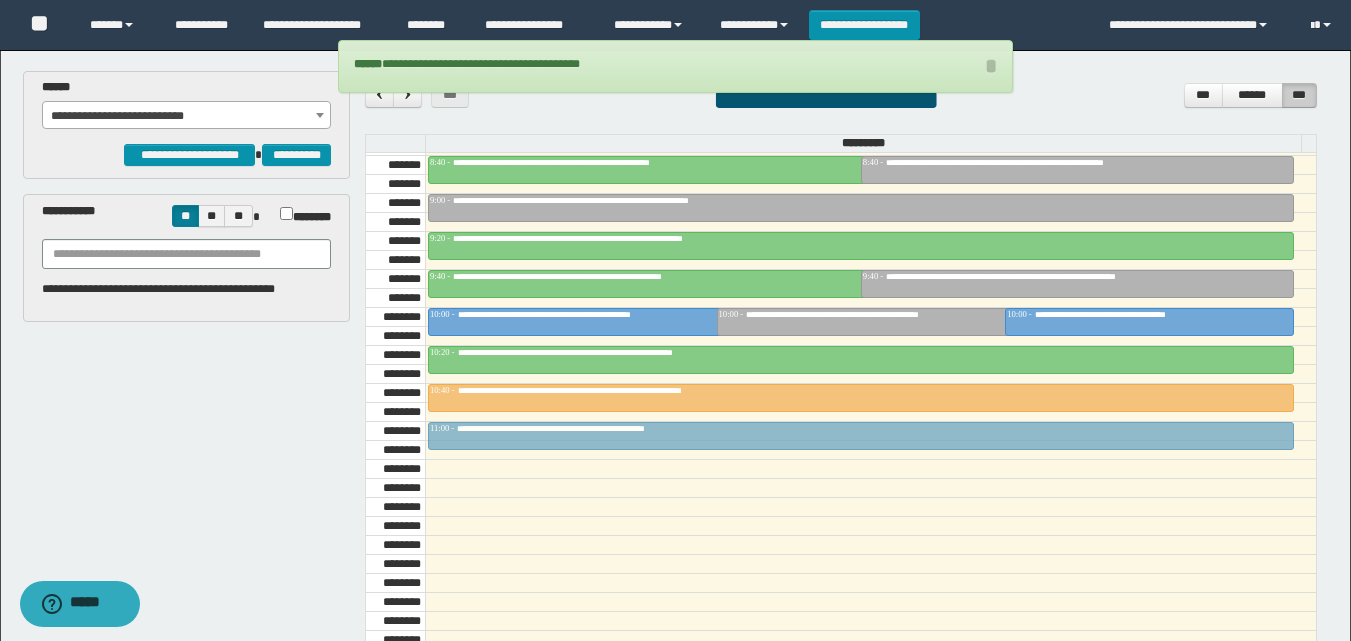 drag, startPoint x: 547, startPoint y: 491, endPoint x: 553, endPoint y: 443, distance: 48.373547 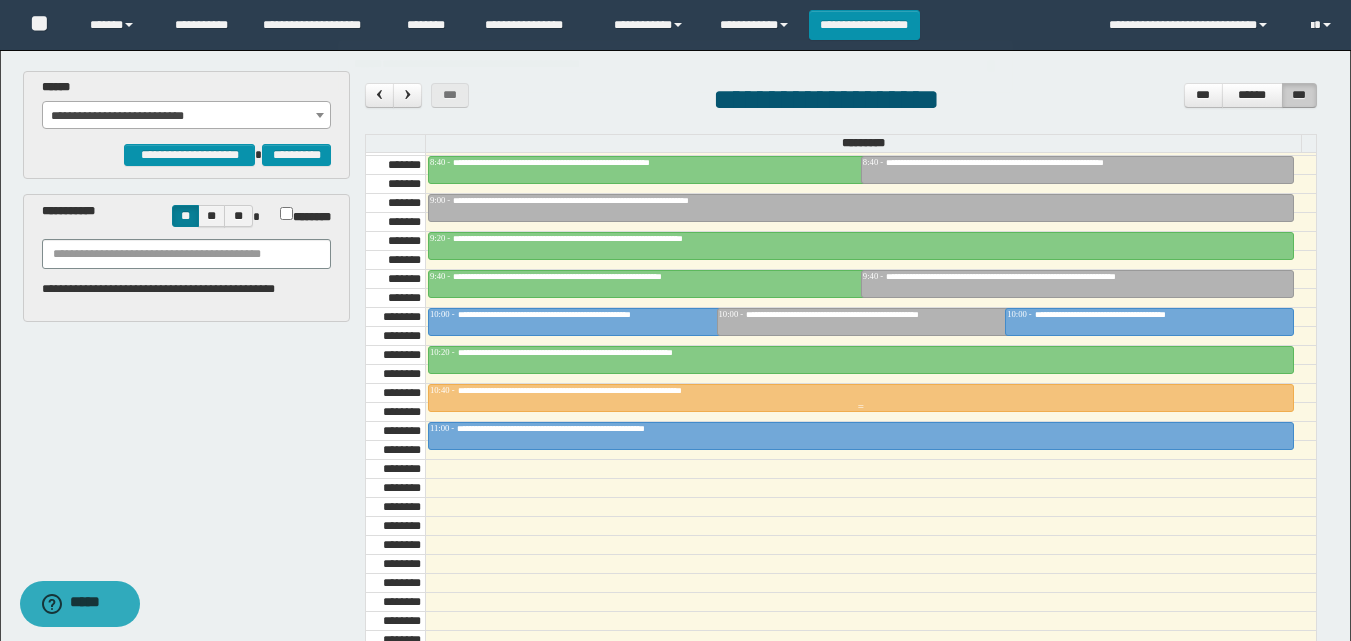 click on "**********" at bounding box center [609, 390] 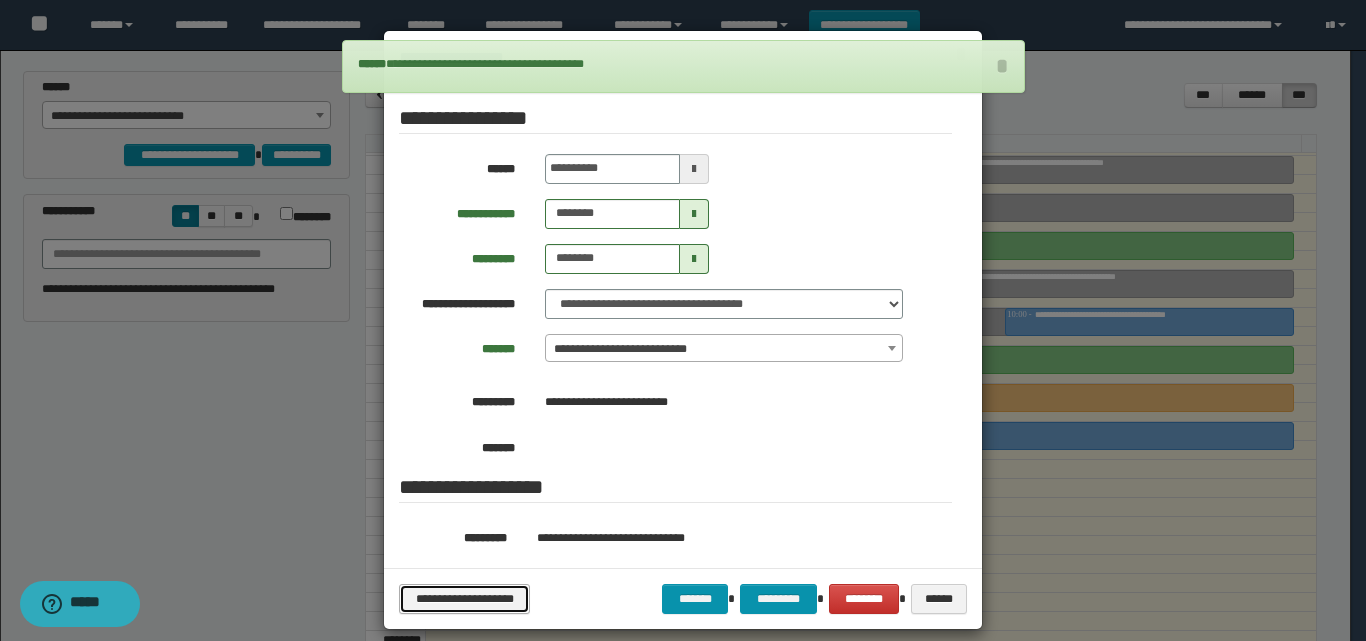 click on "**********" at bounding box center [464, 599] 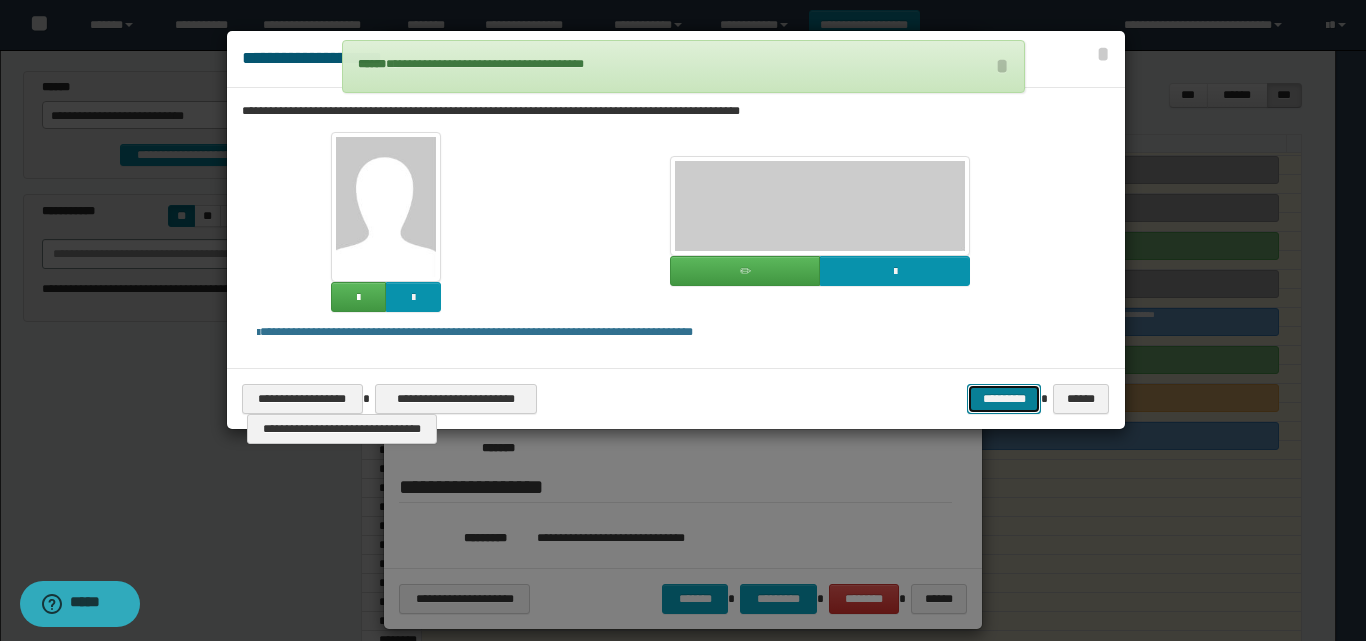 click on "*********" at bounding box center (1004, 399) 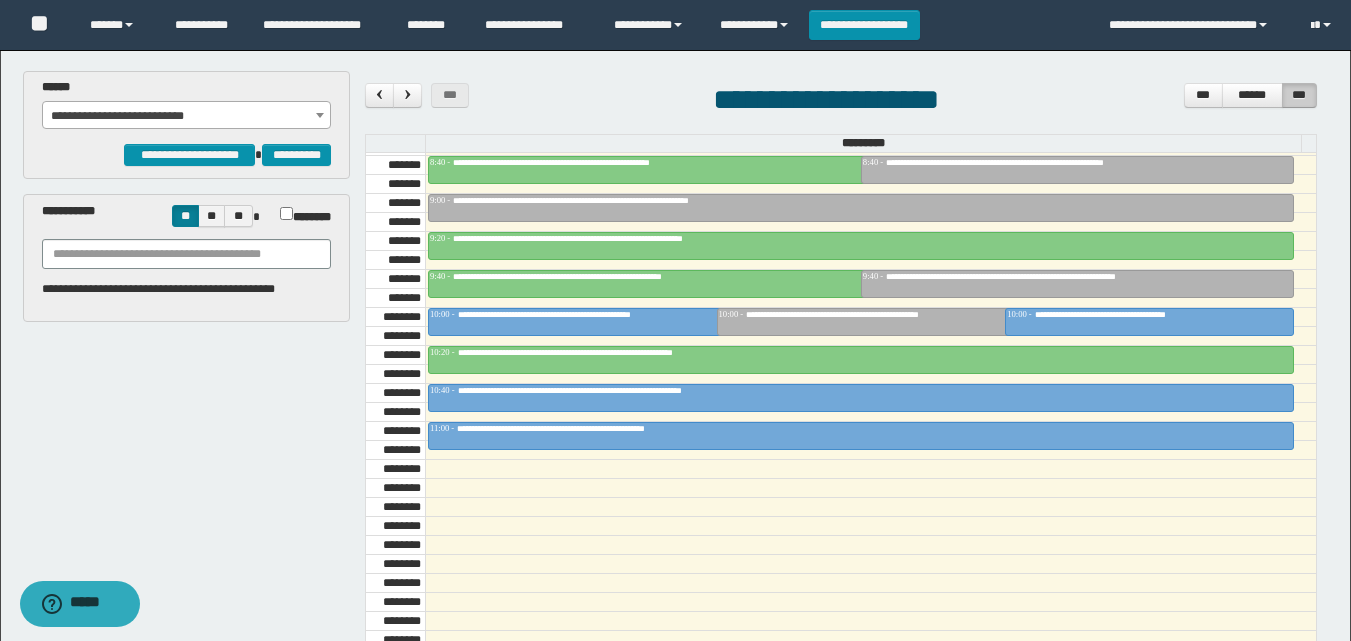 click at bounding box center (870, 507) 